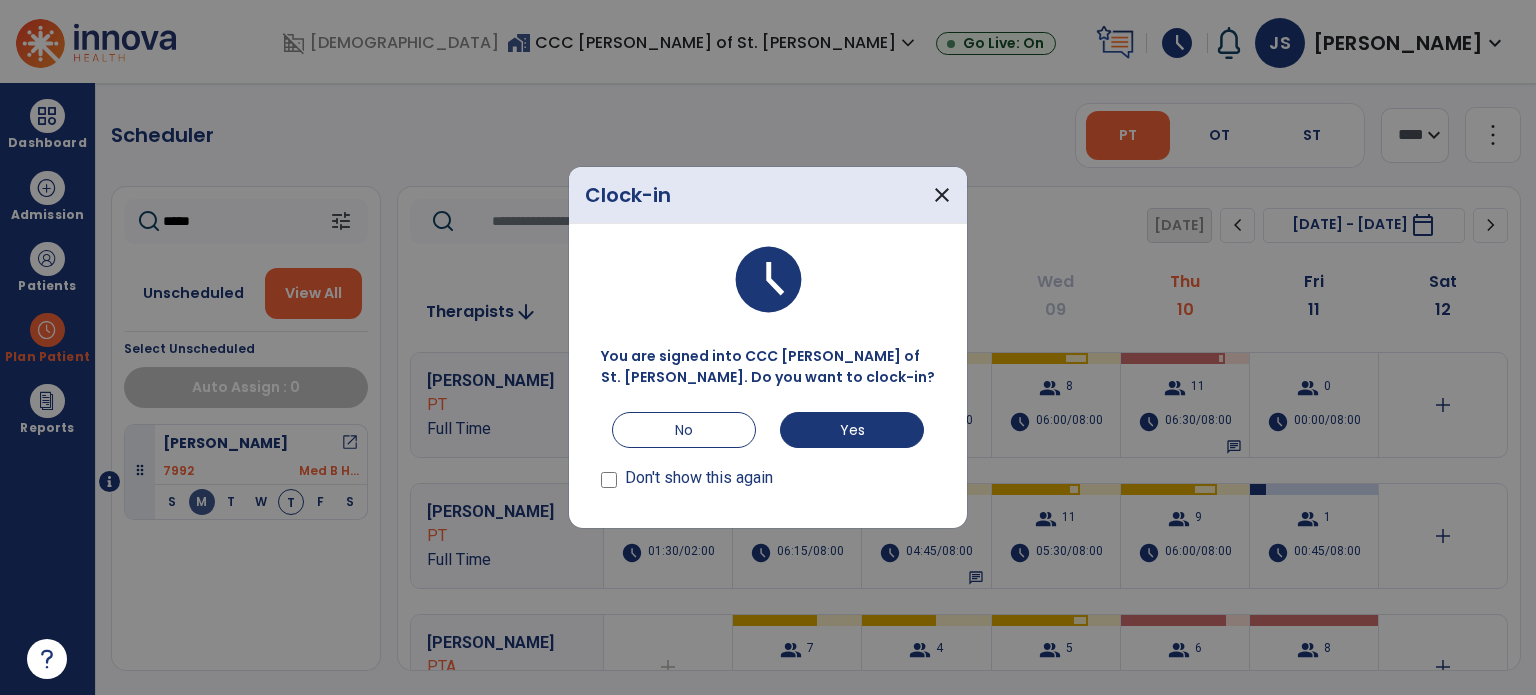 scroll, scrollTop: 0, scrollLeft: 0, axis: both 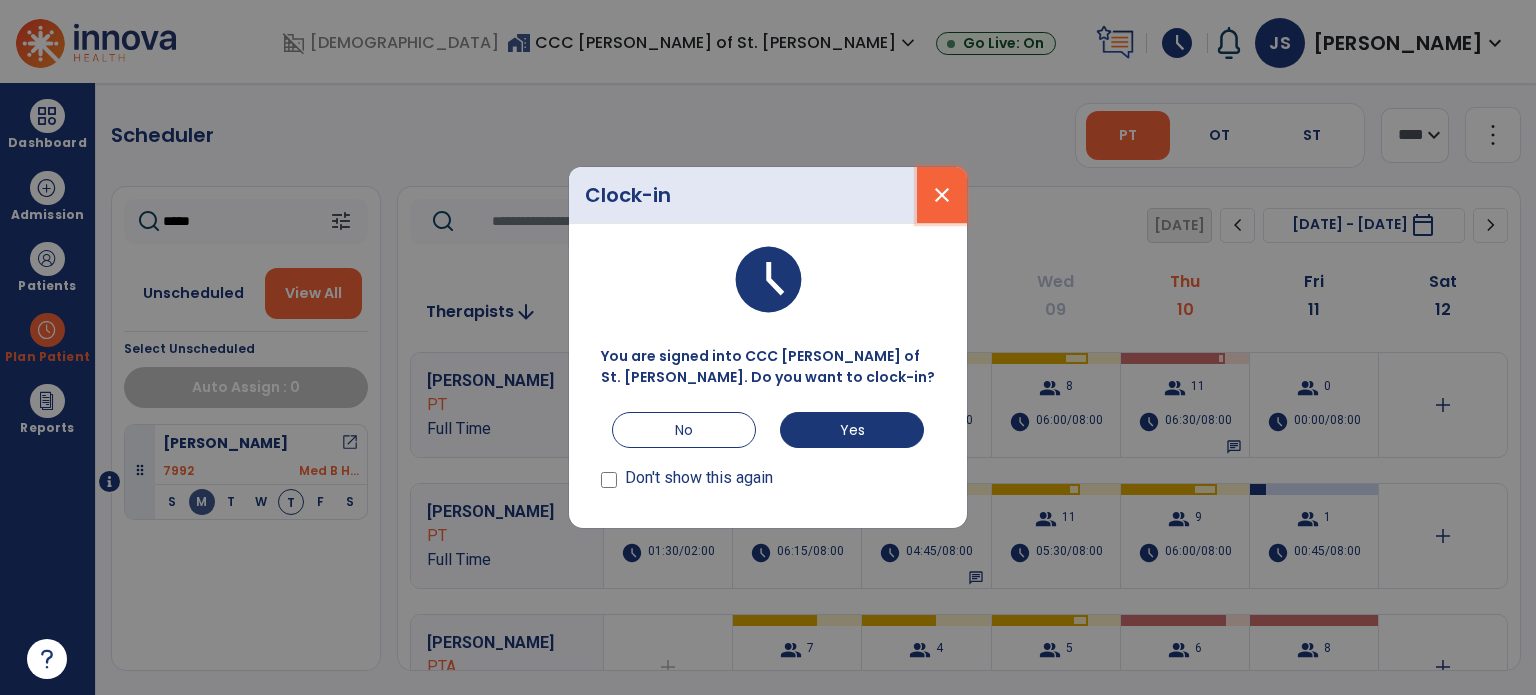 click on "close" at bounding box center (942, 195) 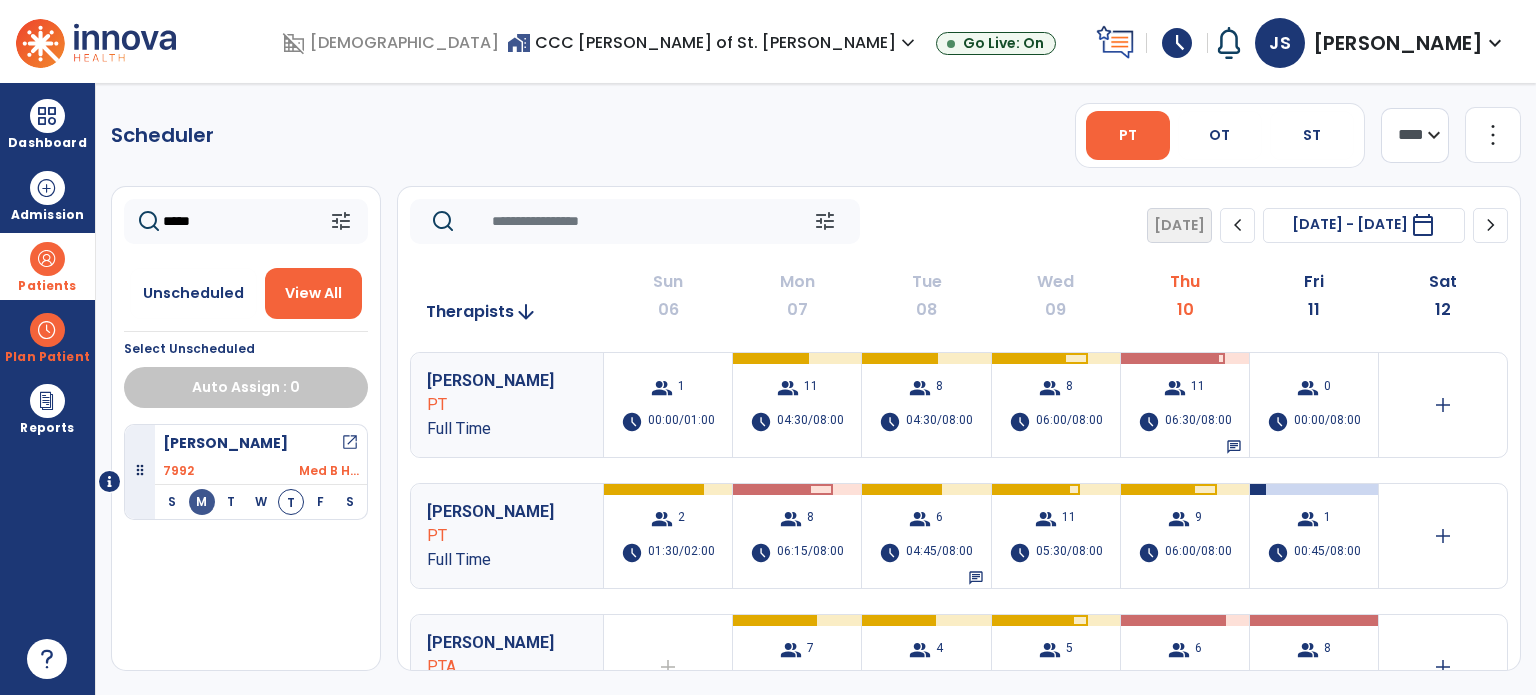 click on "Patients" at bounding box center [47, 286] 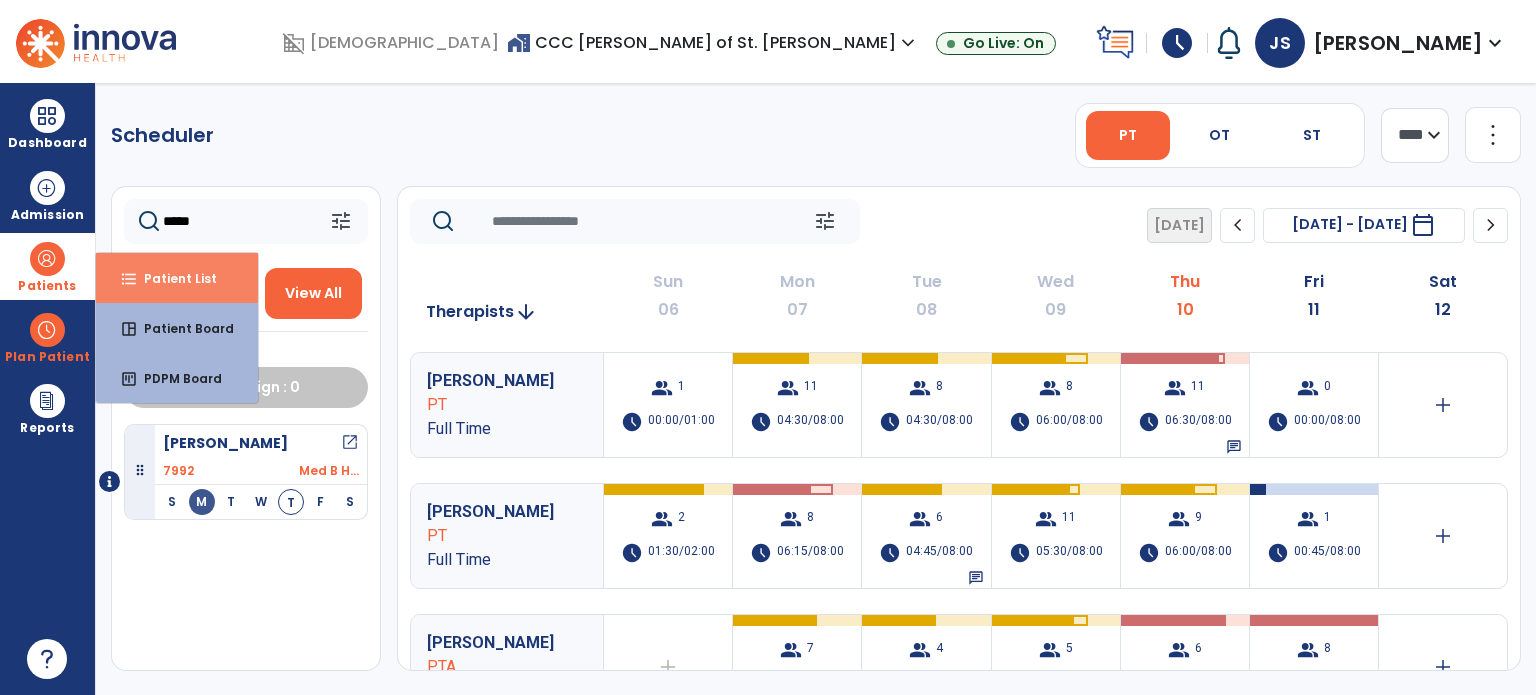 click on "format_list_bulleted" at bounding box center (129, 279) 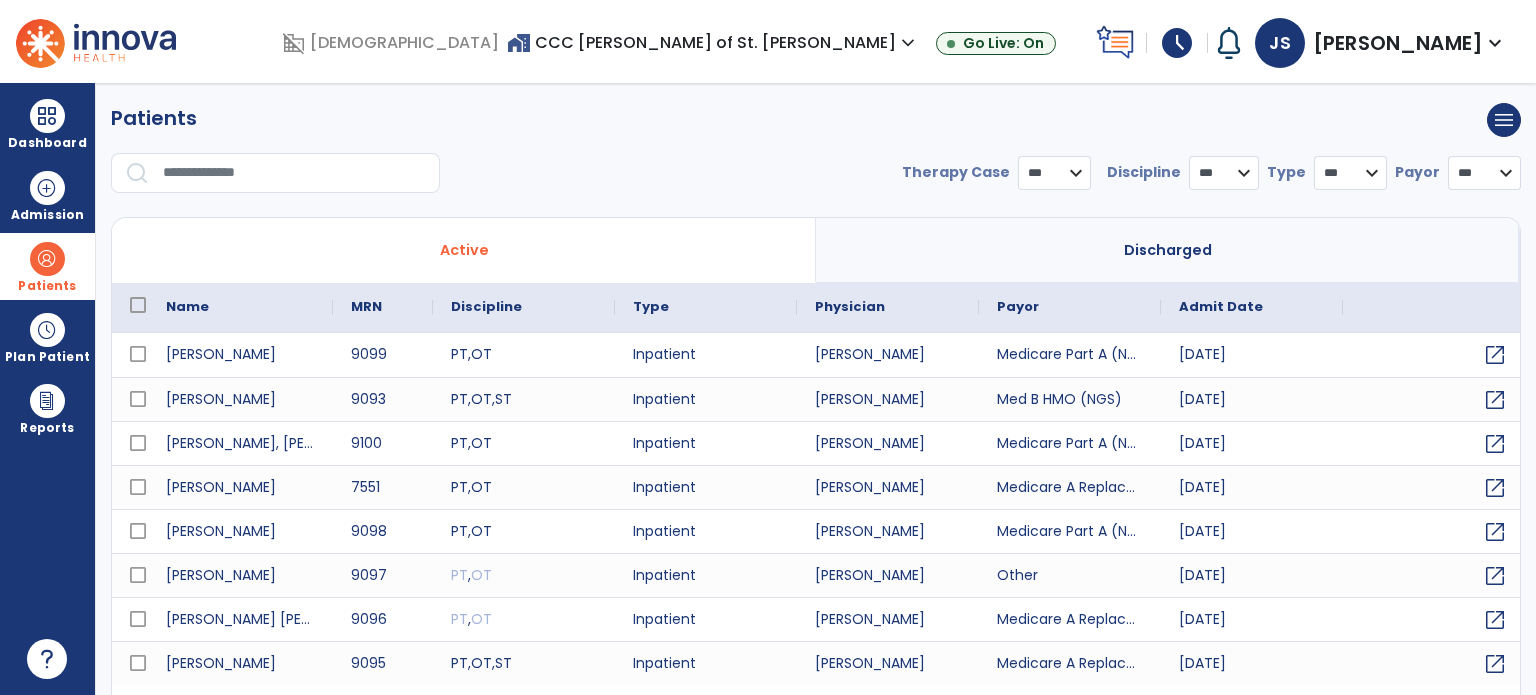 select on "***" 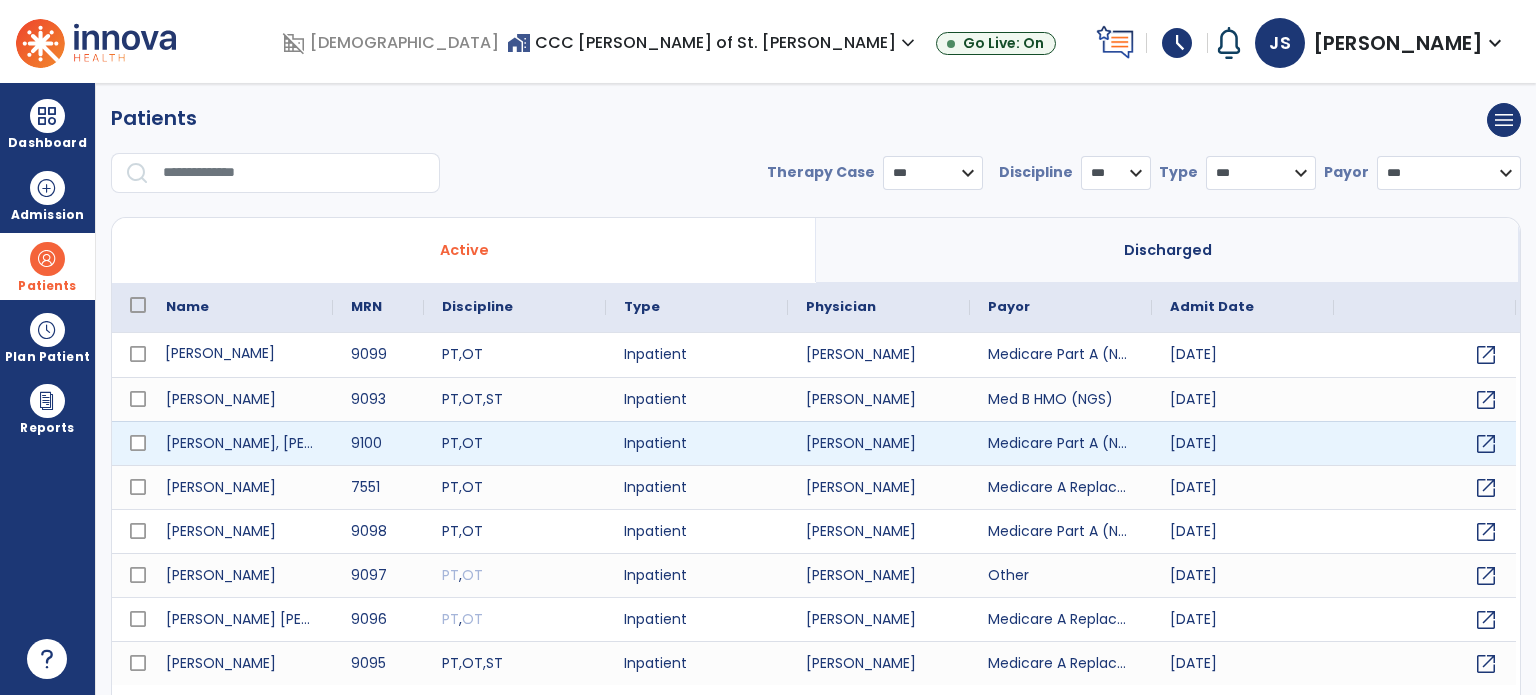 drag, startPoint x: 293, startPoint y: 352, endPoint x: 269, endPoint y: 427, distance: 78.74643 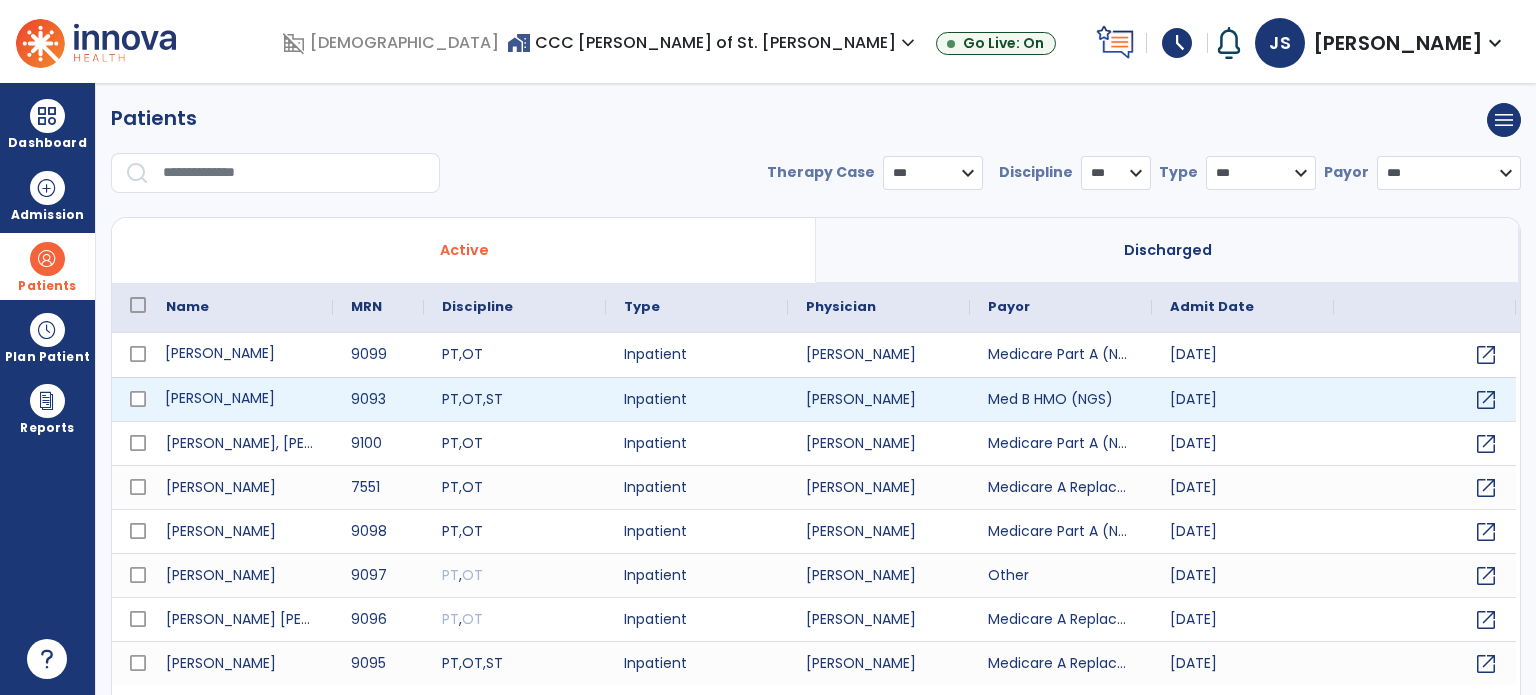 click on "[PERSON_NAME]" at bounding box center [240, 399] 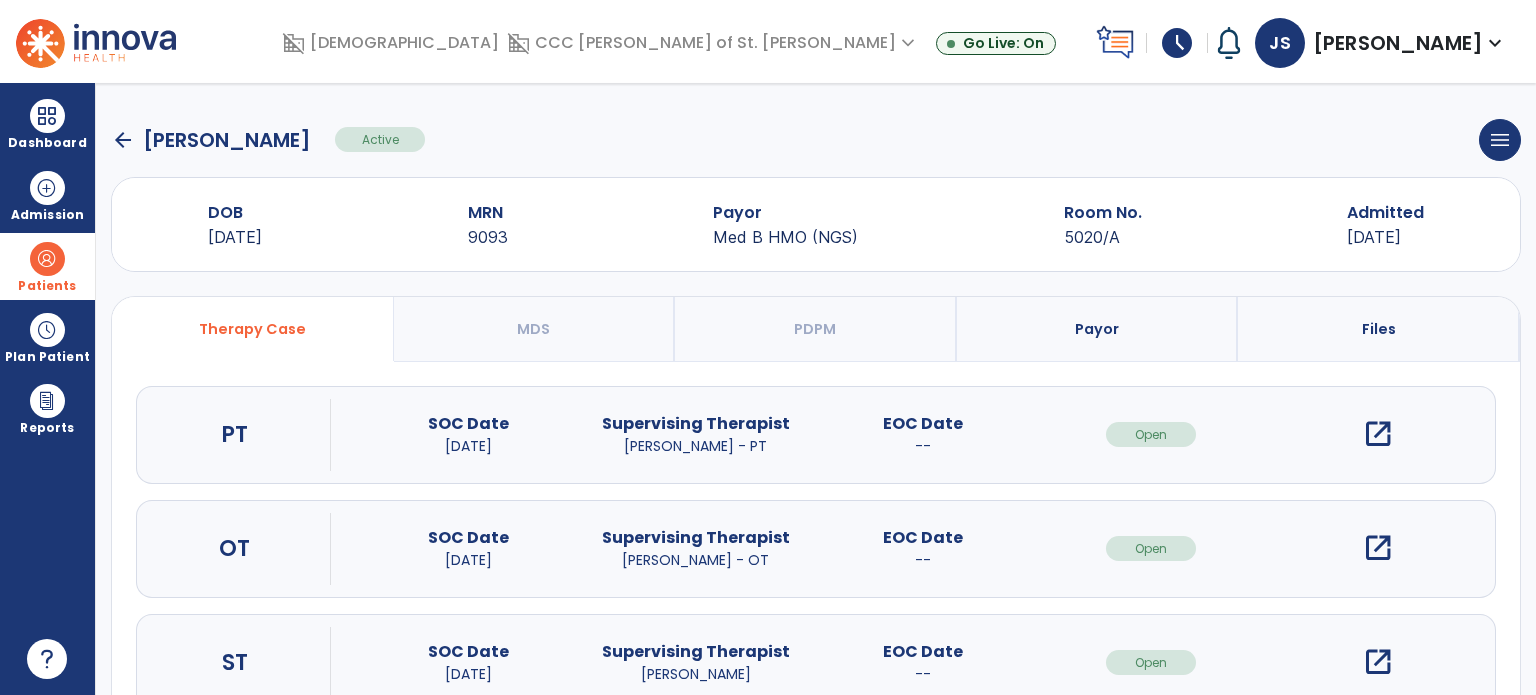 click on "open_in_new" at bounding box center [1378, 434] 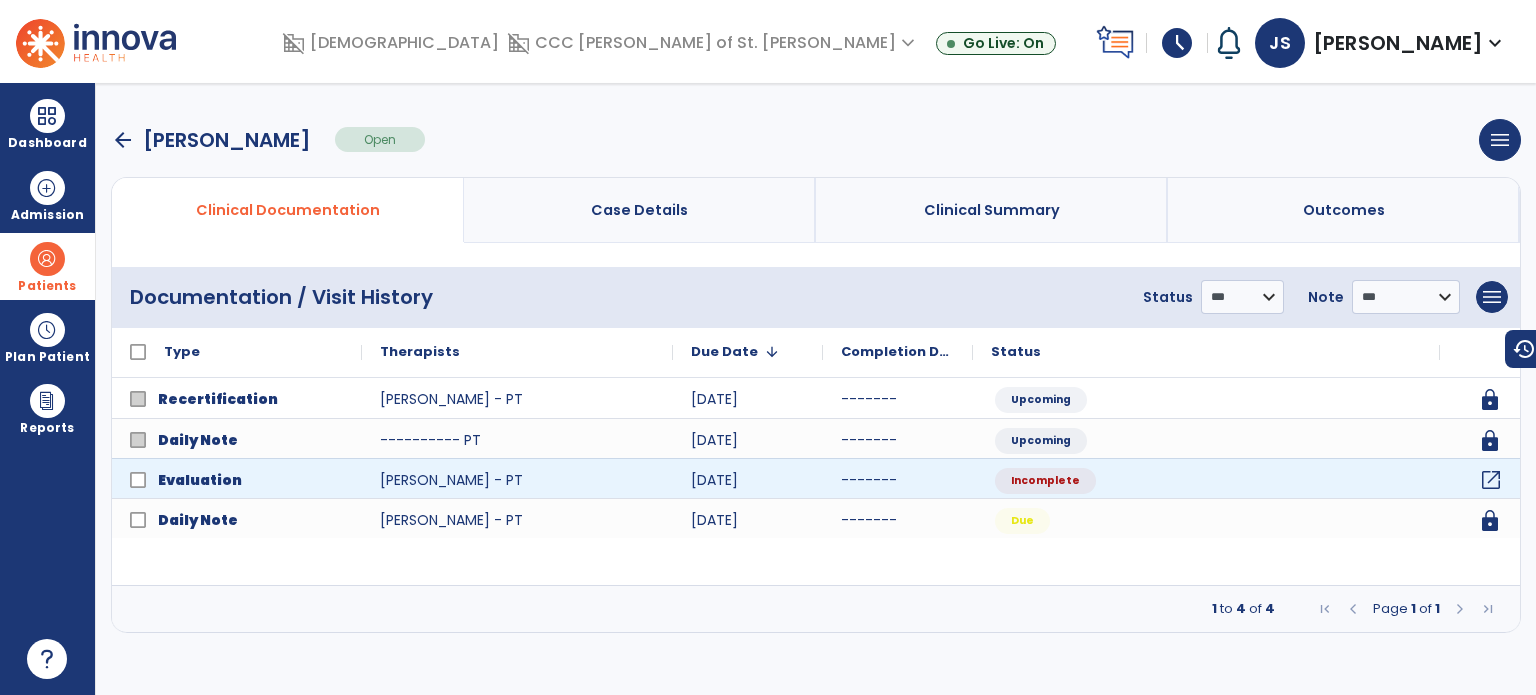 click on "open_in_new" 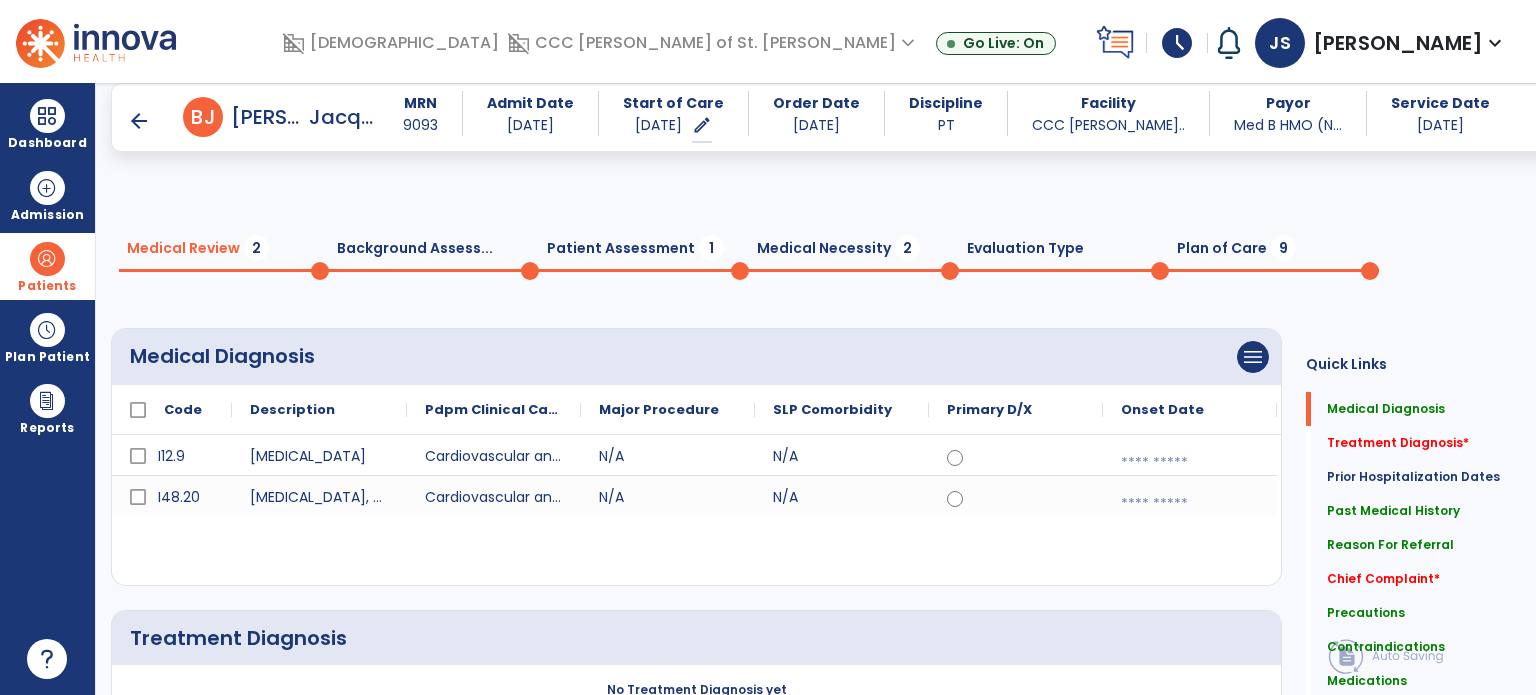 scroll, scrollTop: 278, scrollLeft: 0, axis: vertical 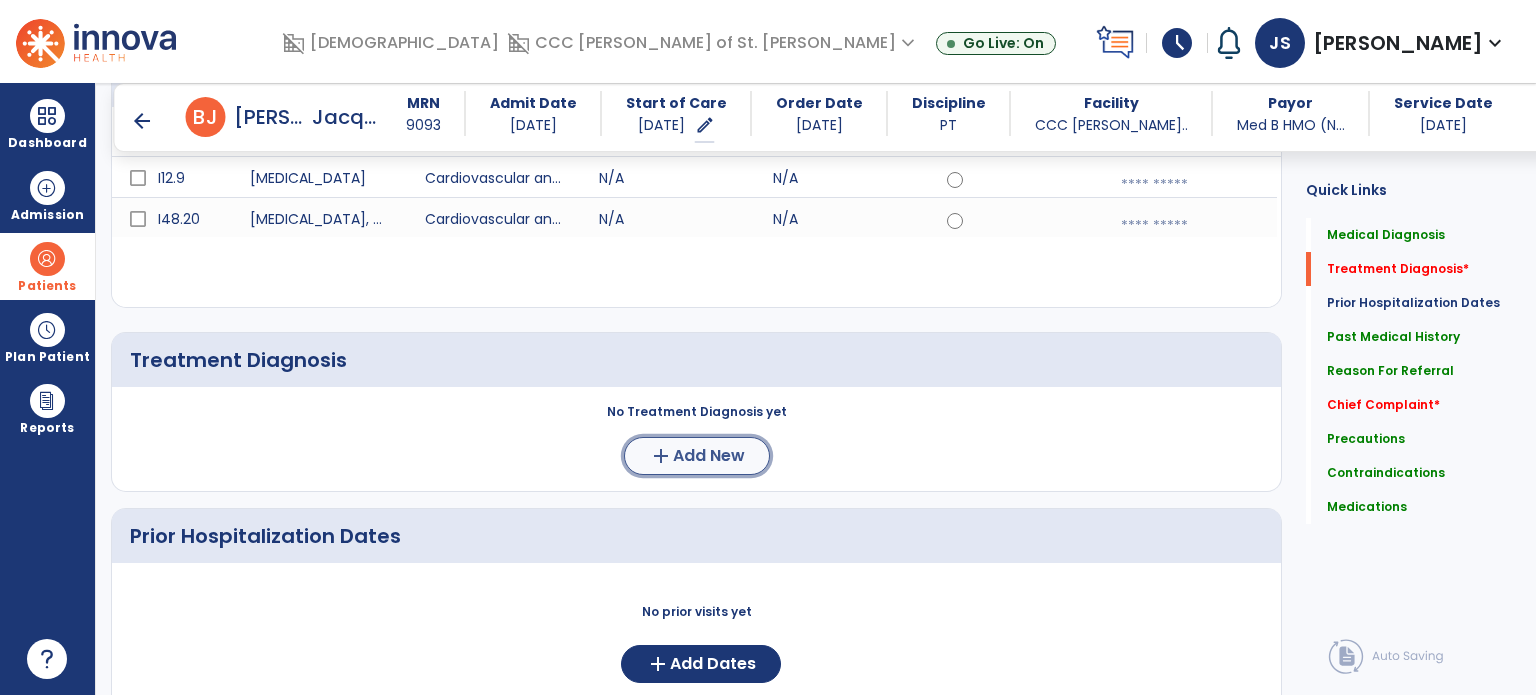 click on "Add New" 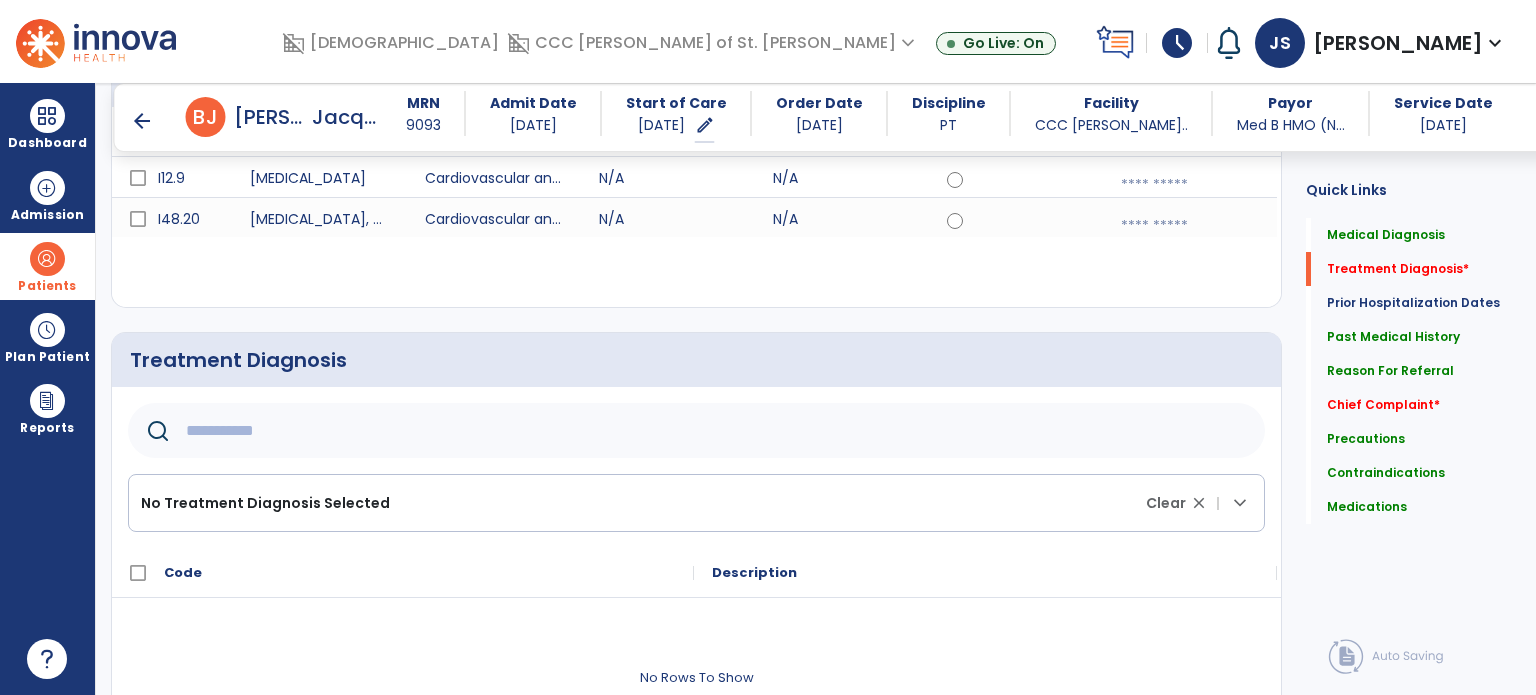 click 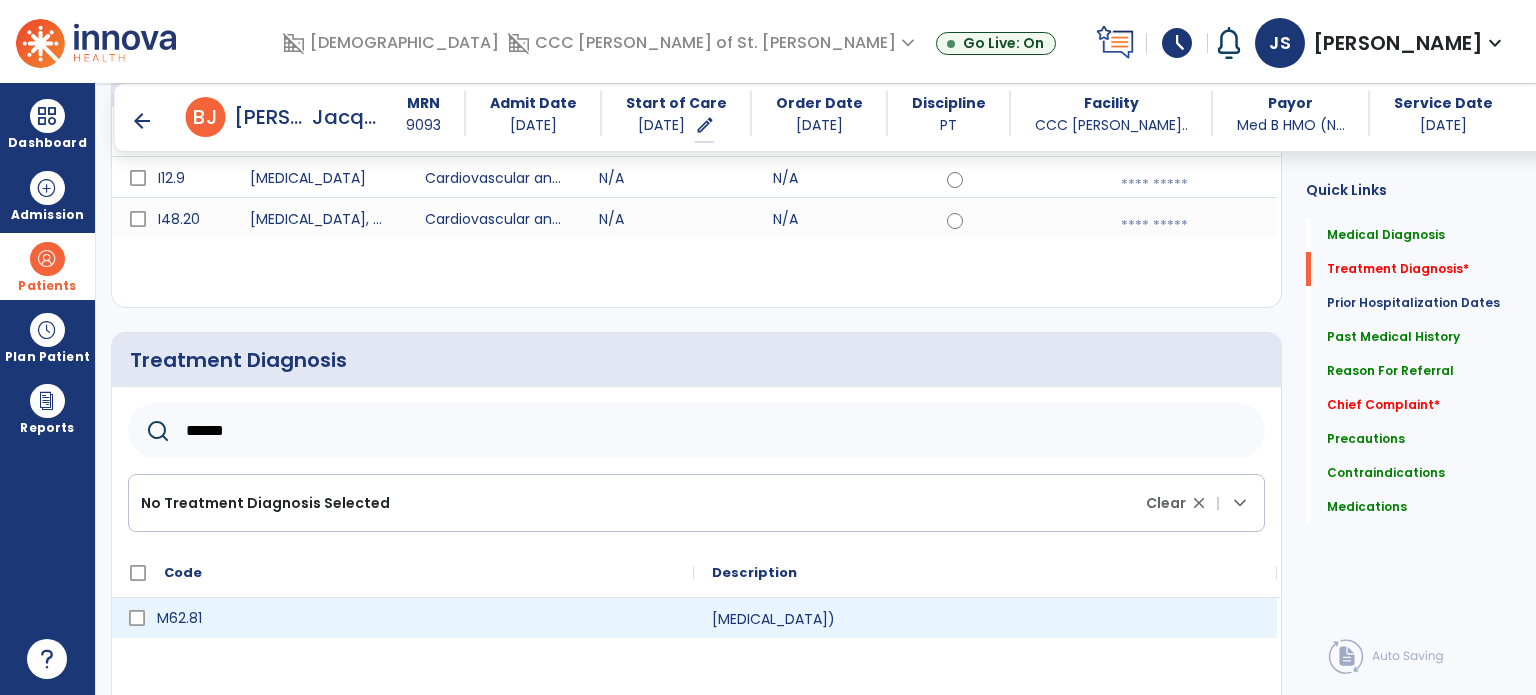 click 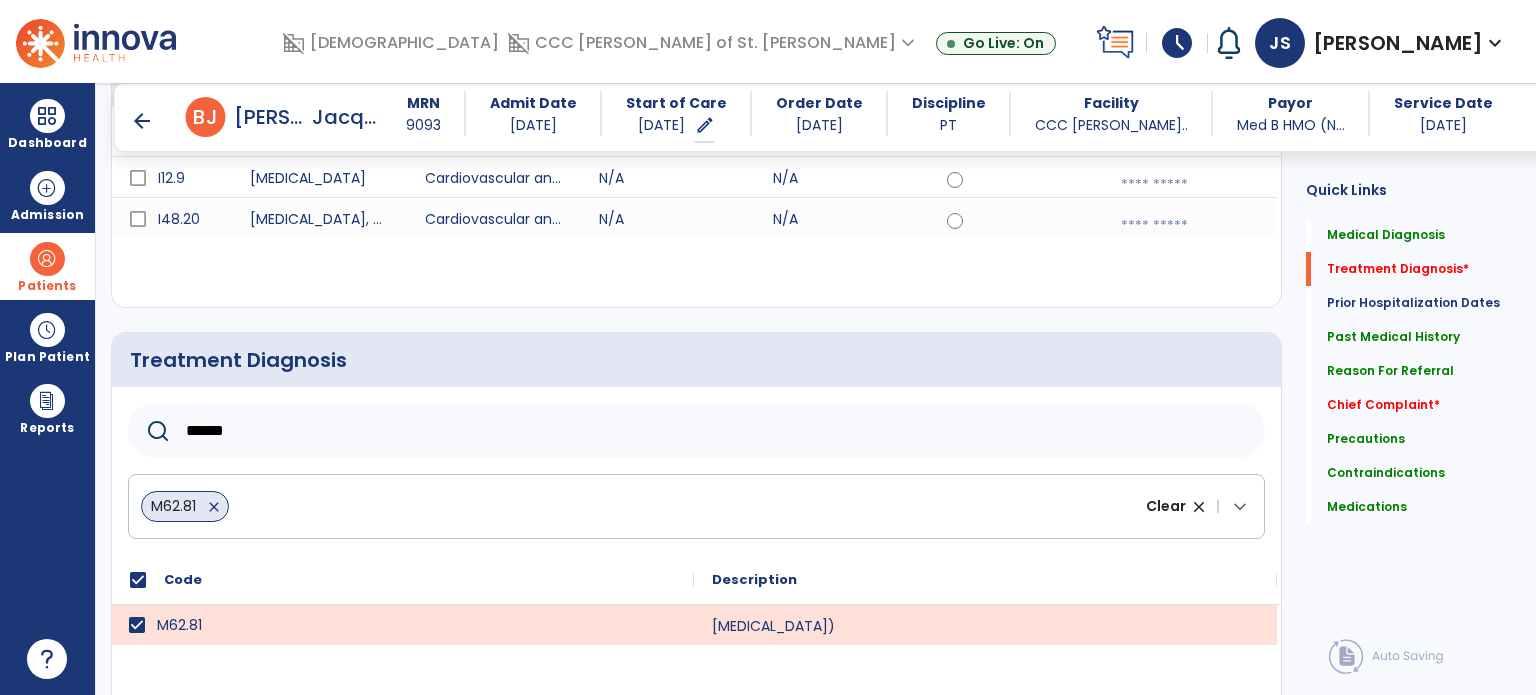 drag, startPoint x: 273, startPoint y: 442, endPoint x: 124, endPoint y: 428, distance: 149.65627 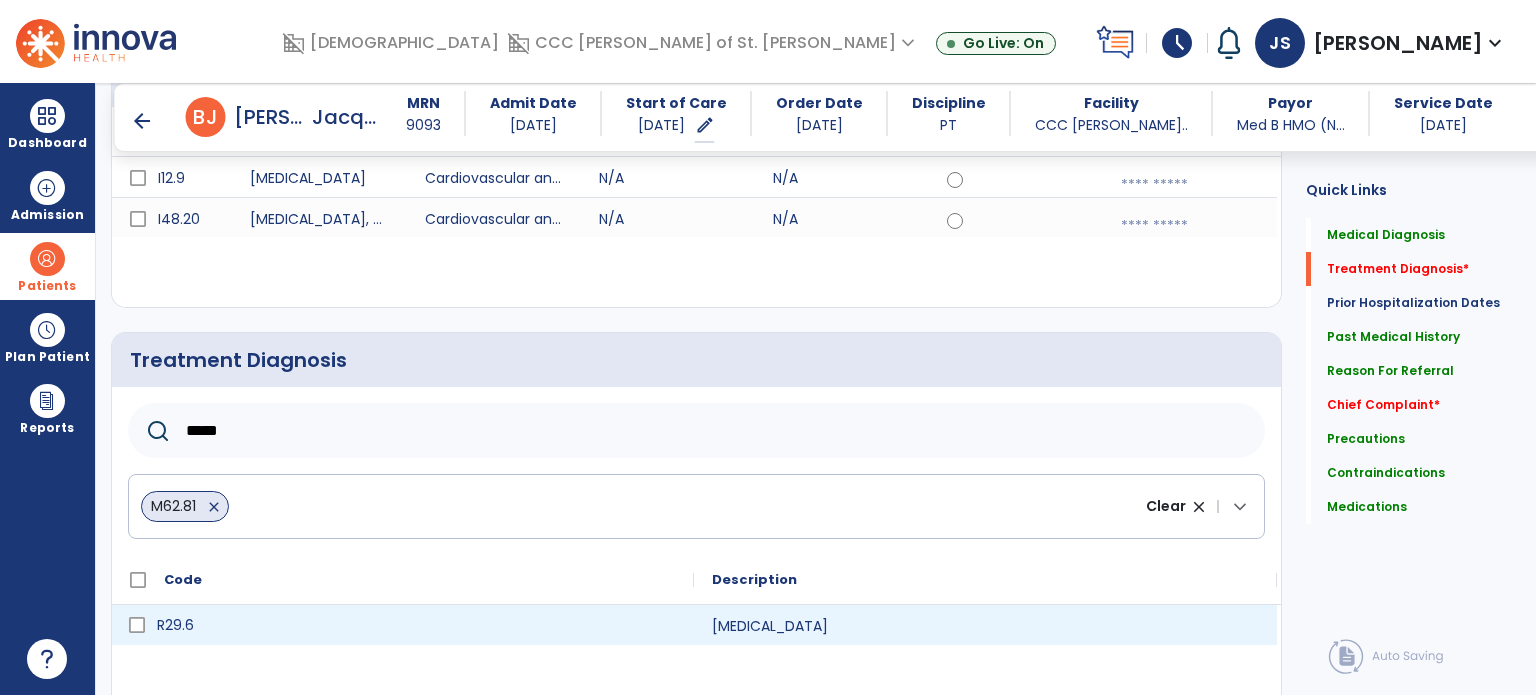 type on "*****" 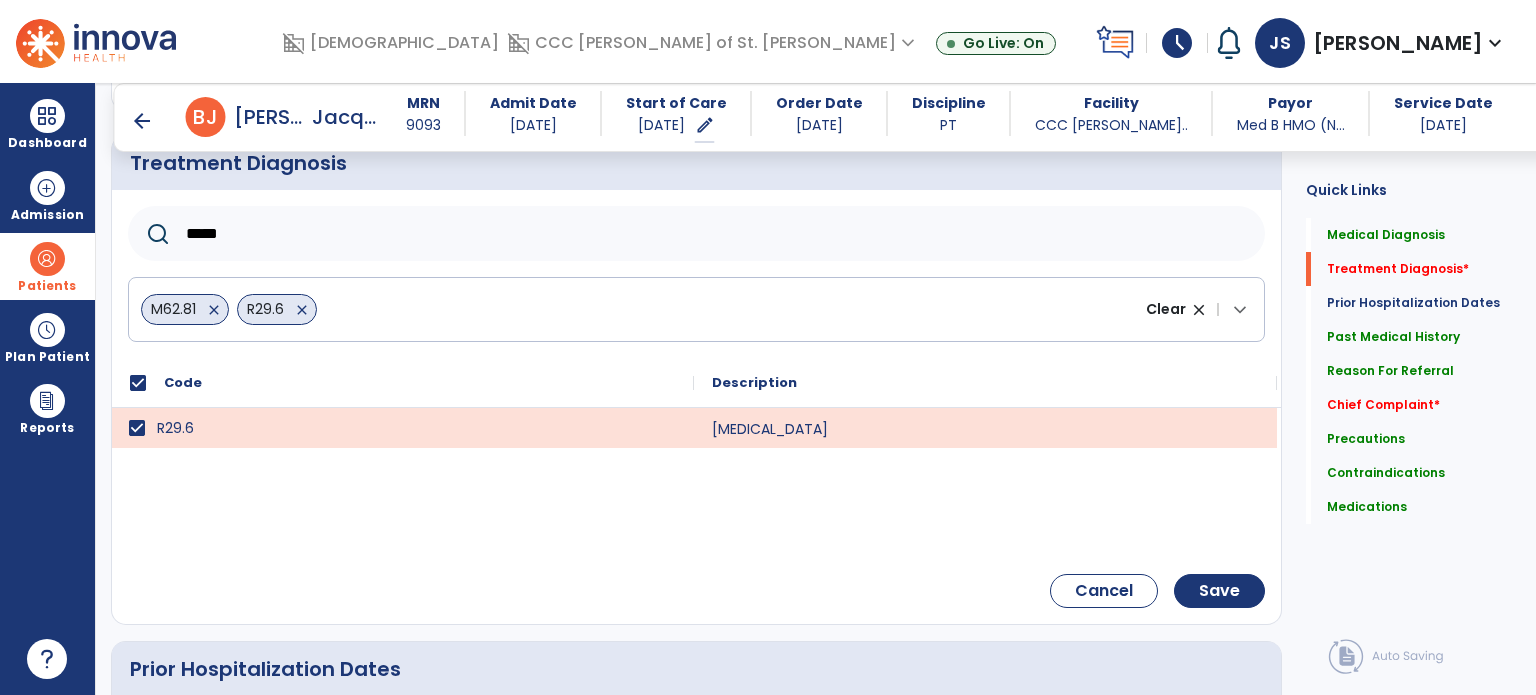 scroll, scrollTop: 476, scrollLeft: 0, axis: vertical 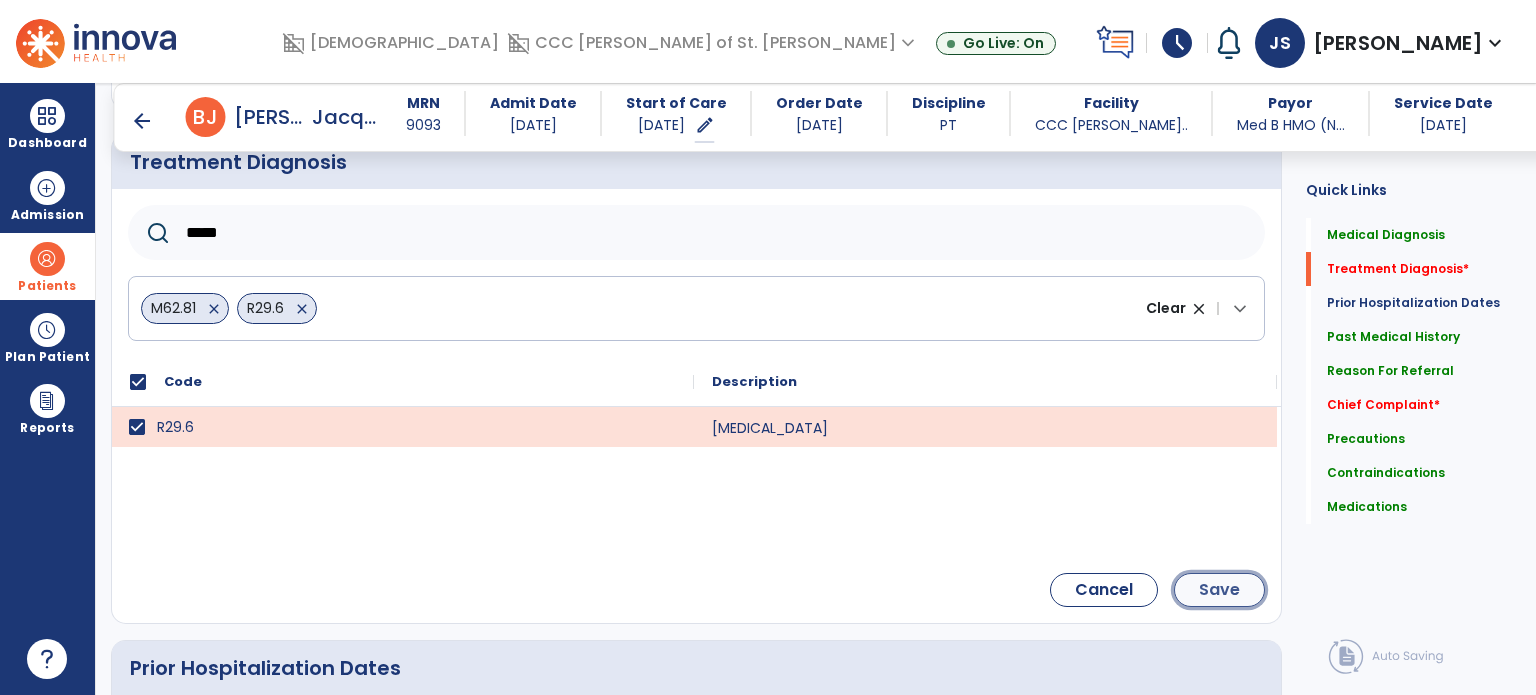 click on "Save" 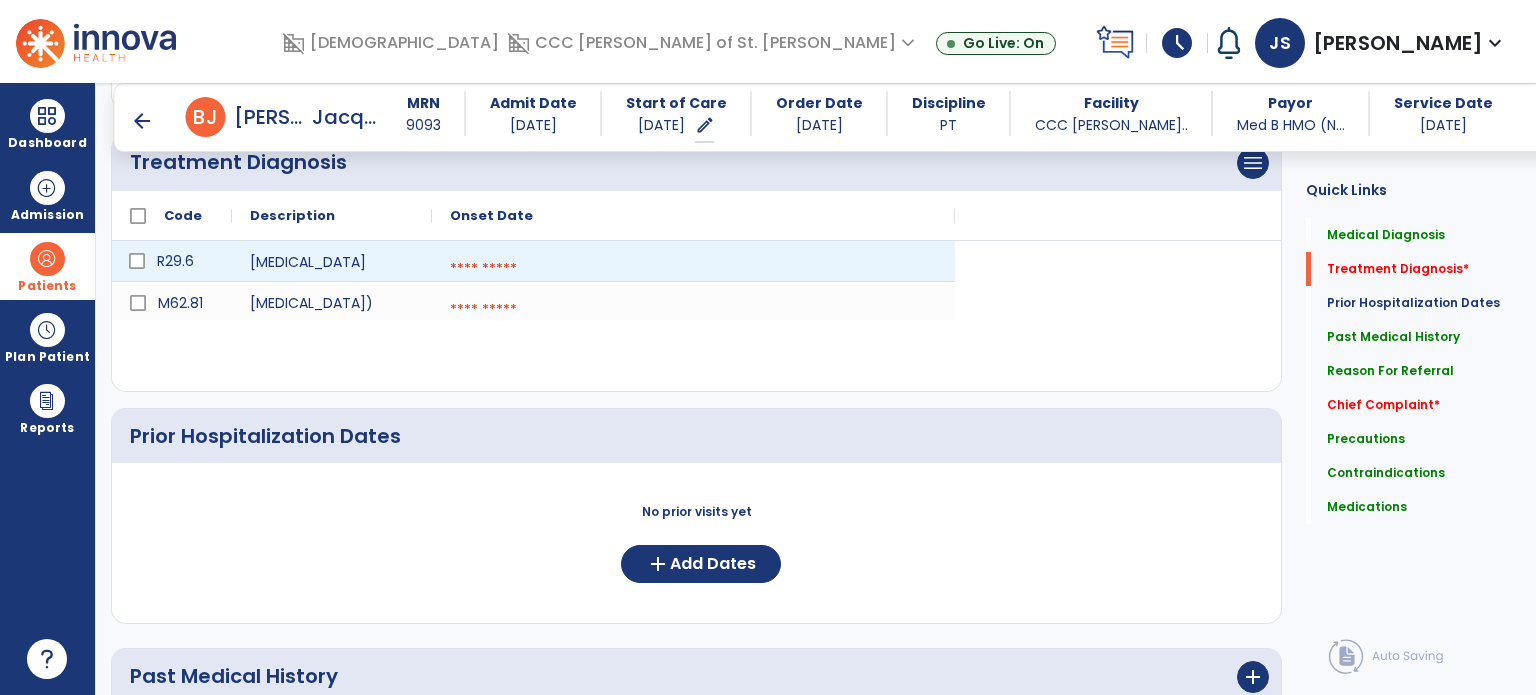 click at bounding box center (693, 269) 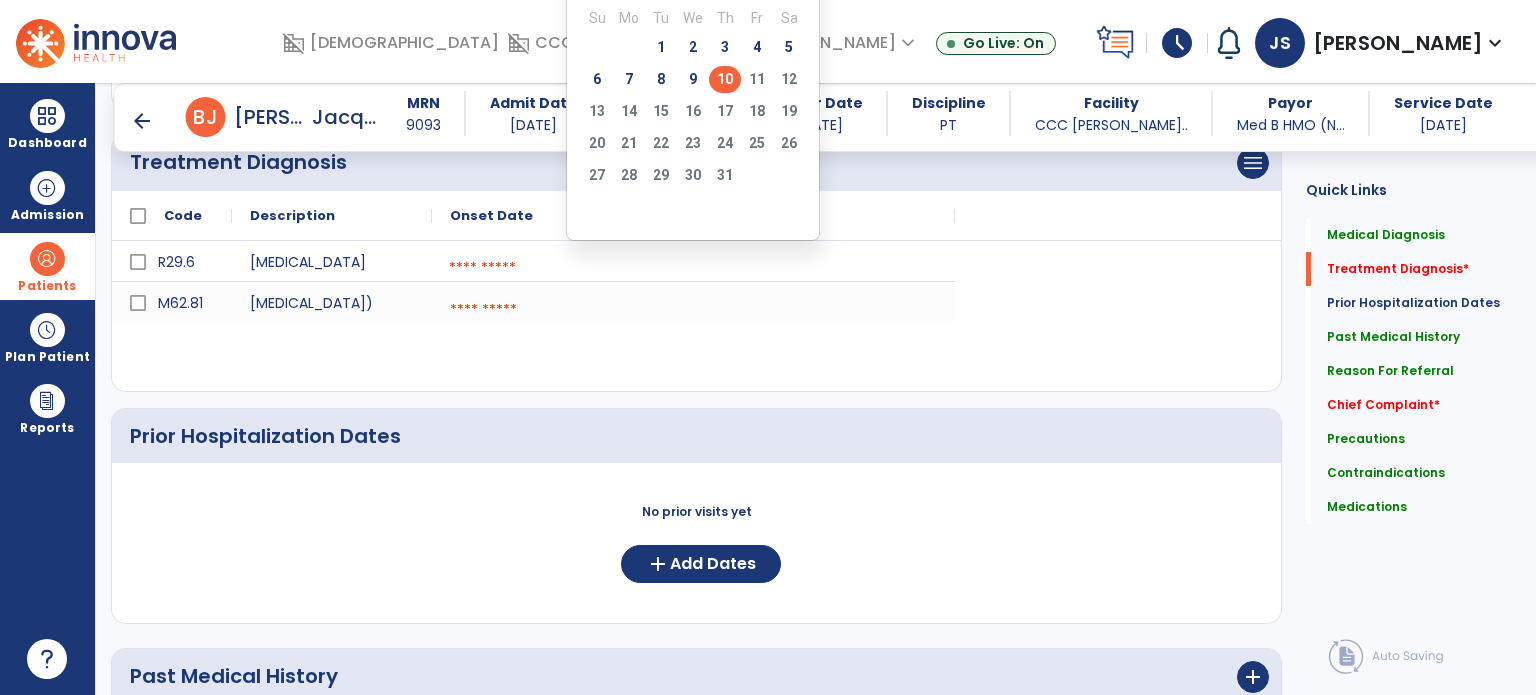 click on "10" 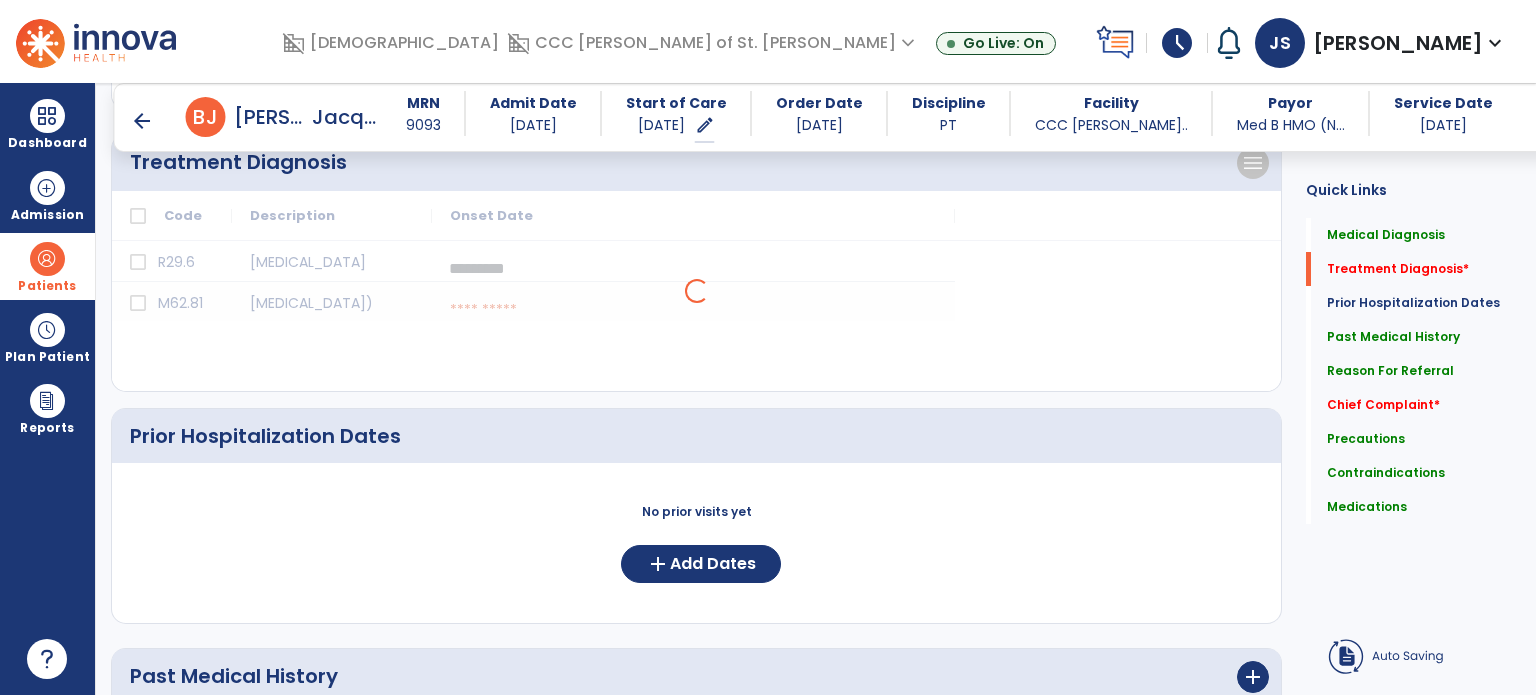 click on "Code
Description
Onset Date
R29.6" 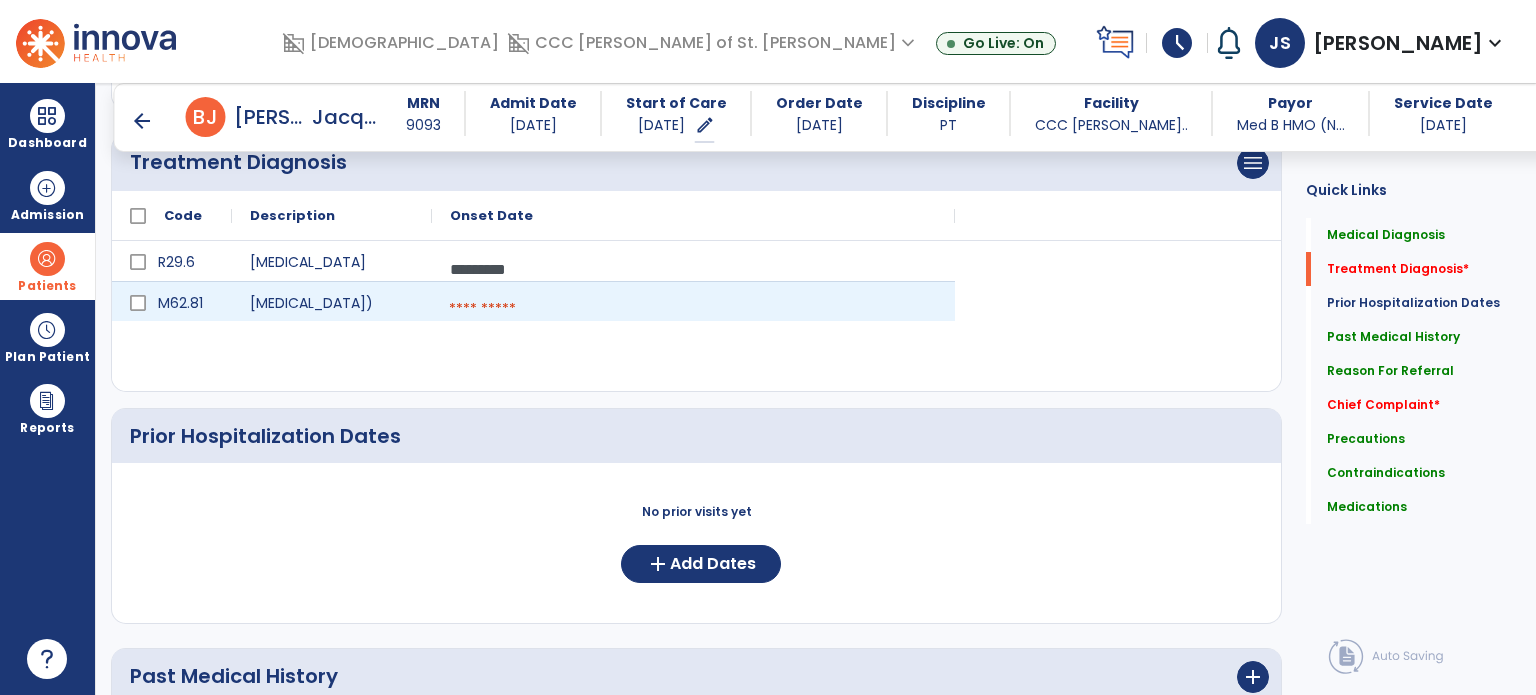 click at bounding box center [693, 309] 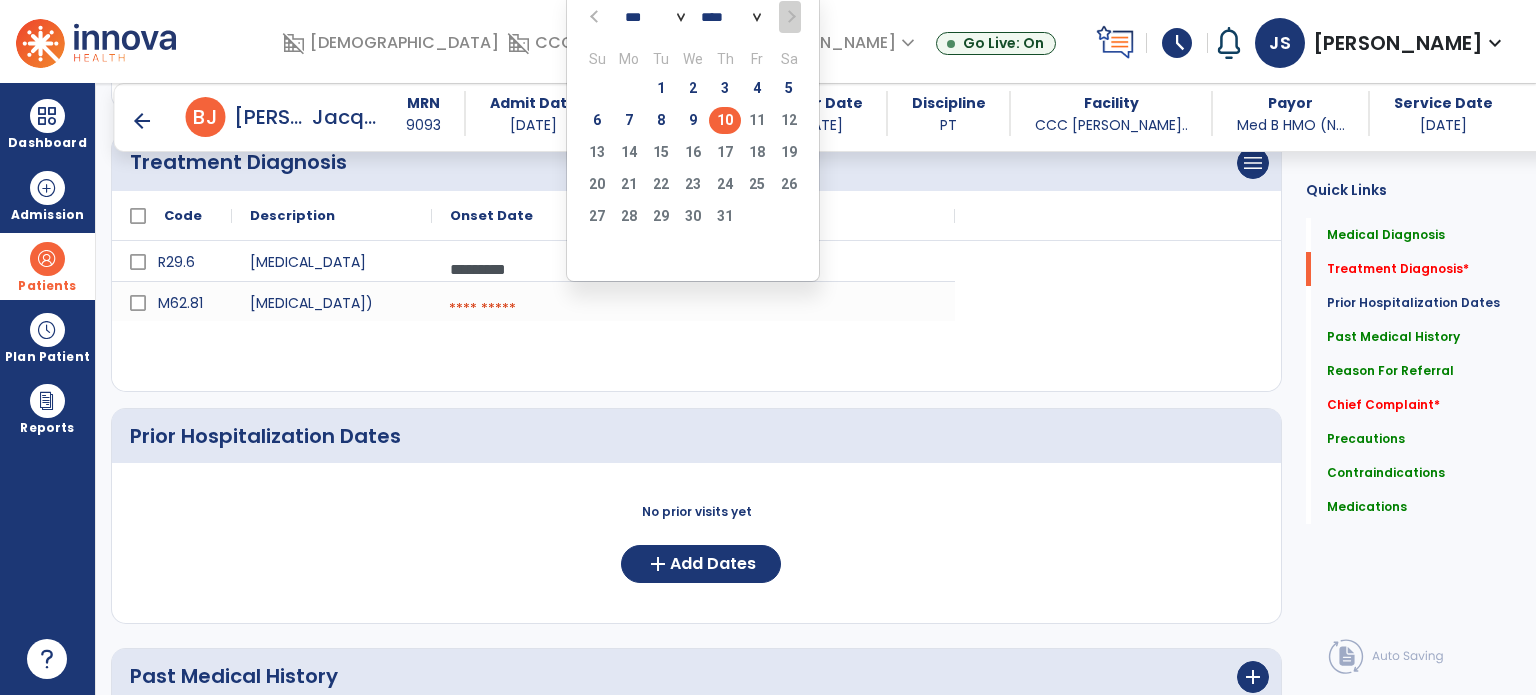 click on "10" 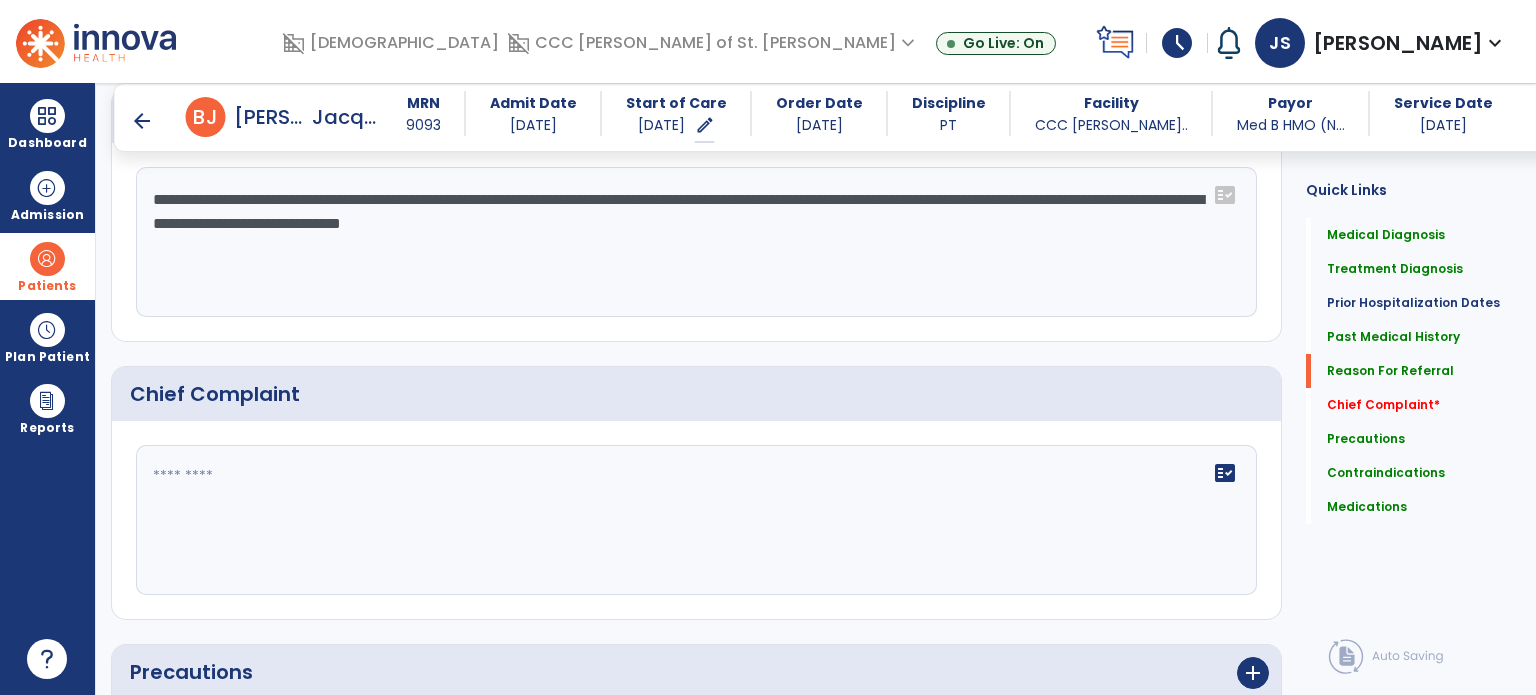 scroll, scrollTop: 1332, scrollLeft: 0, axis: vertical 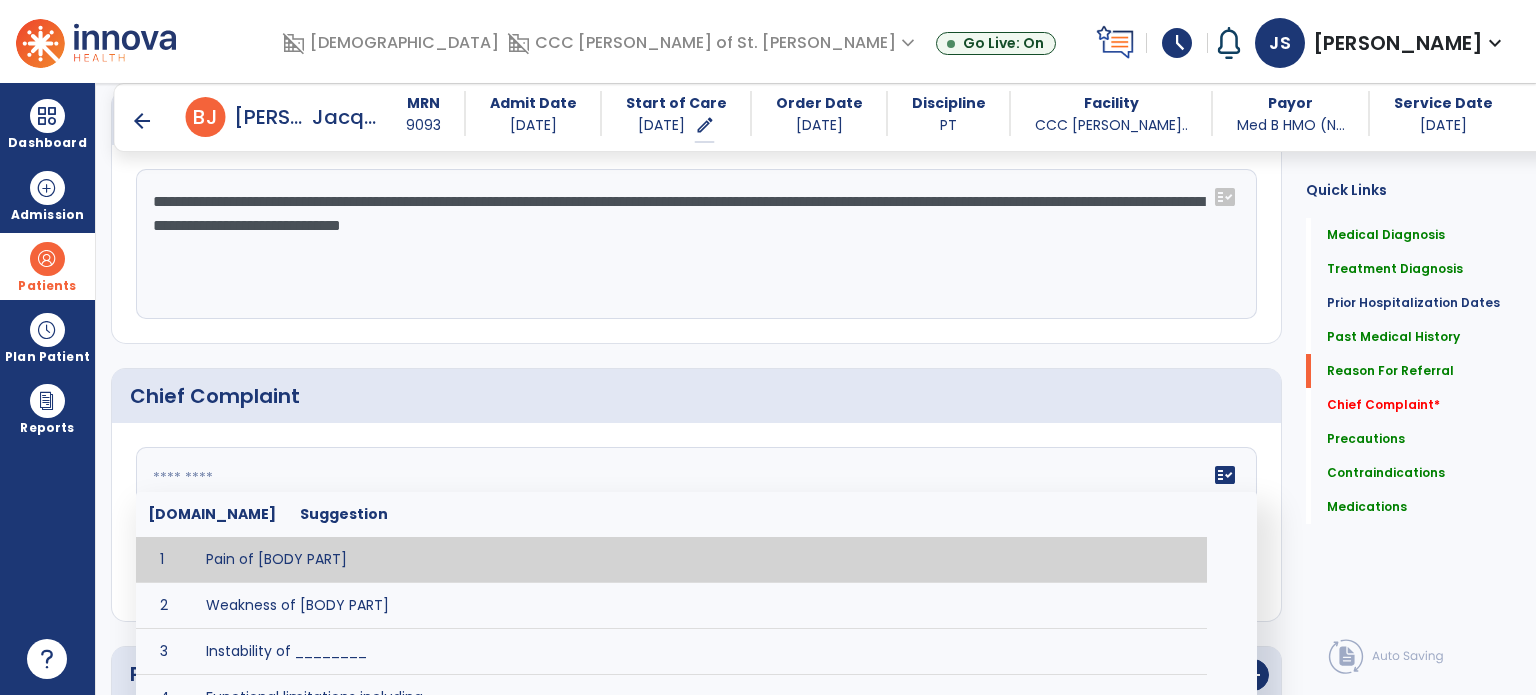 click on "fact_check  [DOMAIN_NAME] Suggestion 1 Pain of [BODY PART] 2 Weakness of [BODY PART] 3 Instability of ________ 4 Functional limitations including ____________ 5 ADL's including ___________. 6 Inability to perform work related duties such as _________ 7 Inability to perform house hold duties such as __________. 8 Loss of balance. 9 Problems with gait including _________." 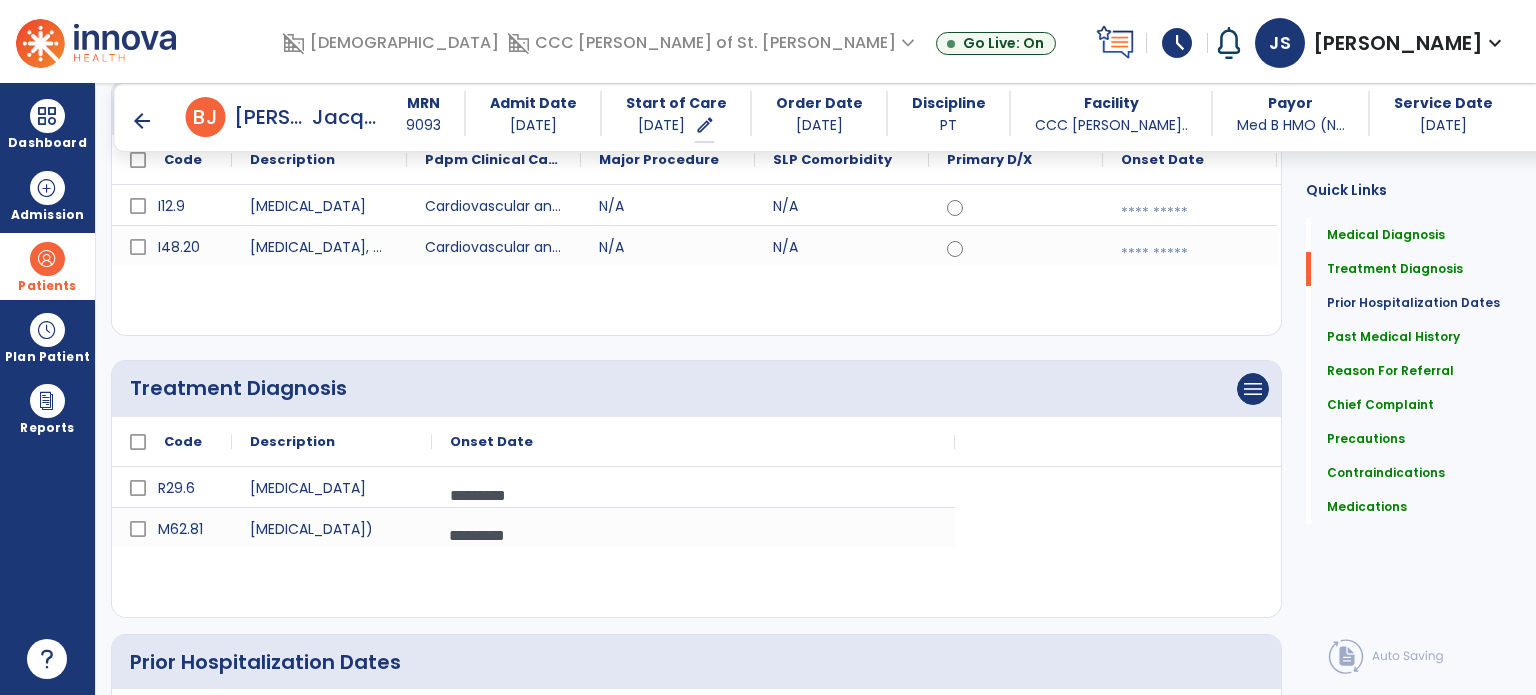 scroll, scrollTop: 0, scrollLeft: 0, axis: both 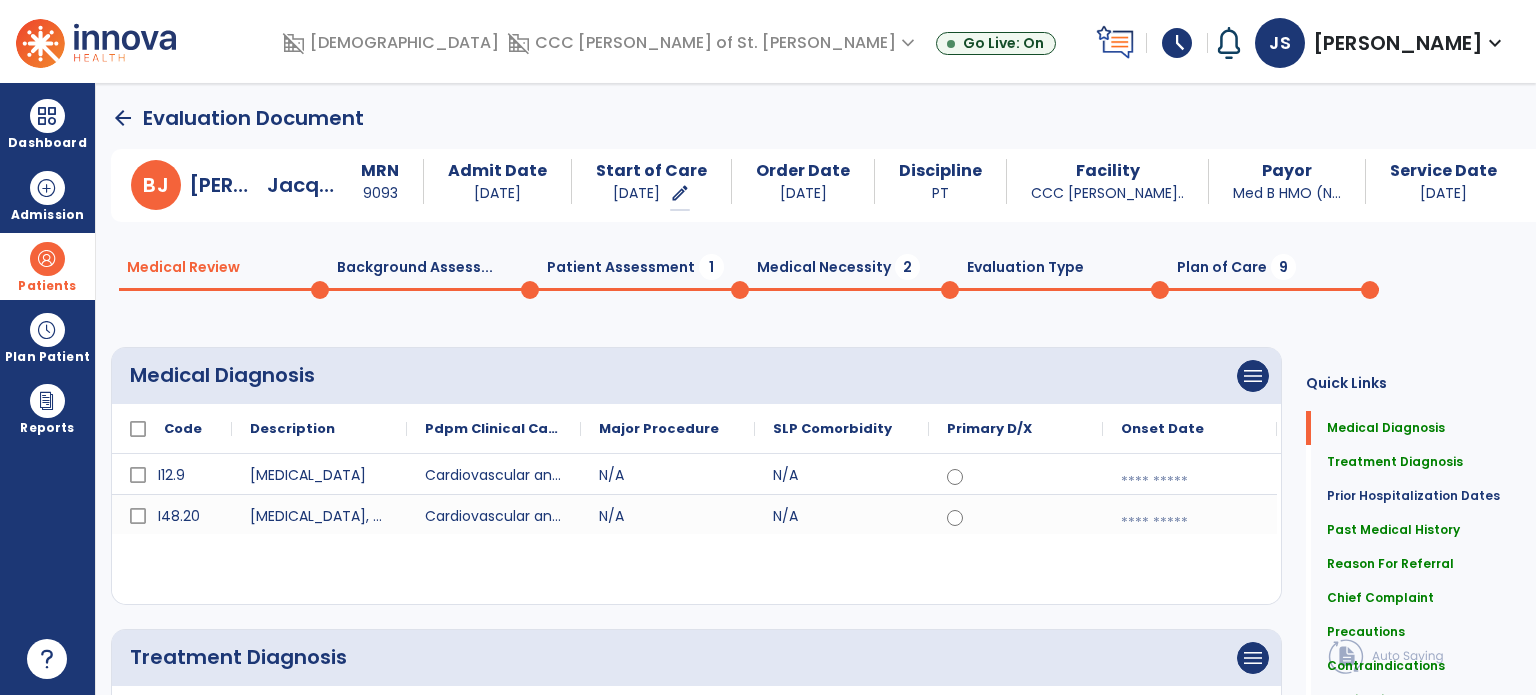 type on "**********" 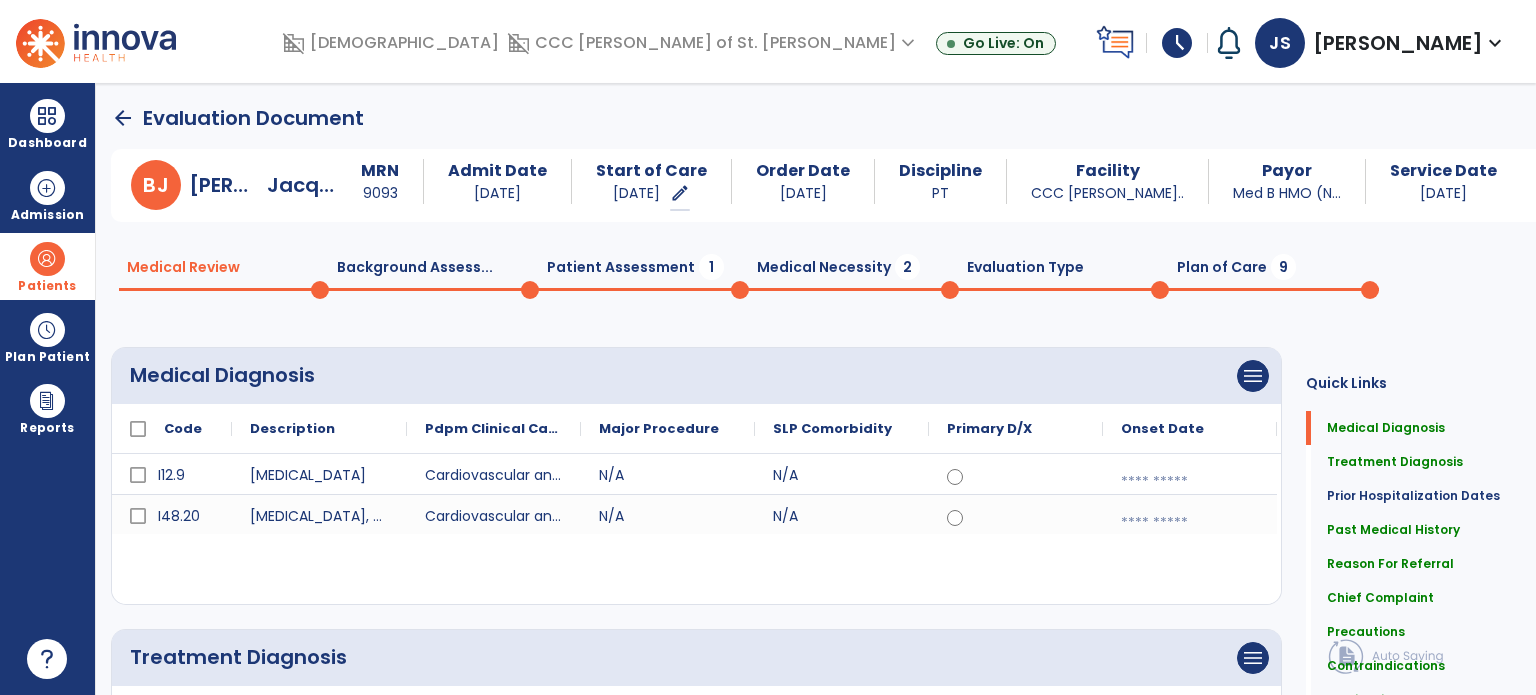 click on "Patient Assessment  1" 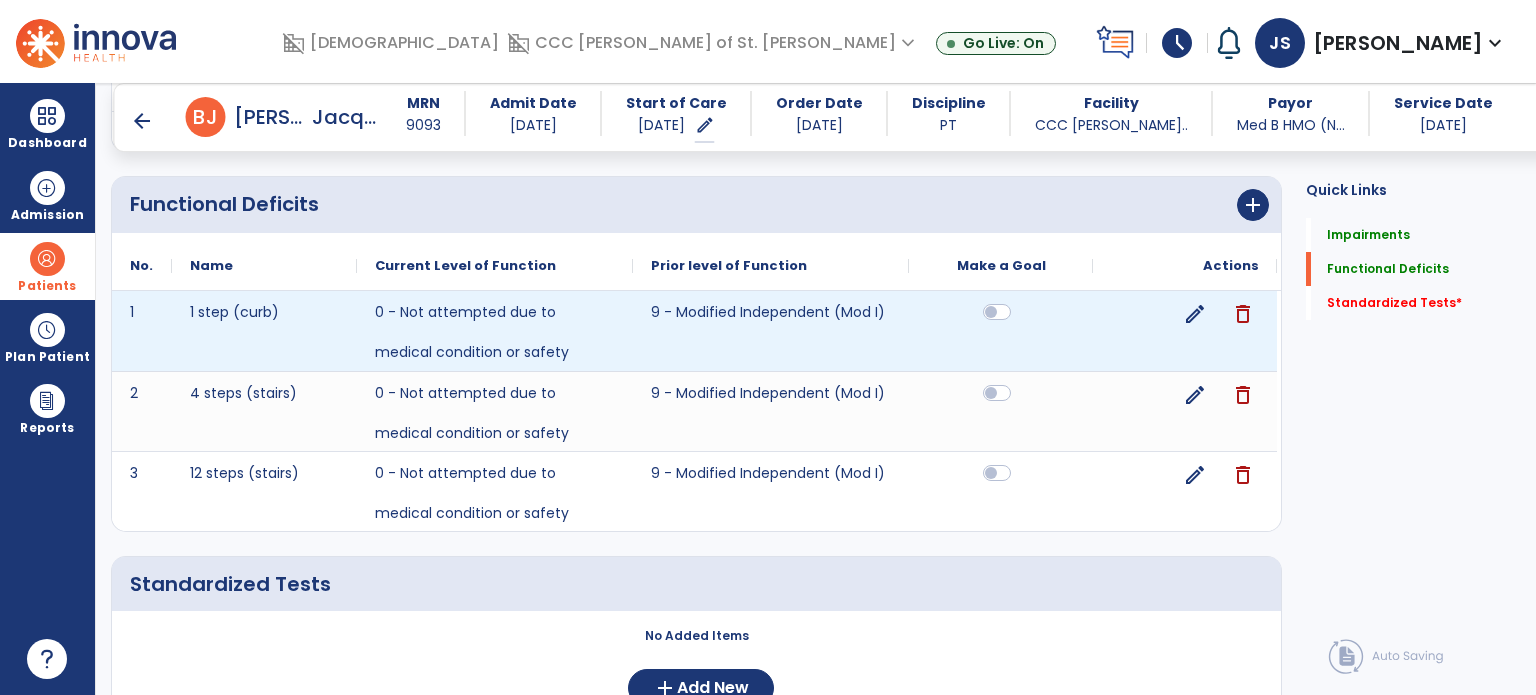 scroll, scrollTop: 515, scrollLeft: 0, axis: vertical 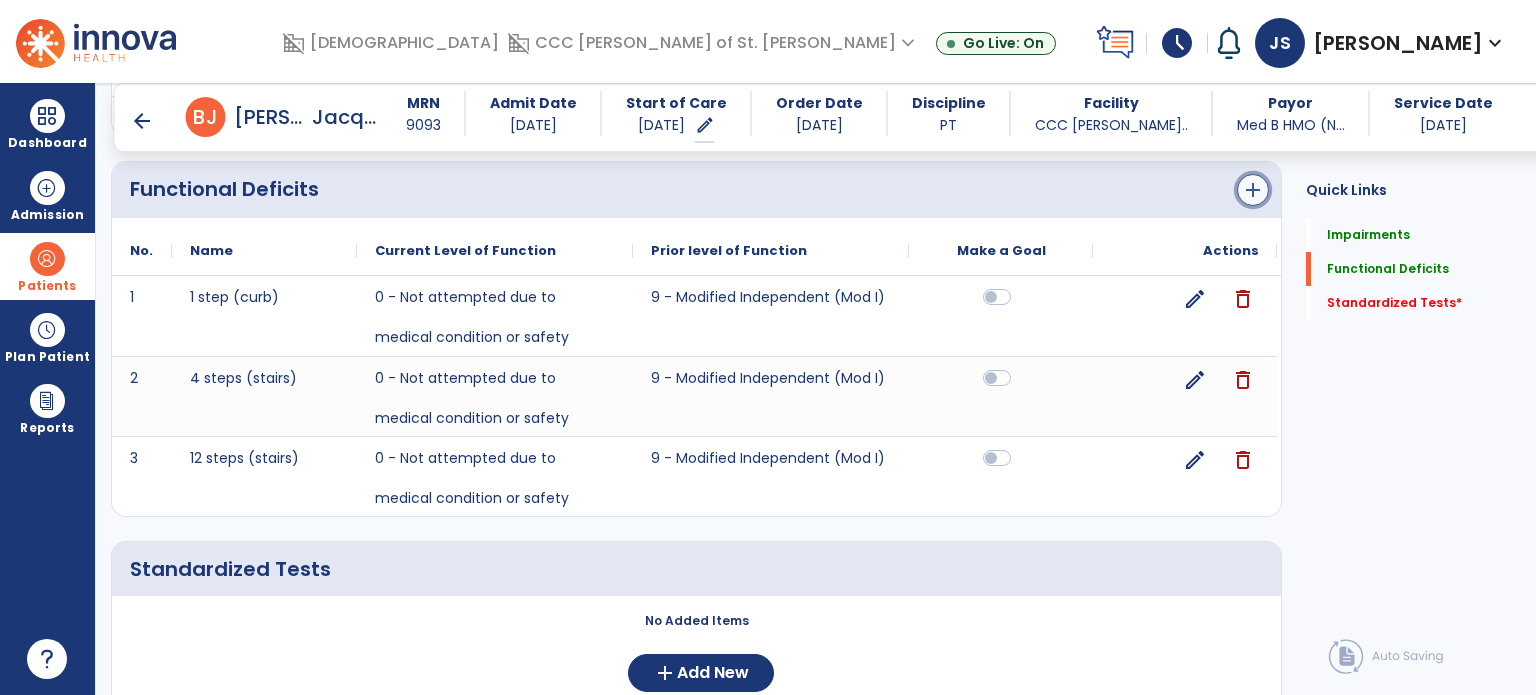click on "add" 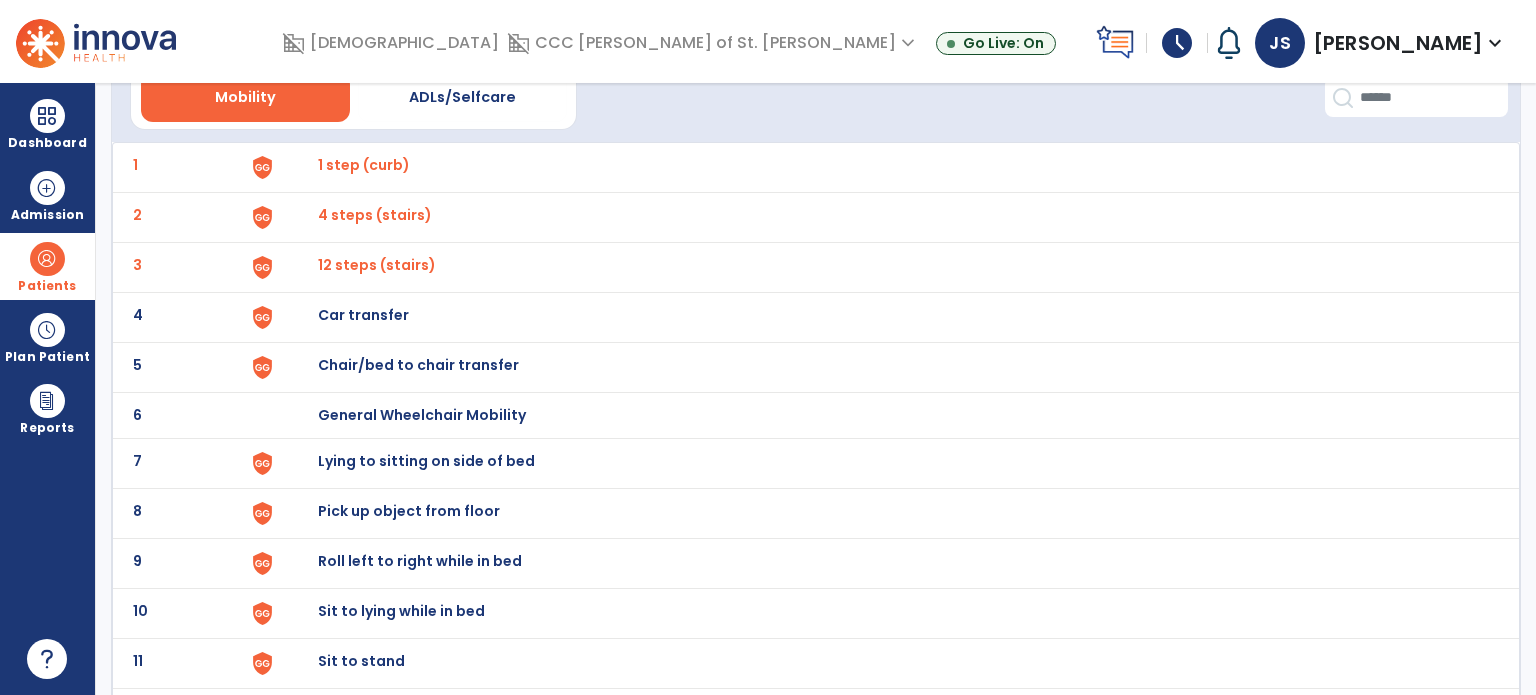 scroll, scrollTop: 35, scrollLeft: 0, axis: vertical 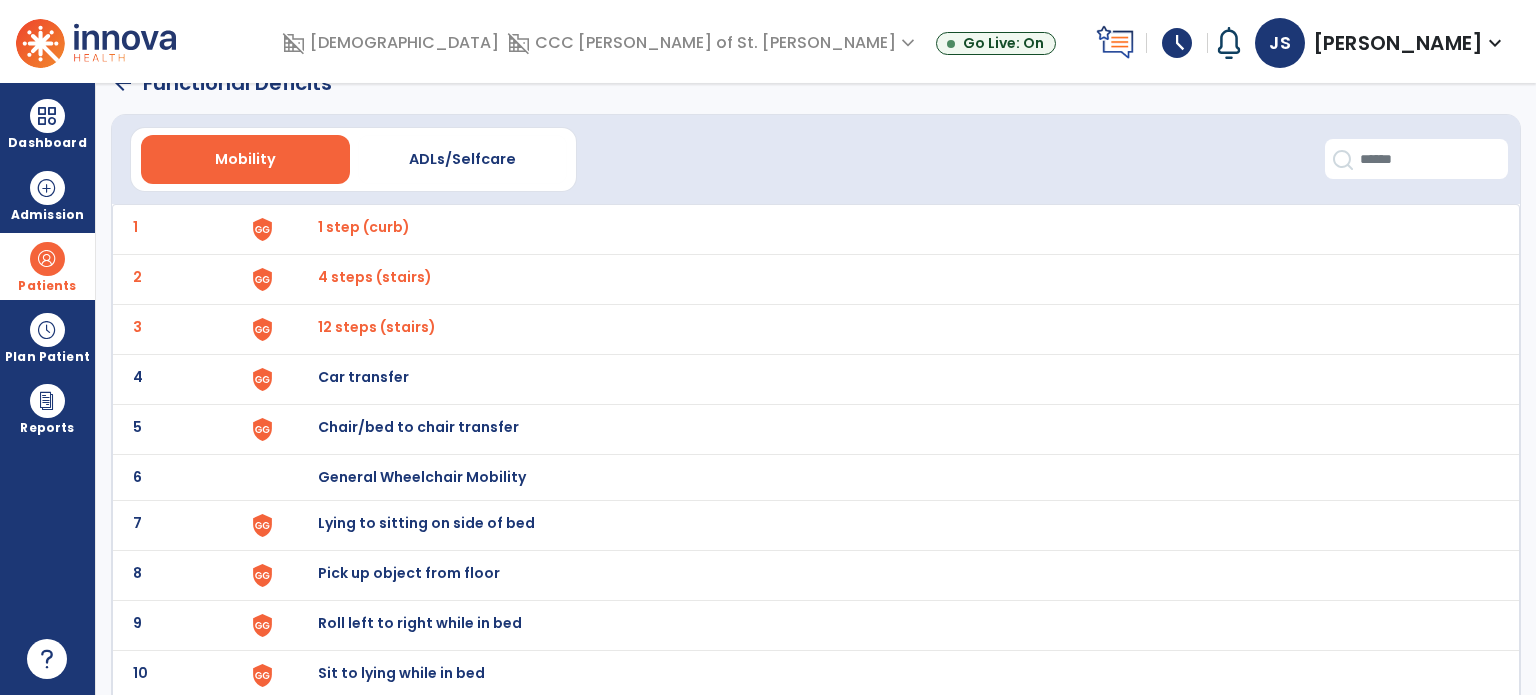 click on "1 step (curb)" at bounding box center [364, 227] 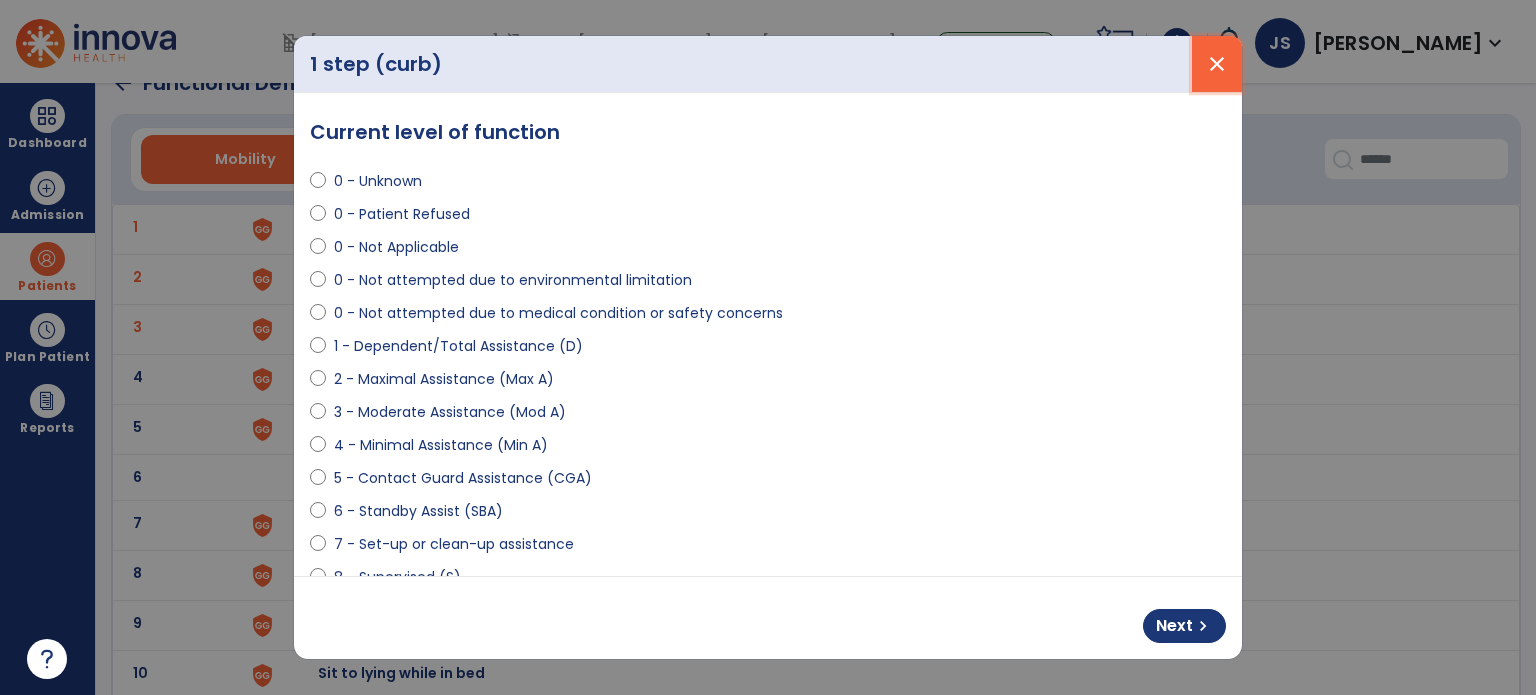 click on "close" at bounding box center (1217, 64) 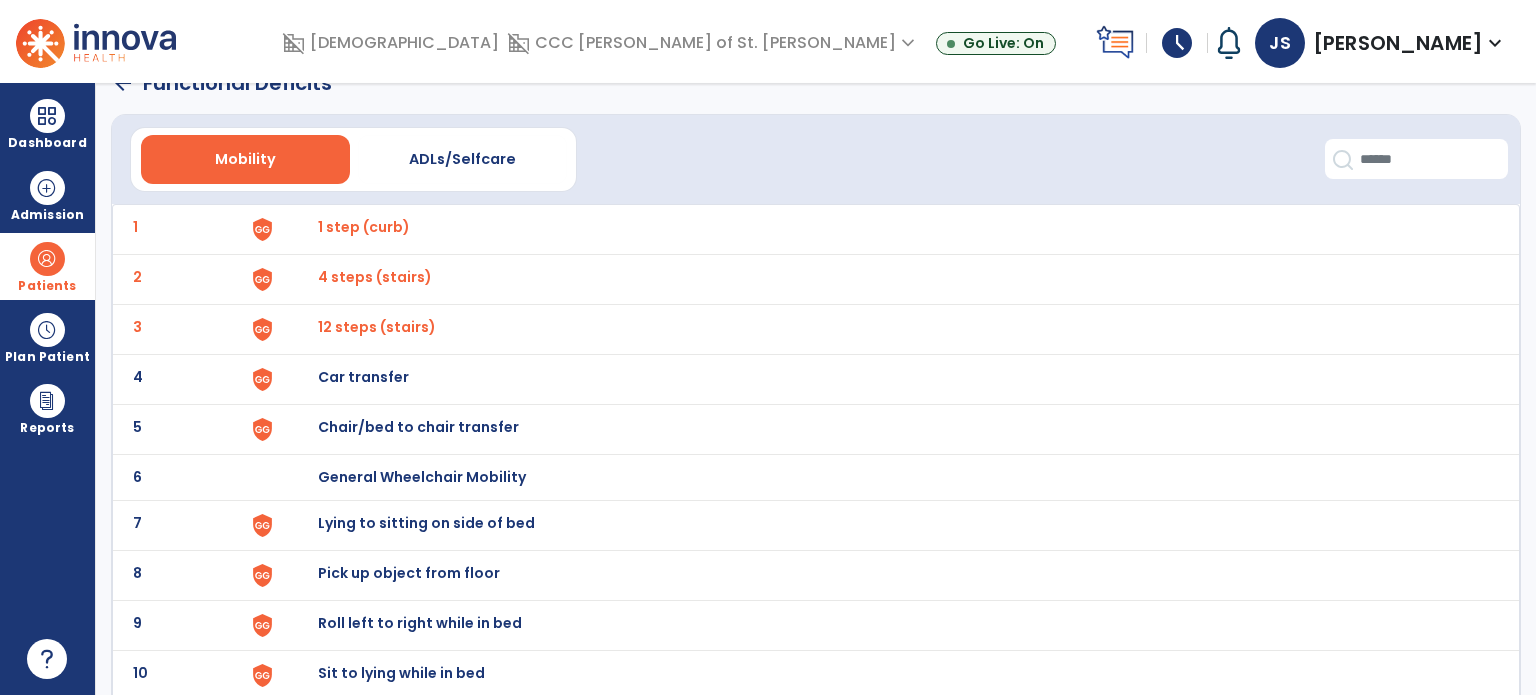 click on "arrow_back" 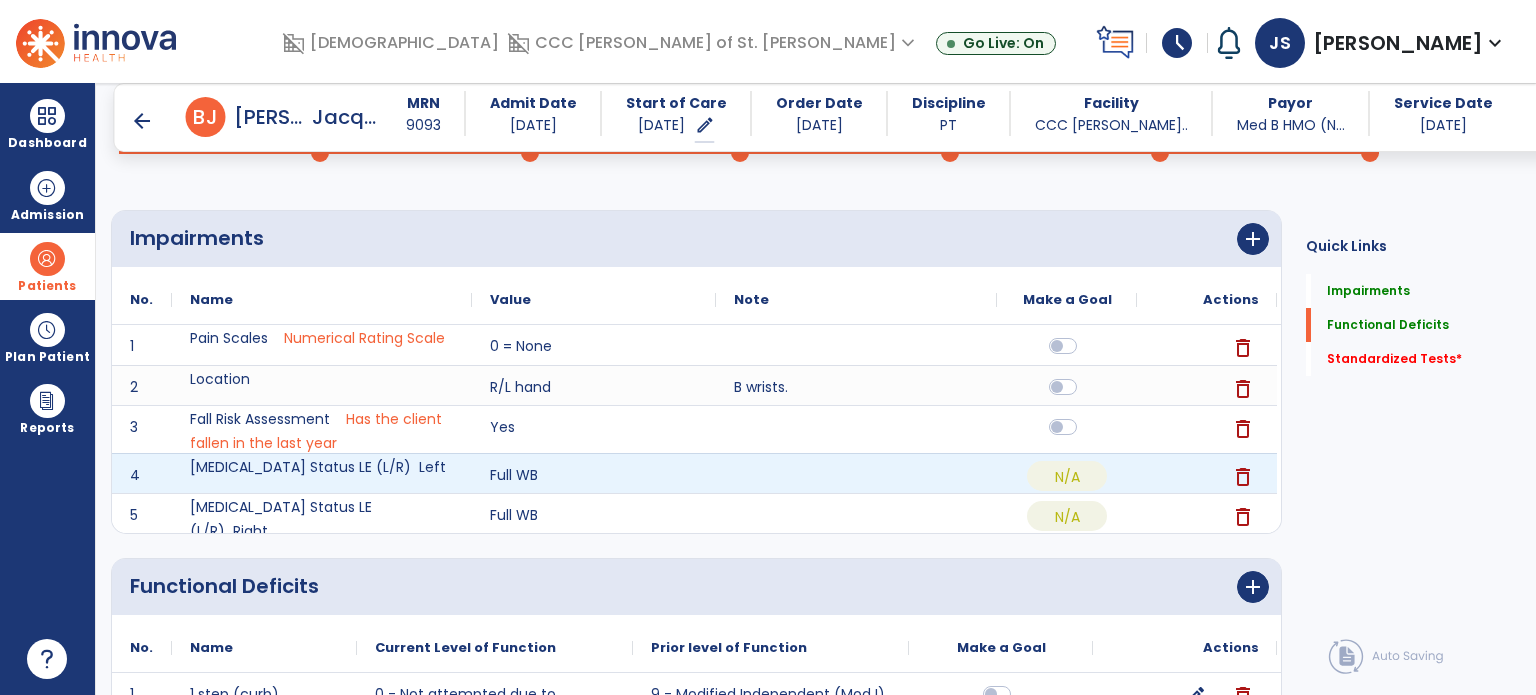 scroll, scrollTop: 396, scrollLeft: 0, axis: vertical 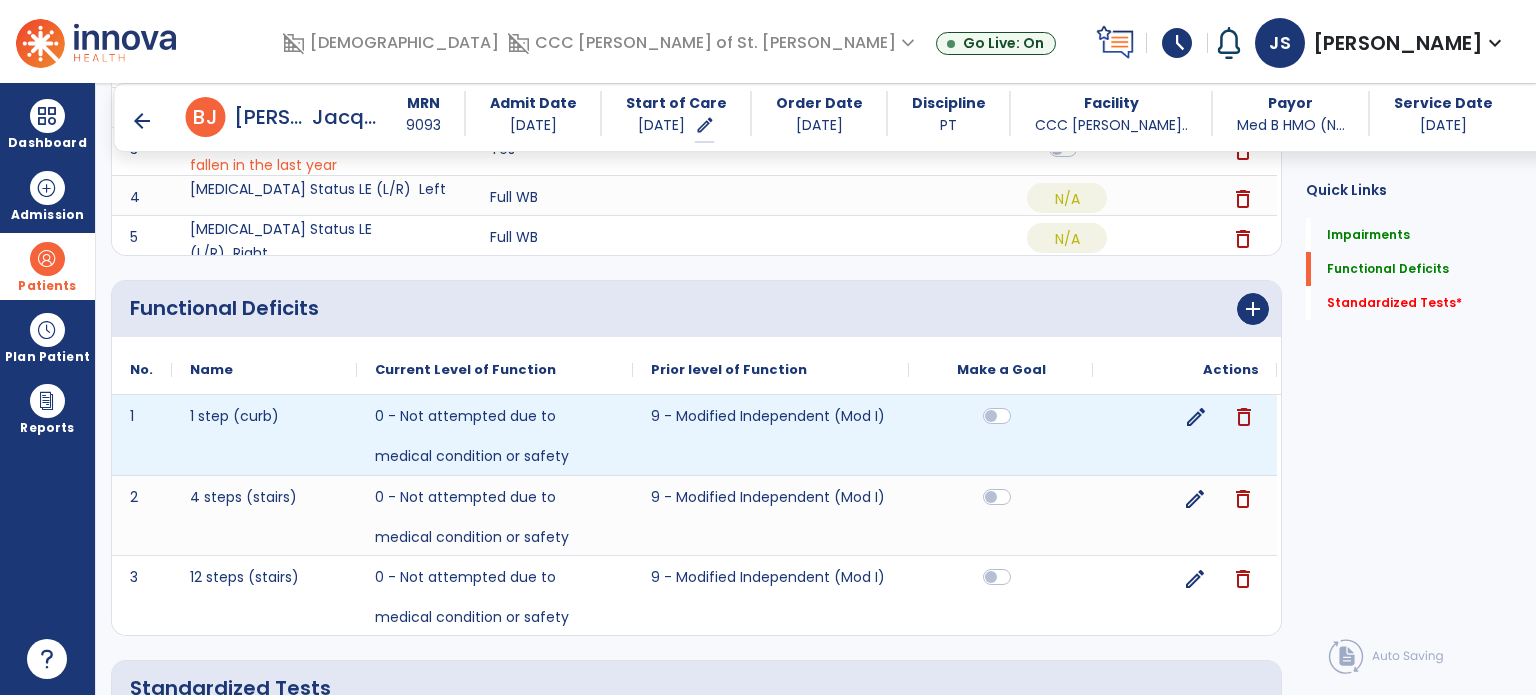 click on "delete" 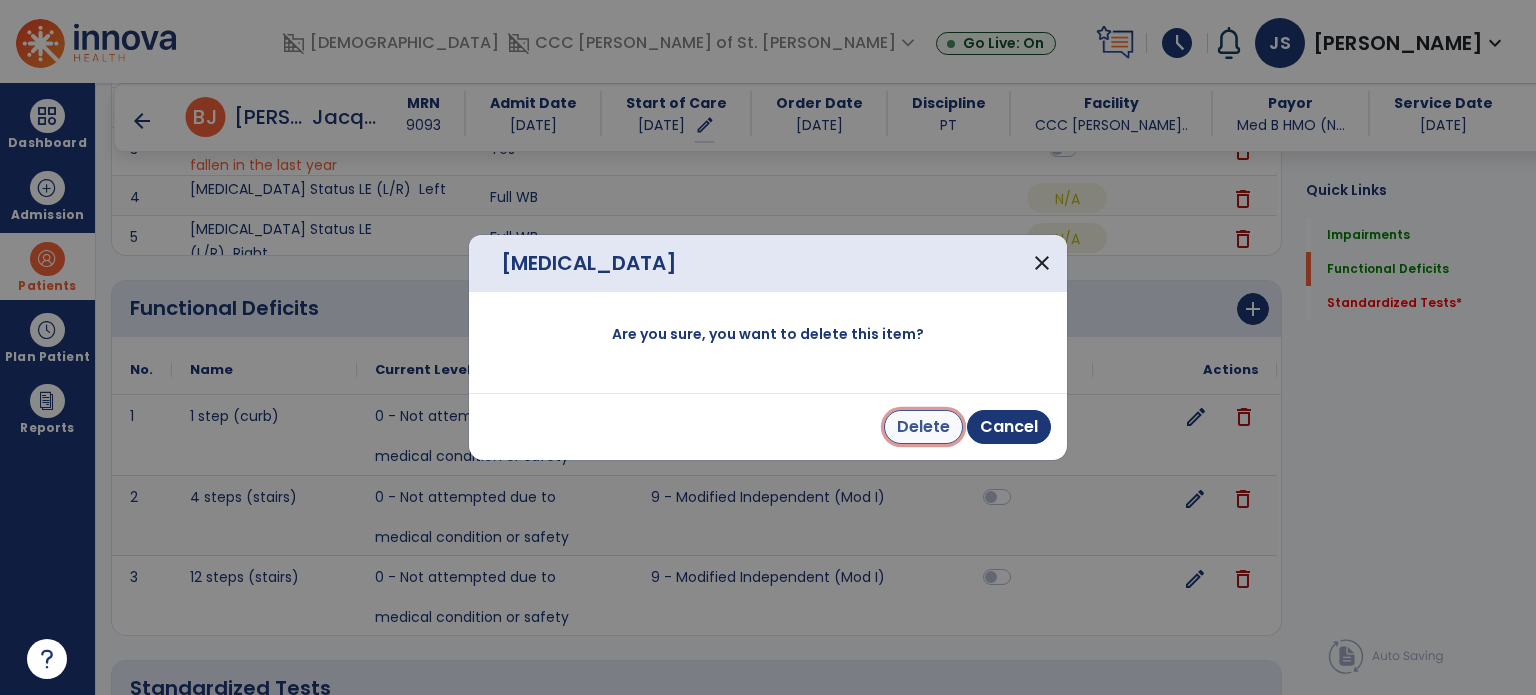 click on "Delete" at bounding box center (923, 427) 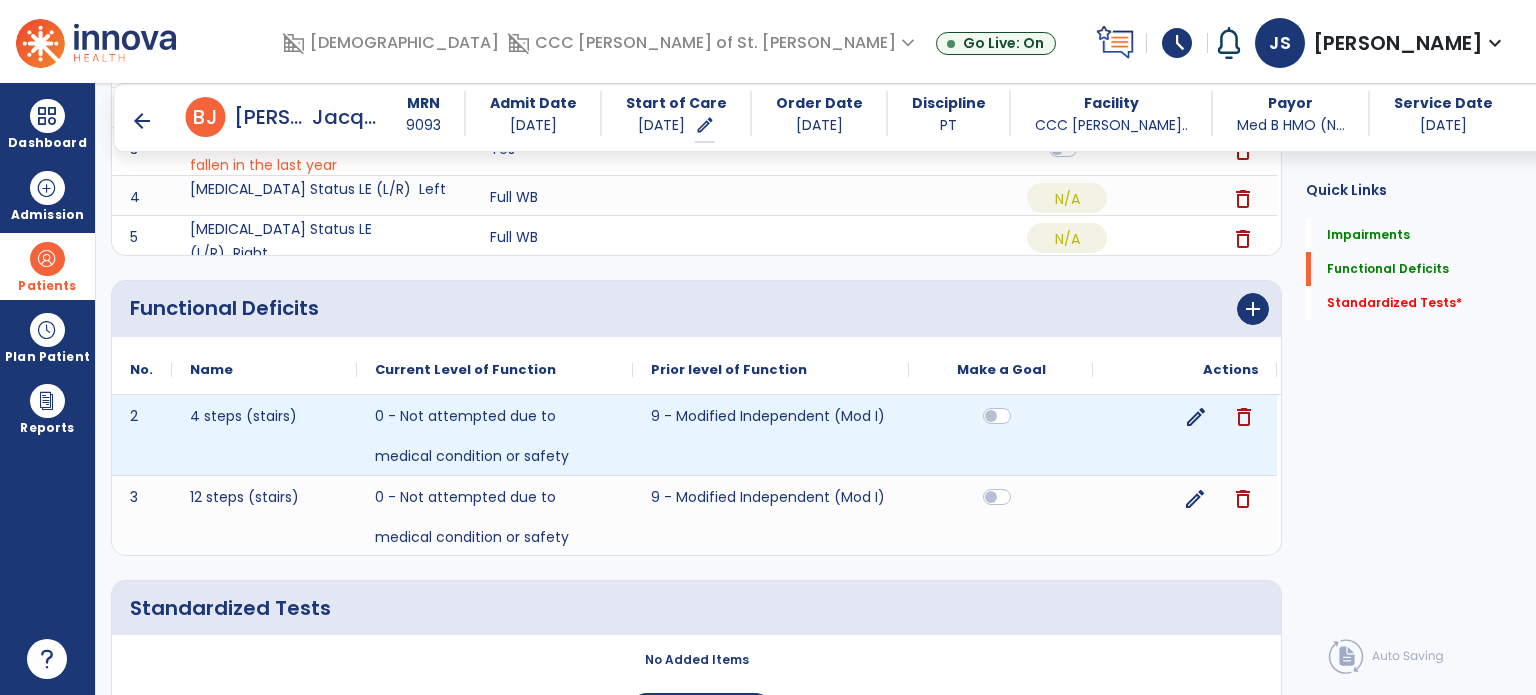 click on "delete" 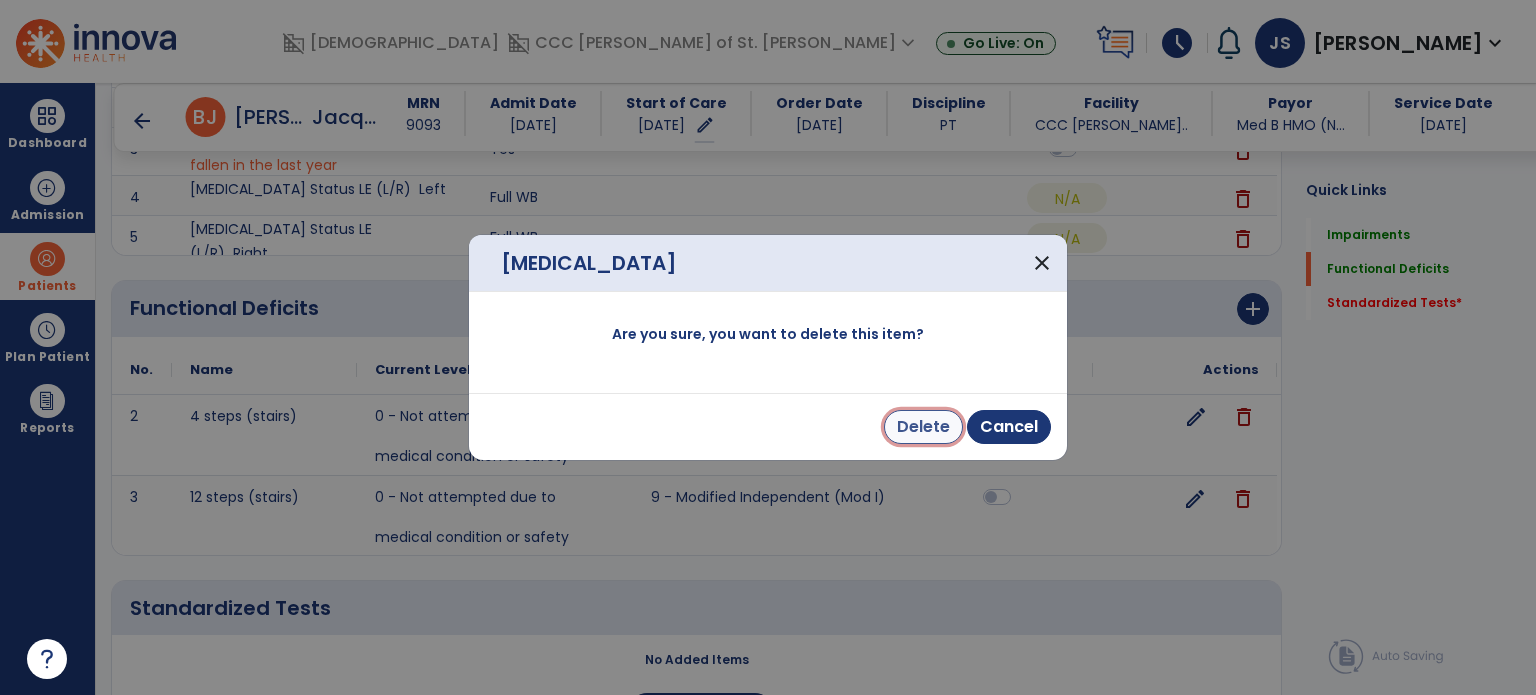 click on "Delete" at bounding box center [923, 427] 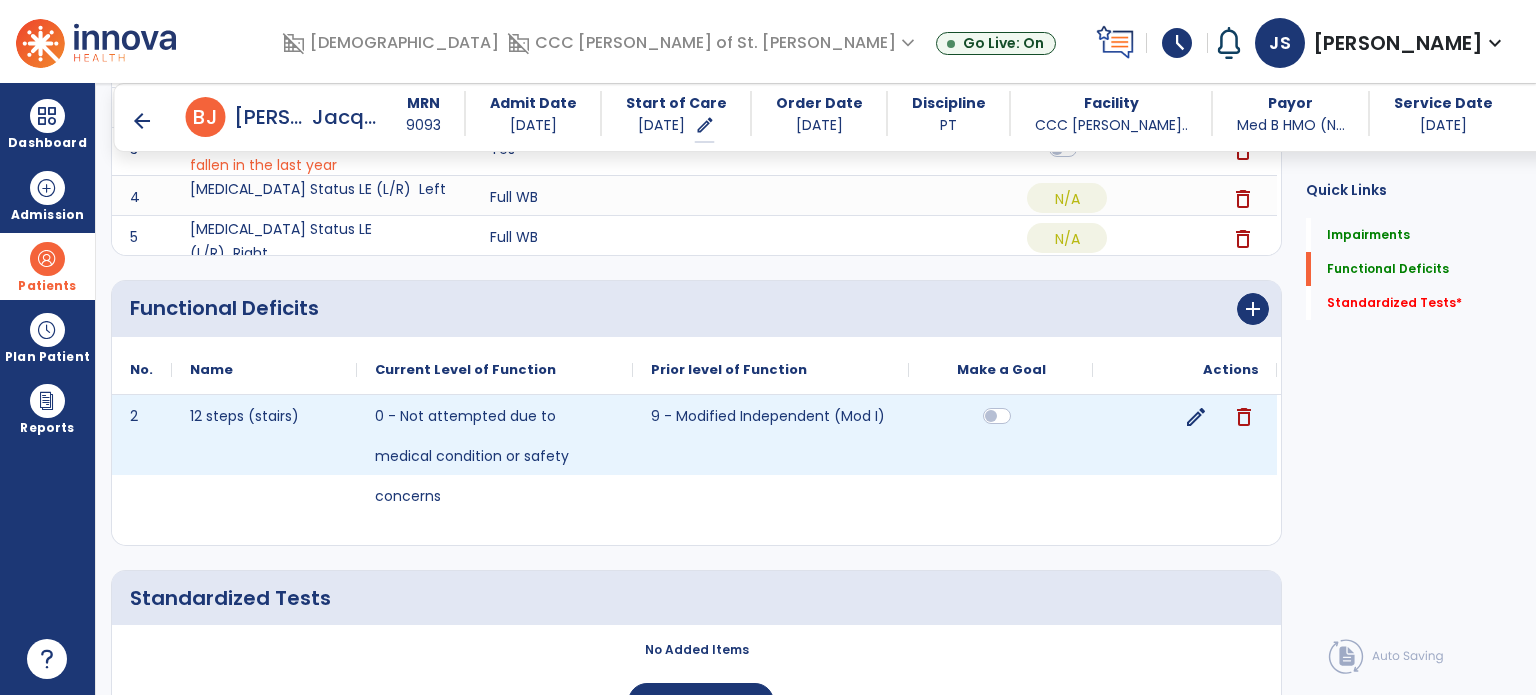 click on "delete" 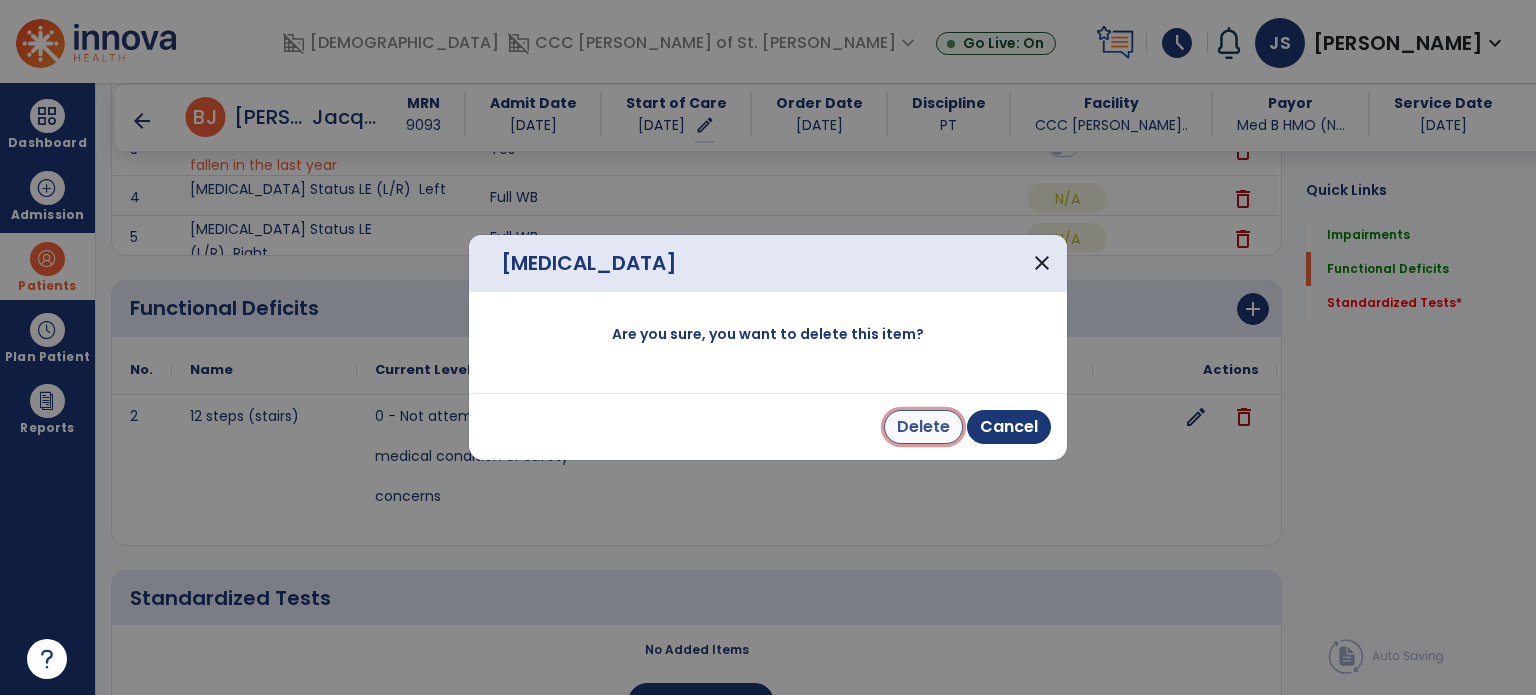 click on "Delete" at bounding box center [923, 427] 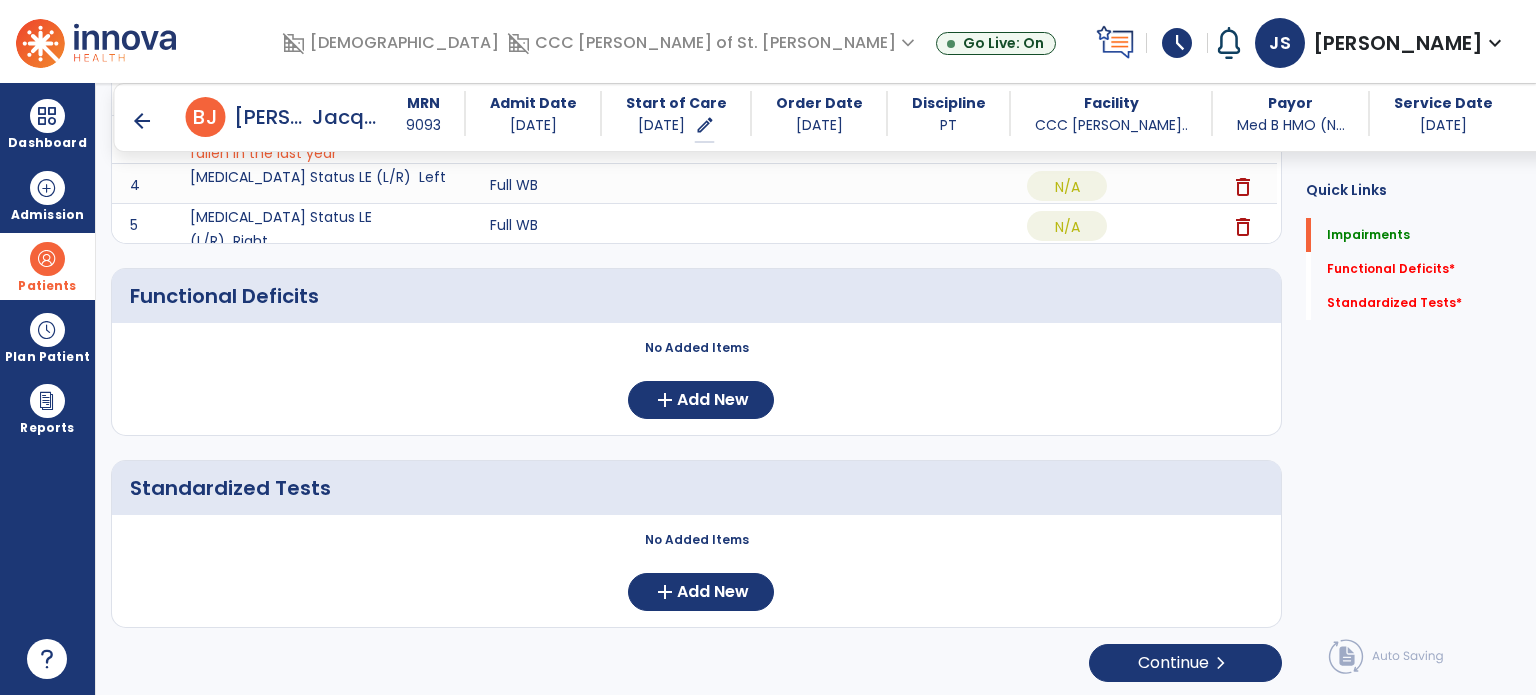 scroll, scrollTop: 0, scrollLeft: 0, axis: both 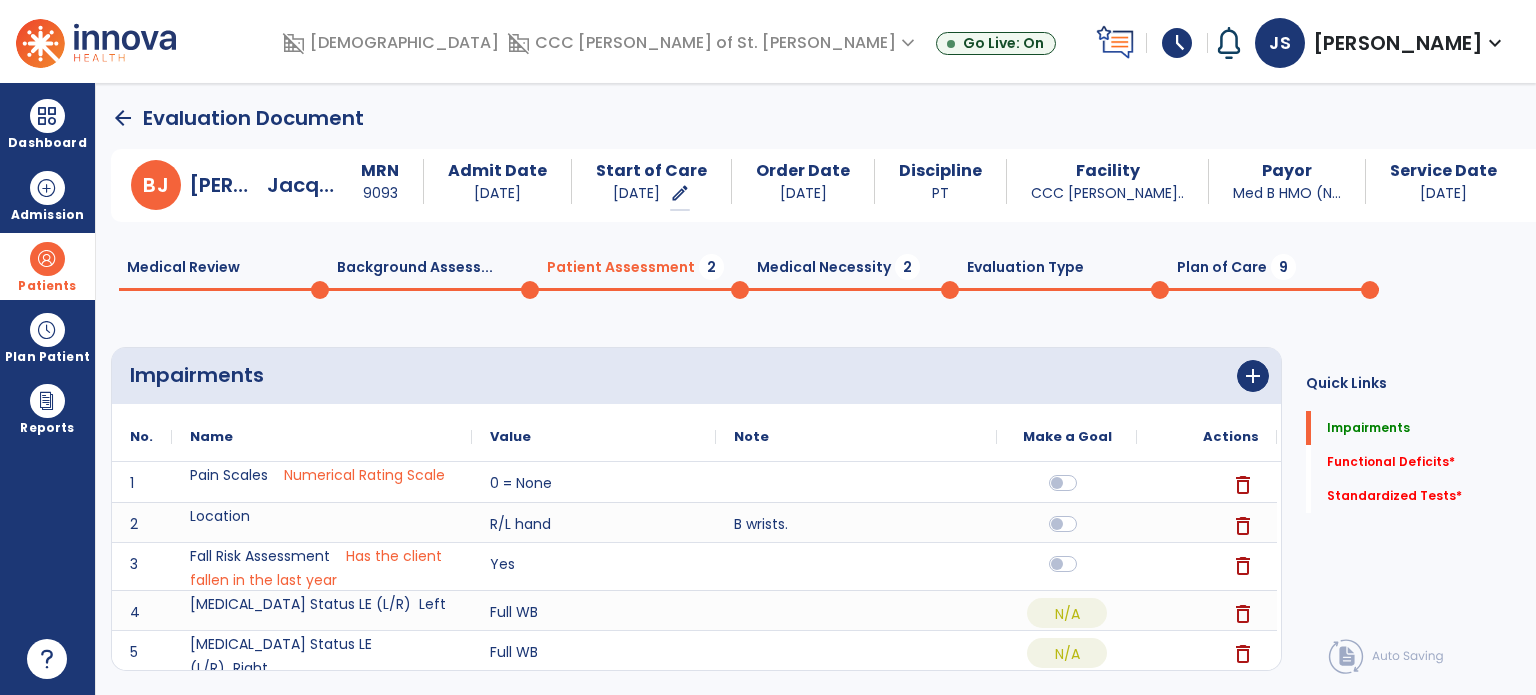 click on "Background Assess...  0" 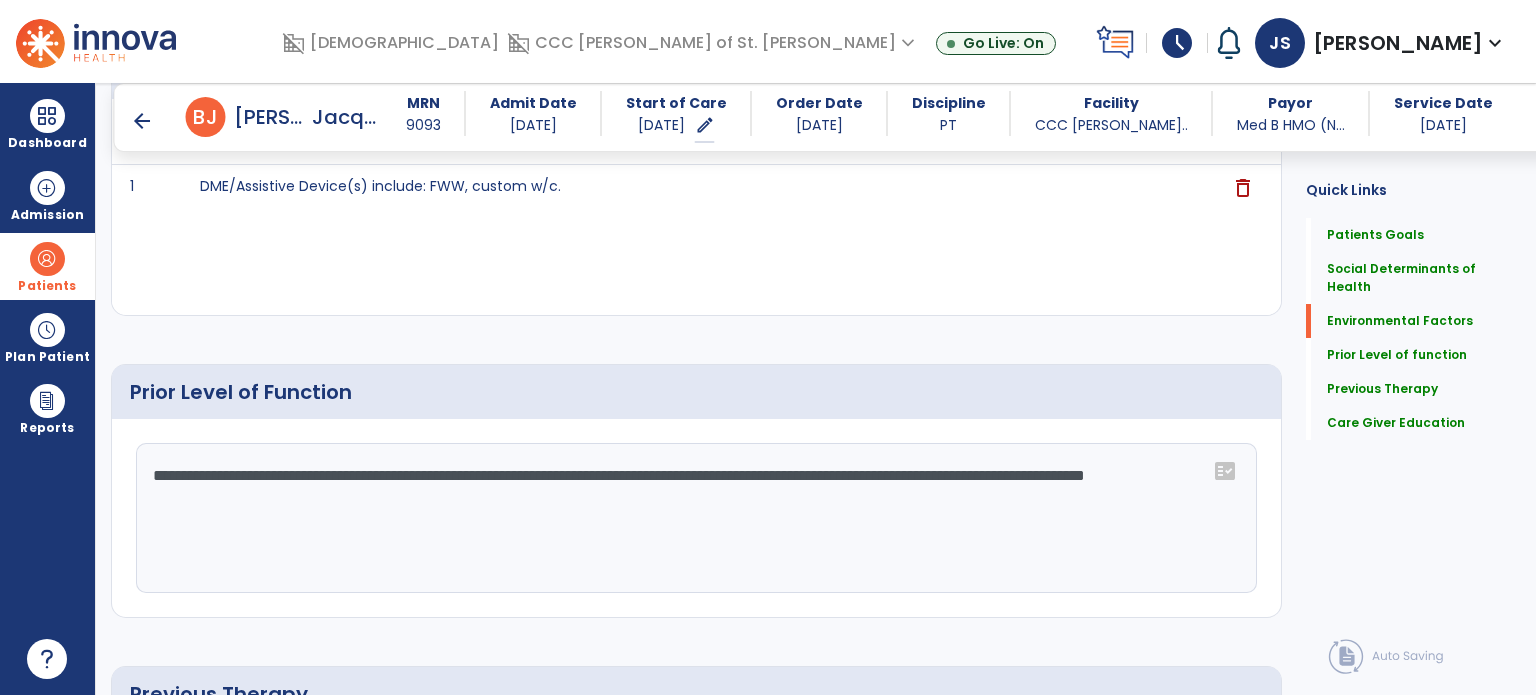 scroll, scrollTop: 936, scrollLeft: 0, axis: vertical 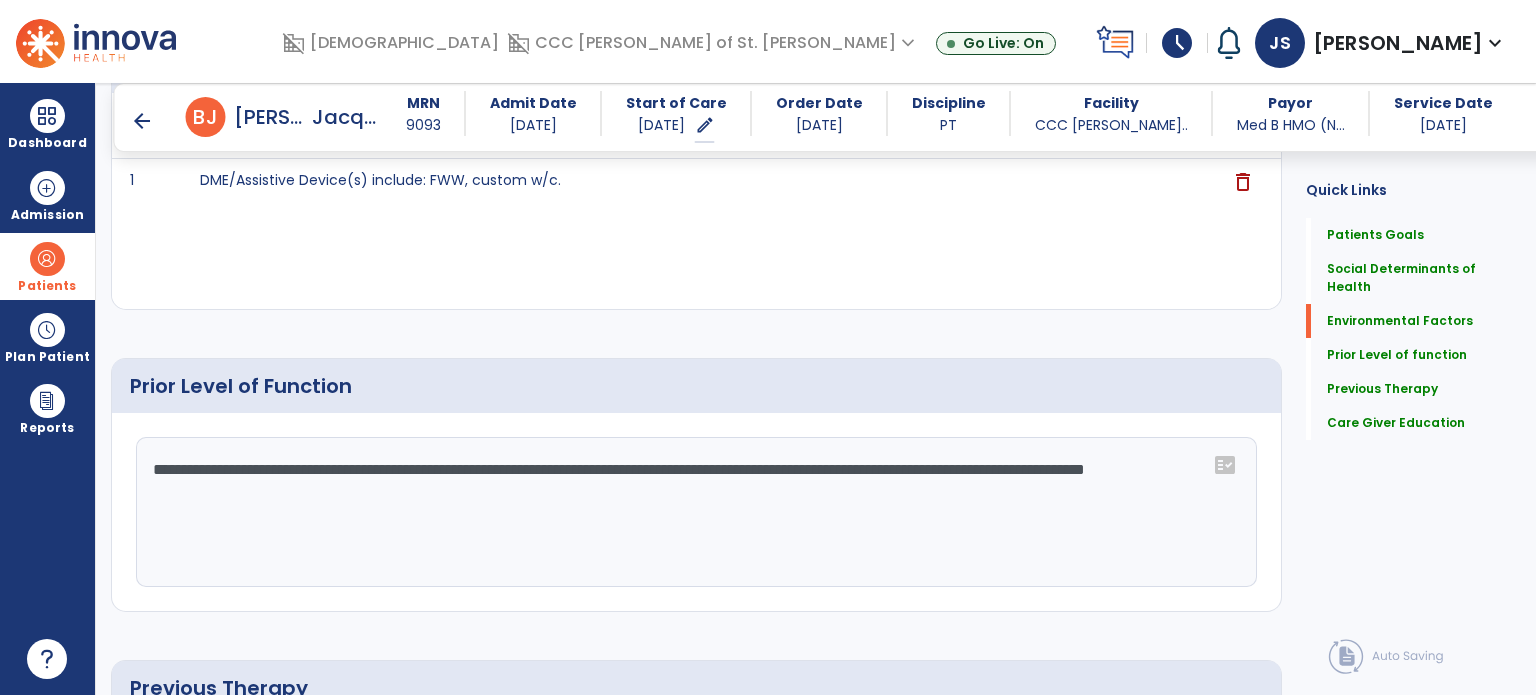 click on "**********" 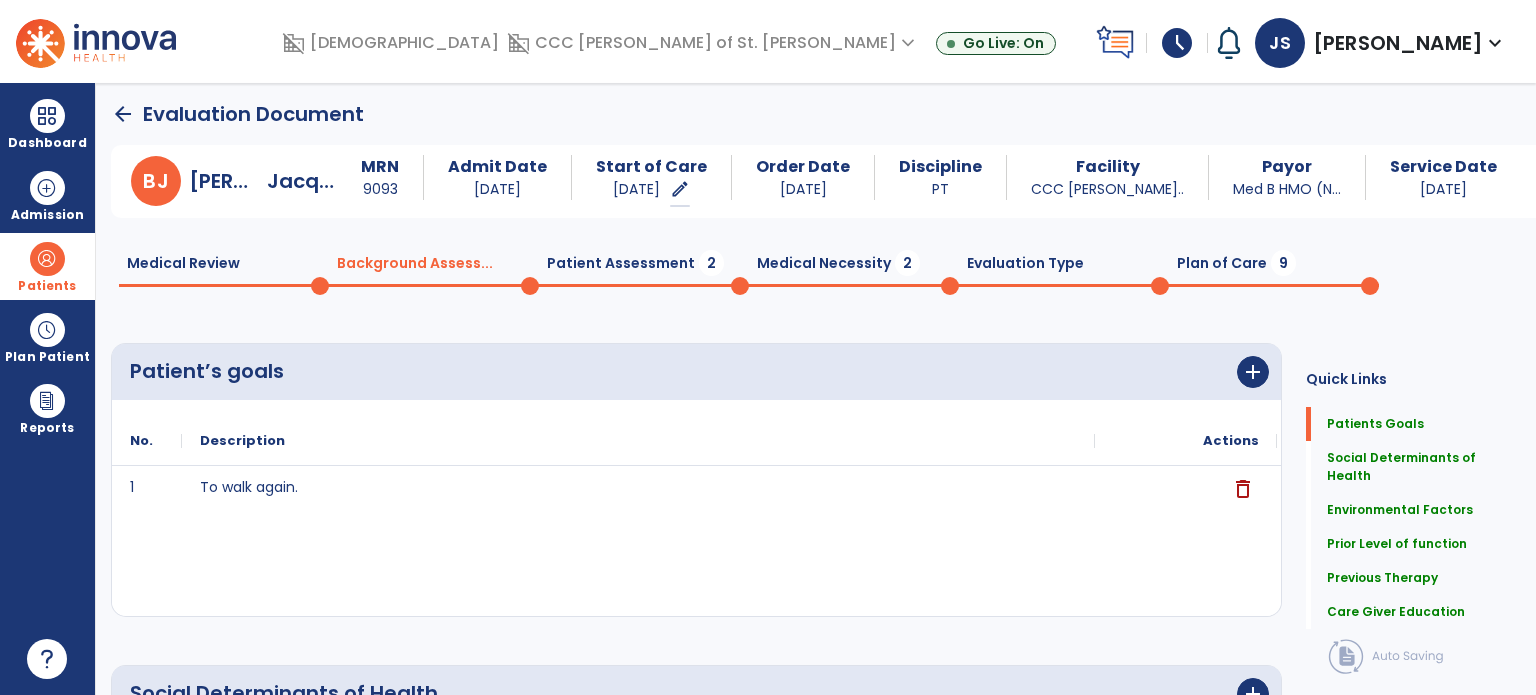 scroll, scrollTop: 0, scrollLeft: 0, axis: both 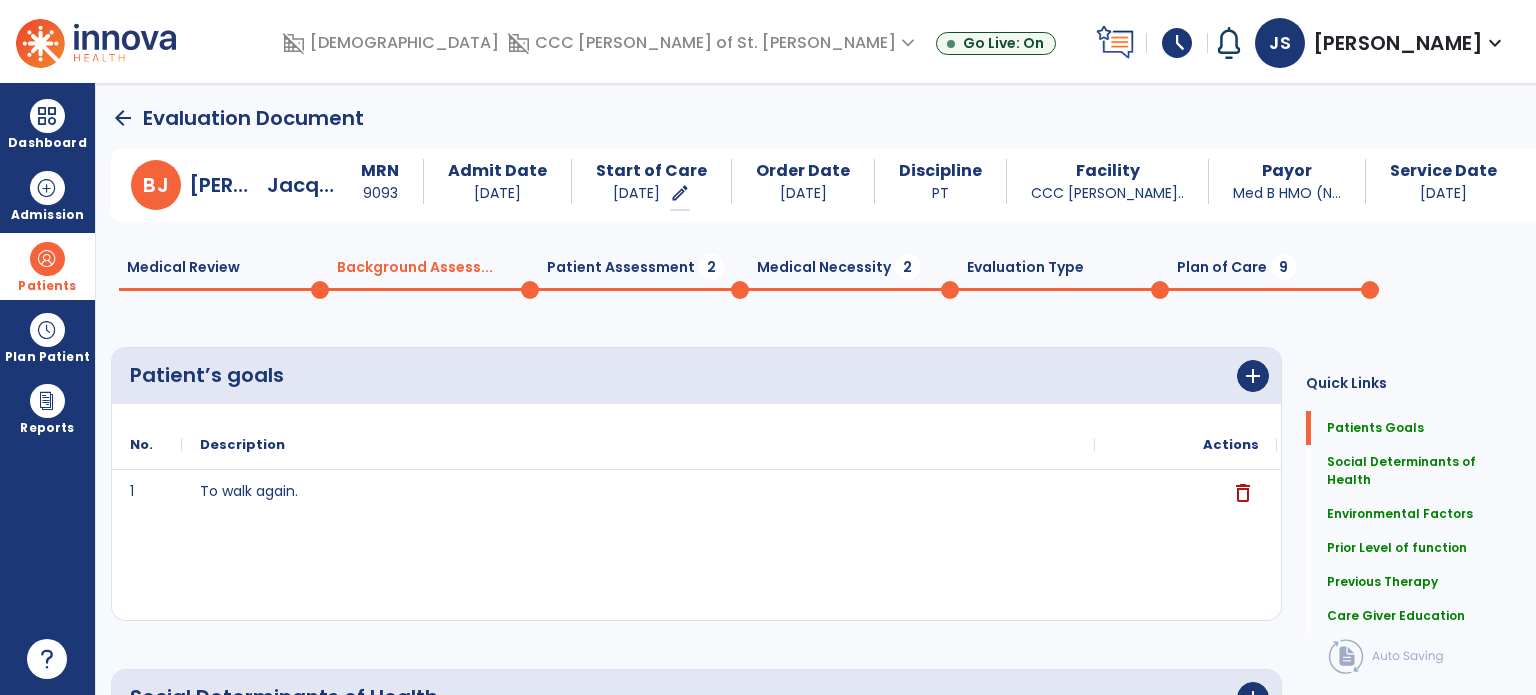 type on "**********" 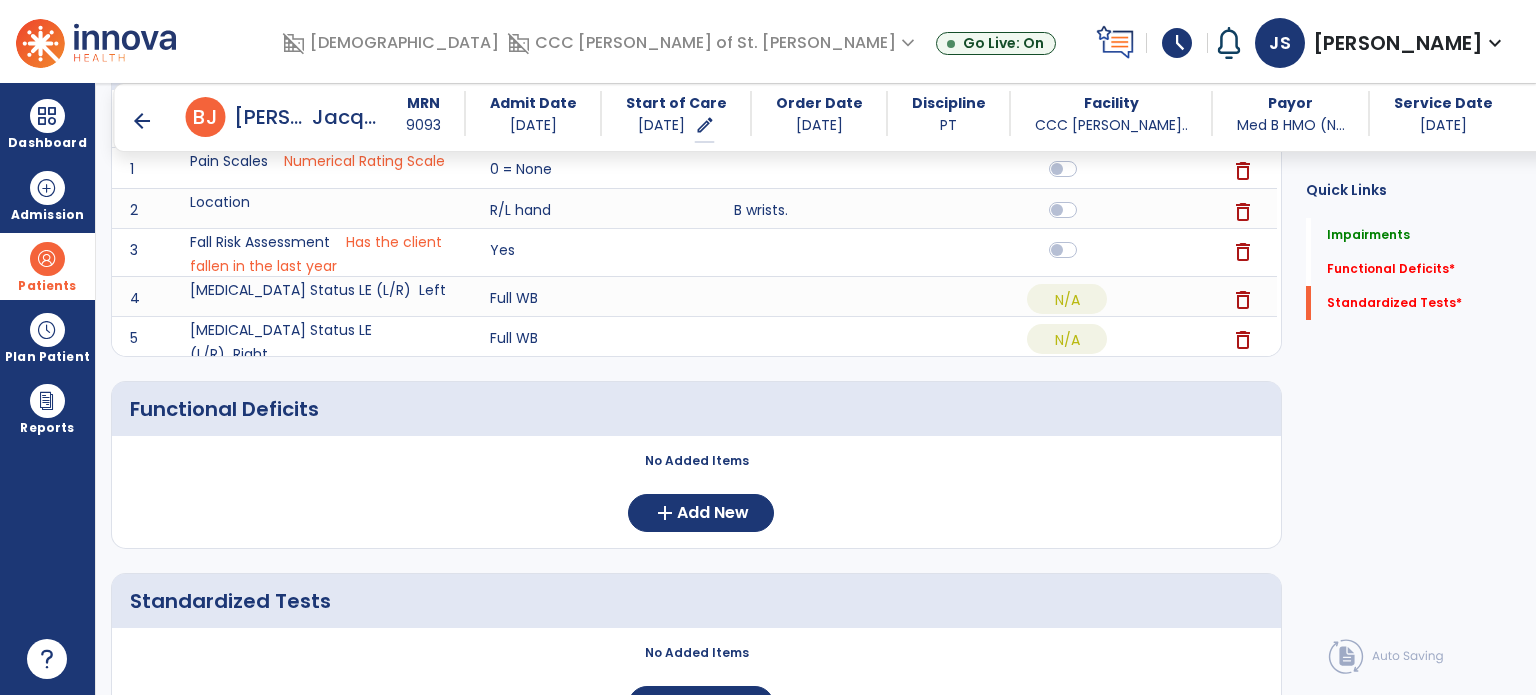 scroll, scrollTop: 408, scrollLeft: 0, axis: vertical 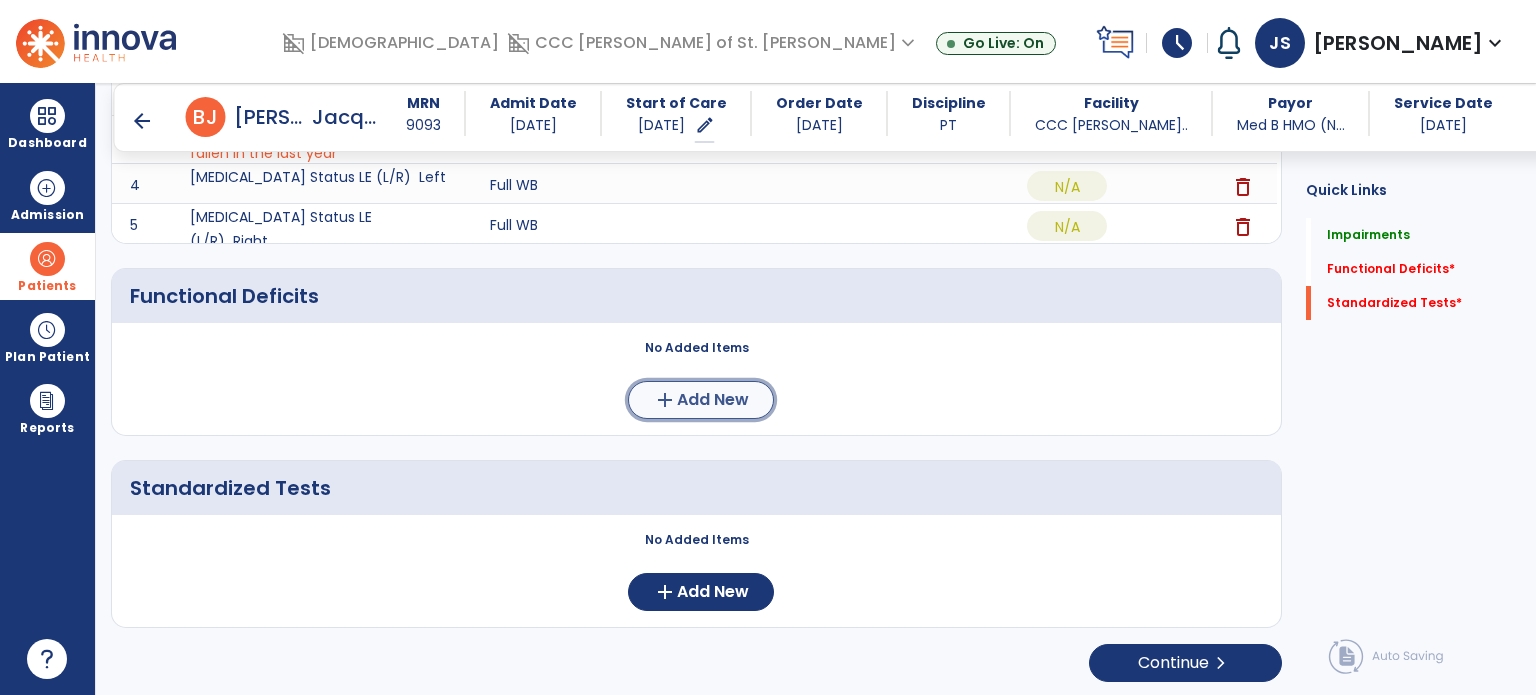 click on "Add New" 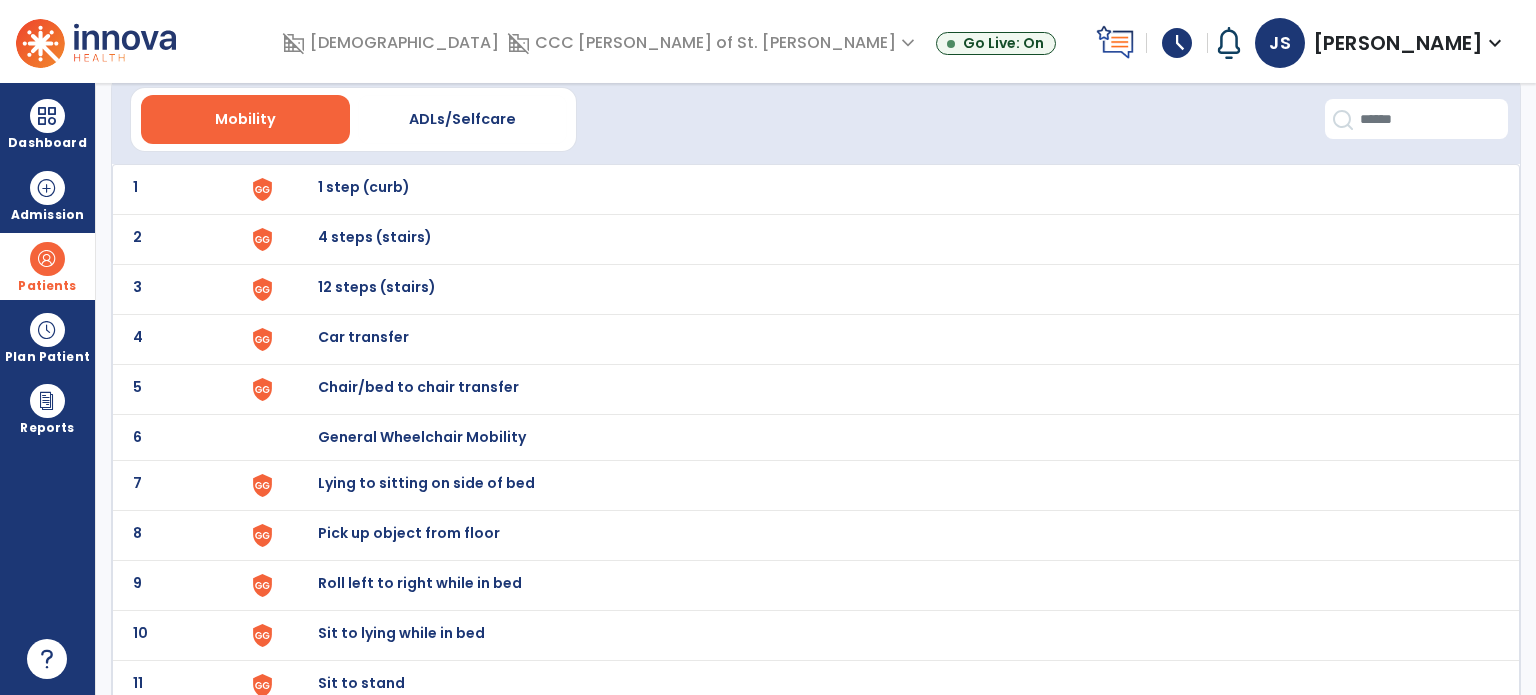 scroll, scrollTop: 80, scrollLeft: 0, axis: vertical 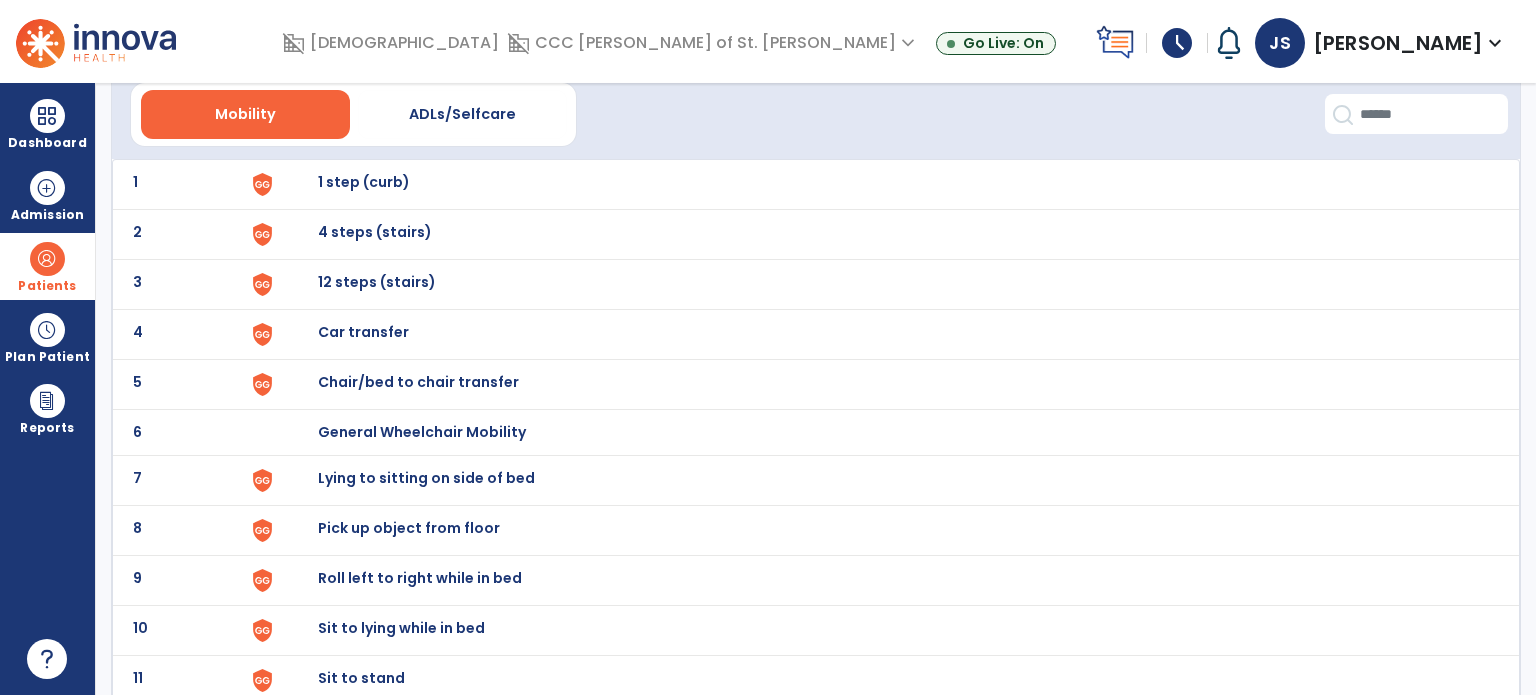 click on "Chair/bed to chair transfer" at bounding box center [364, 182] 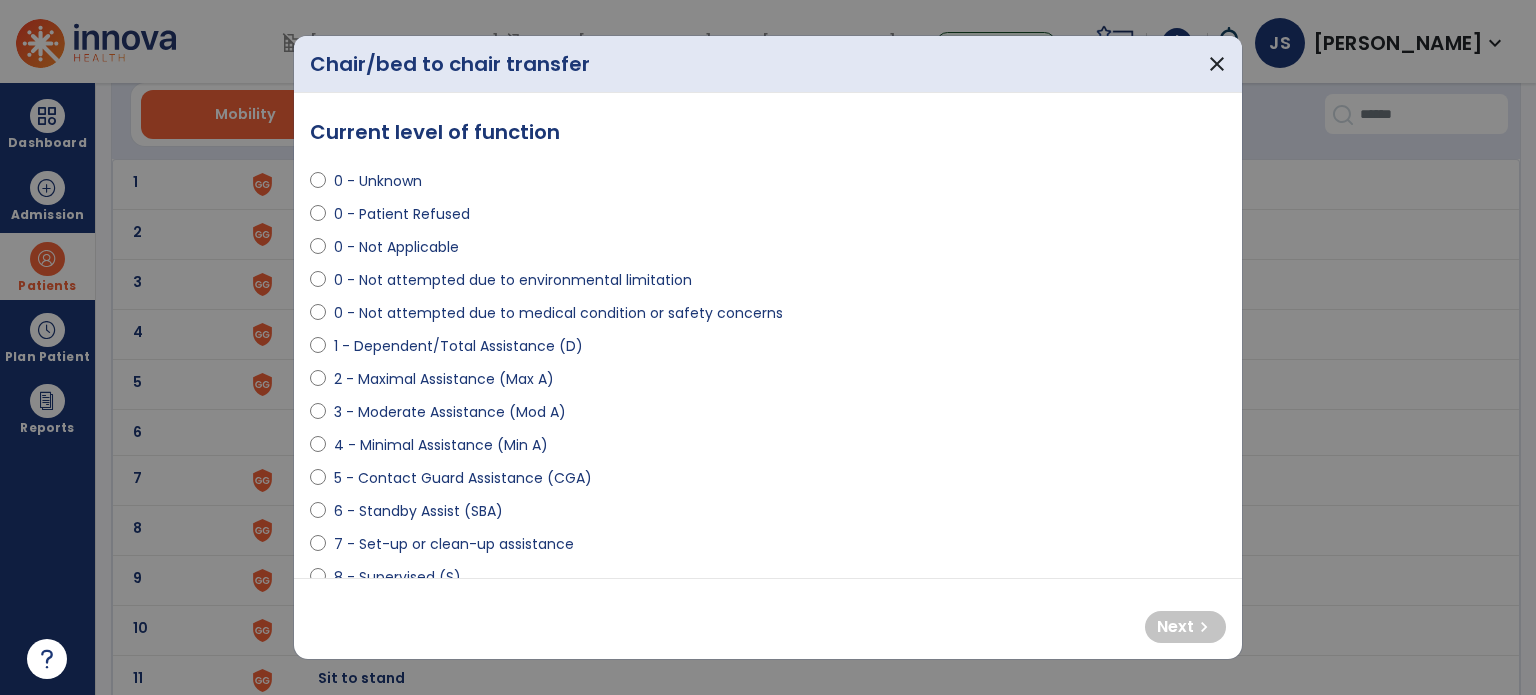 click on "1 - Dependent/Total Assistance (D)" at bounding box center (458, 346) 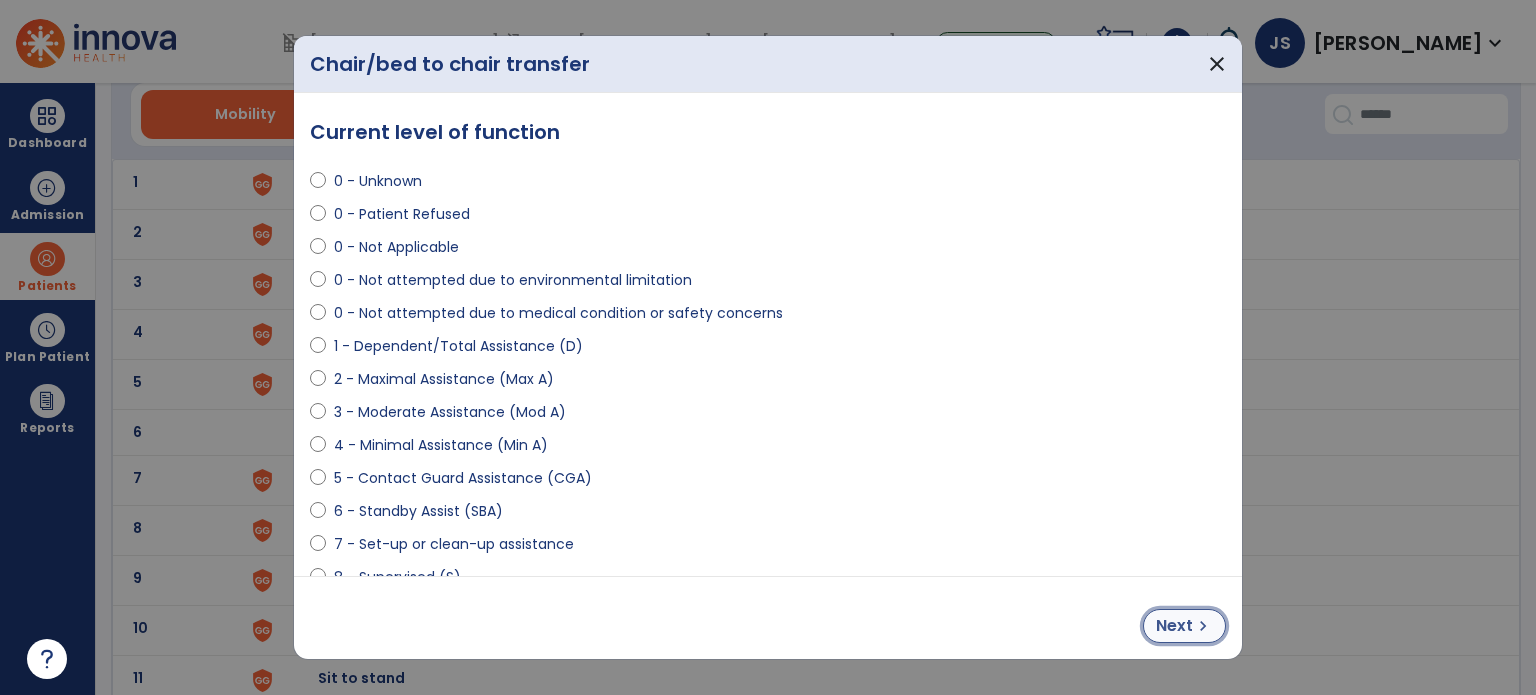 click on "chevron_right" at bounding box center [1203, 626] 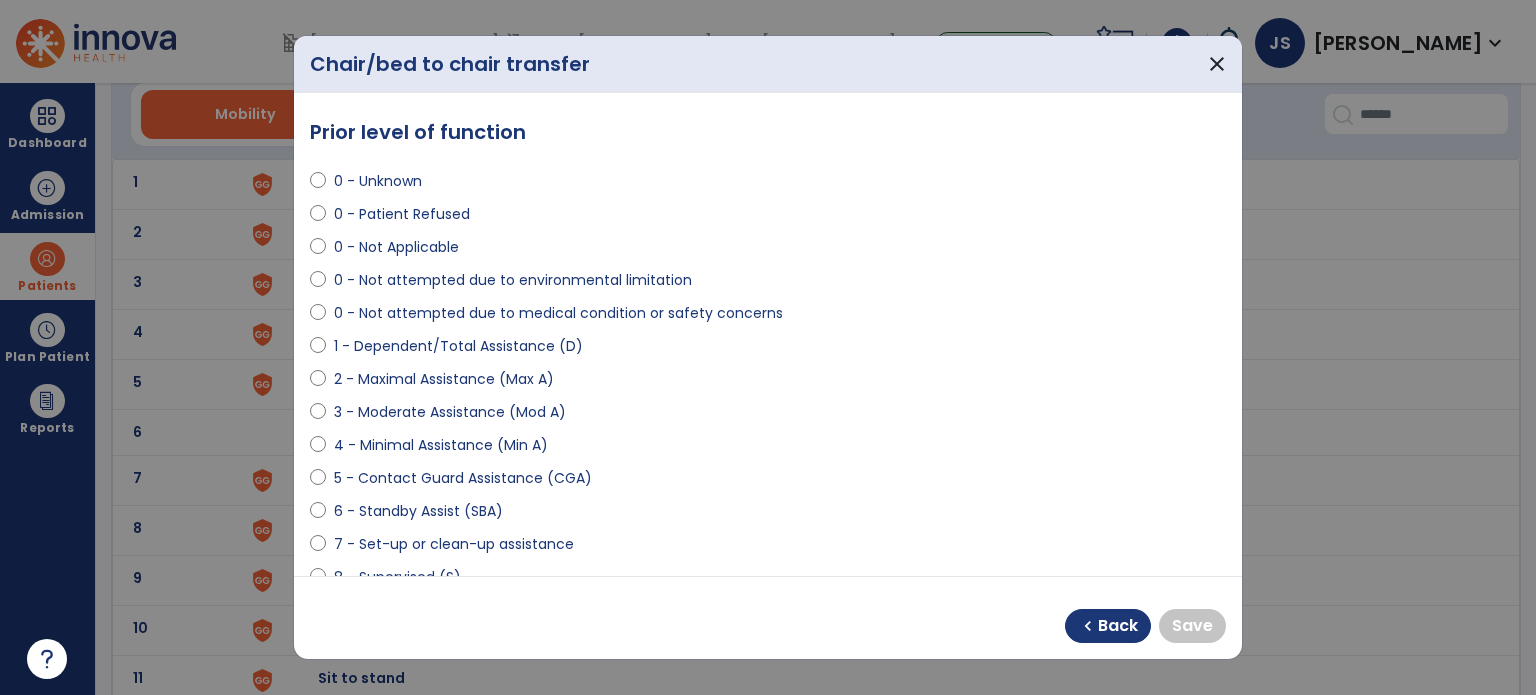 click on "1 - Dependent/Total Assistance (D)" at bounding box center [458, 346] 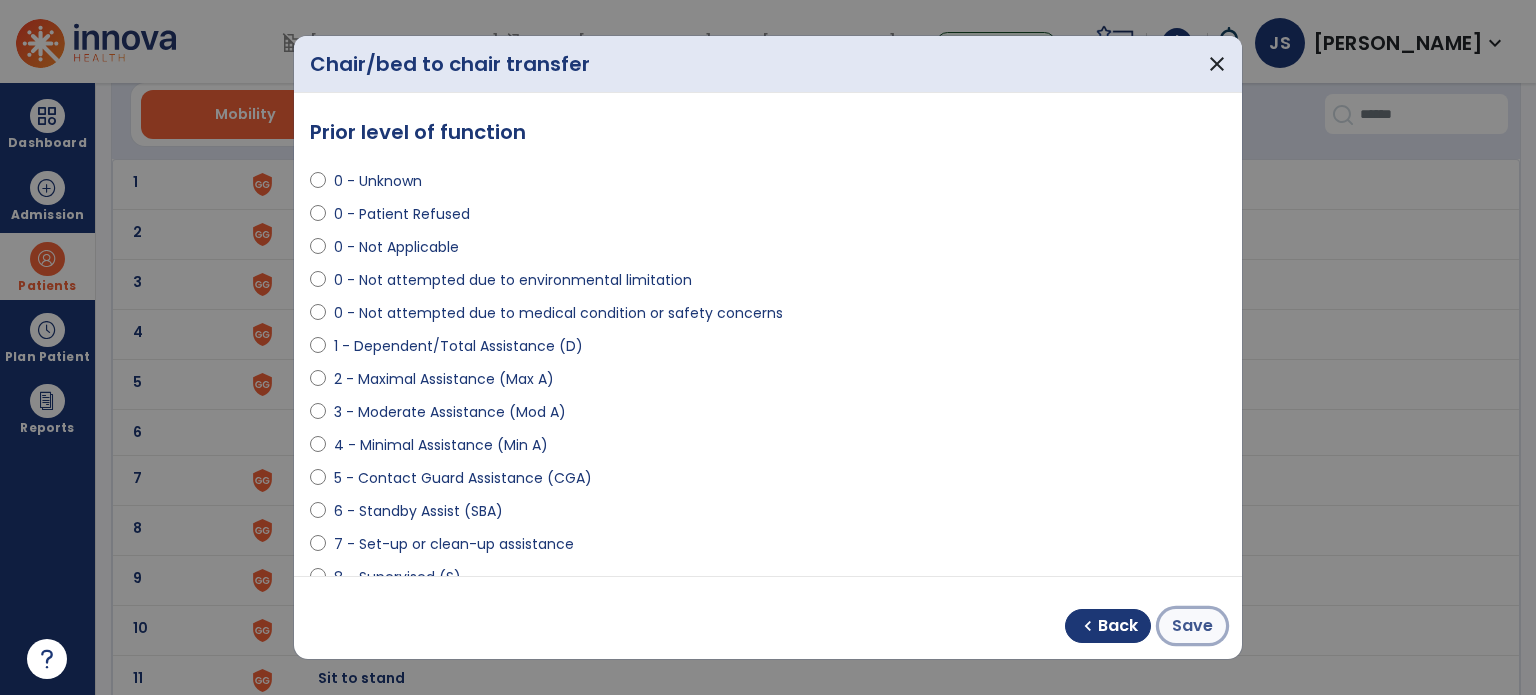 click on "Save" at bounding box center [1192, 626] 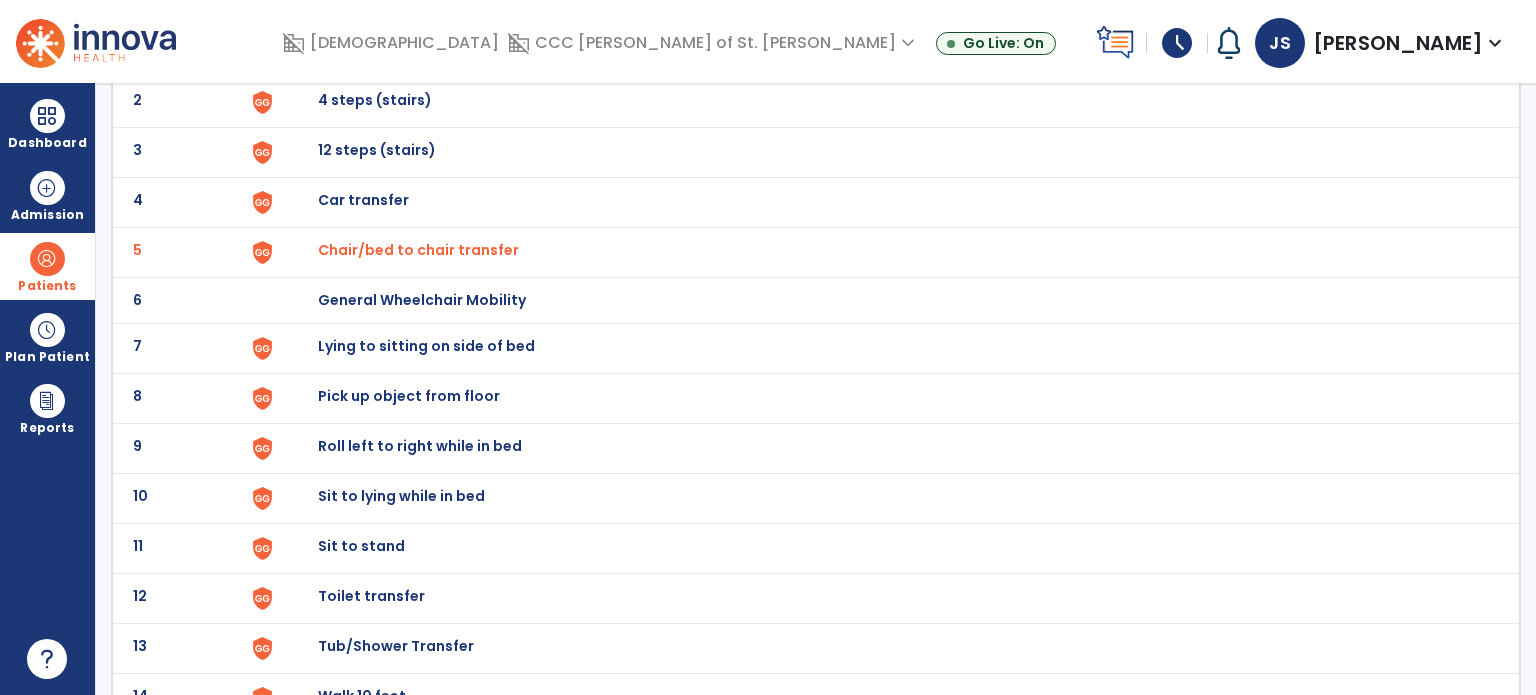 scroll, scrollTop: 0, scrollLeft: 0, axis: both 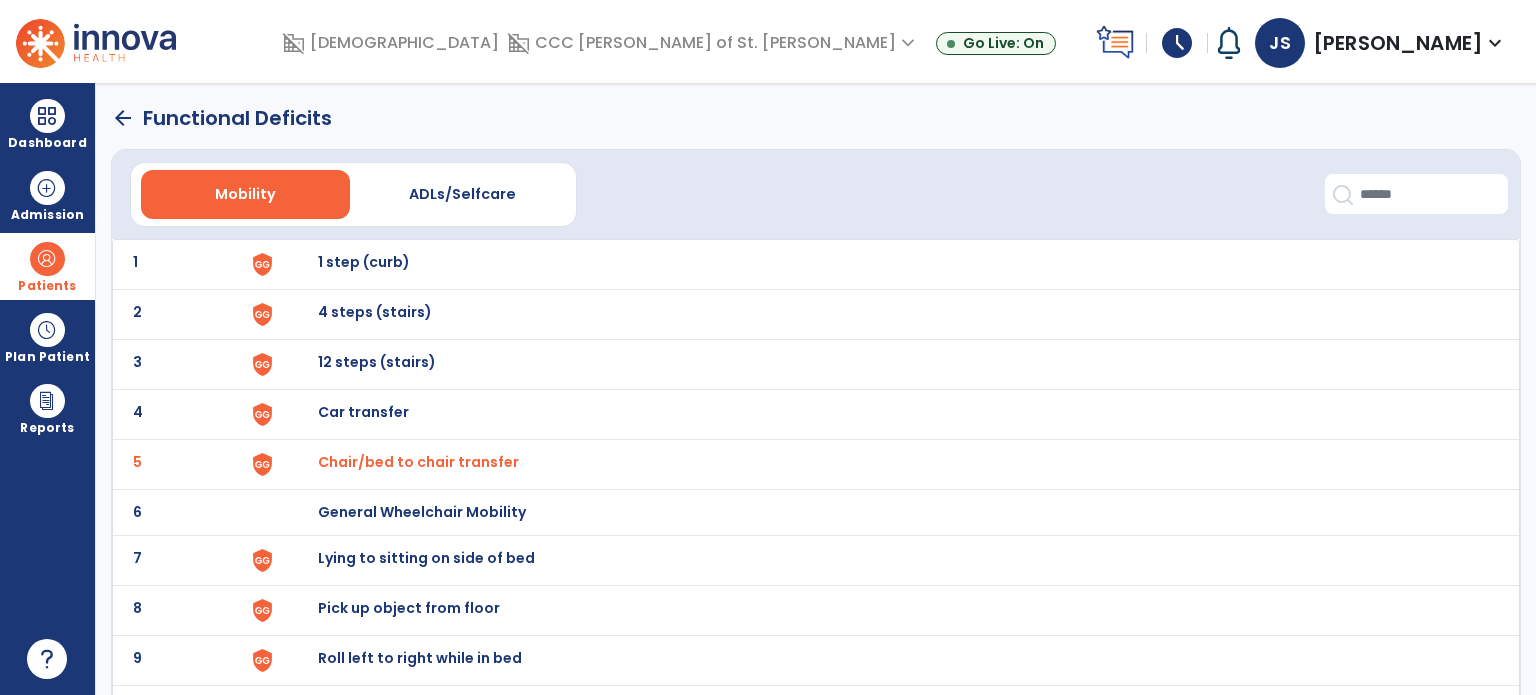 click on "arrow_back" 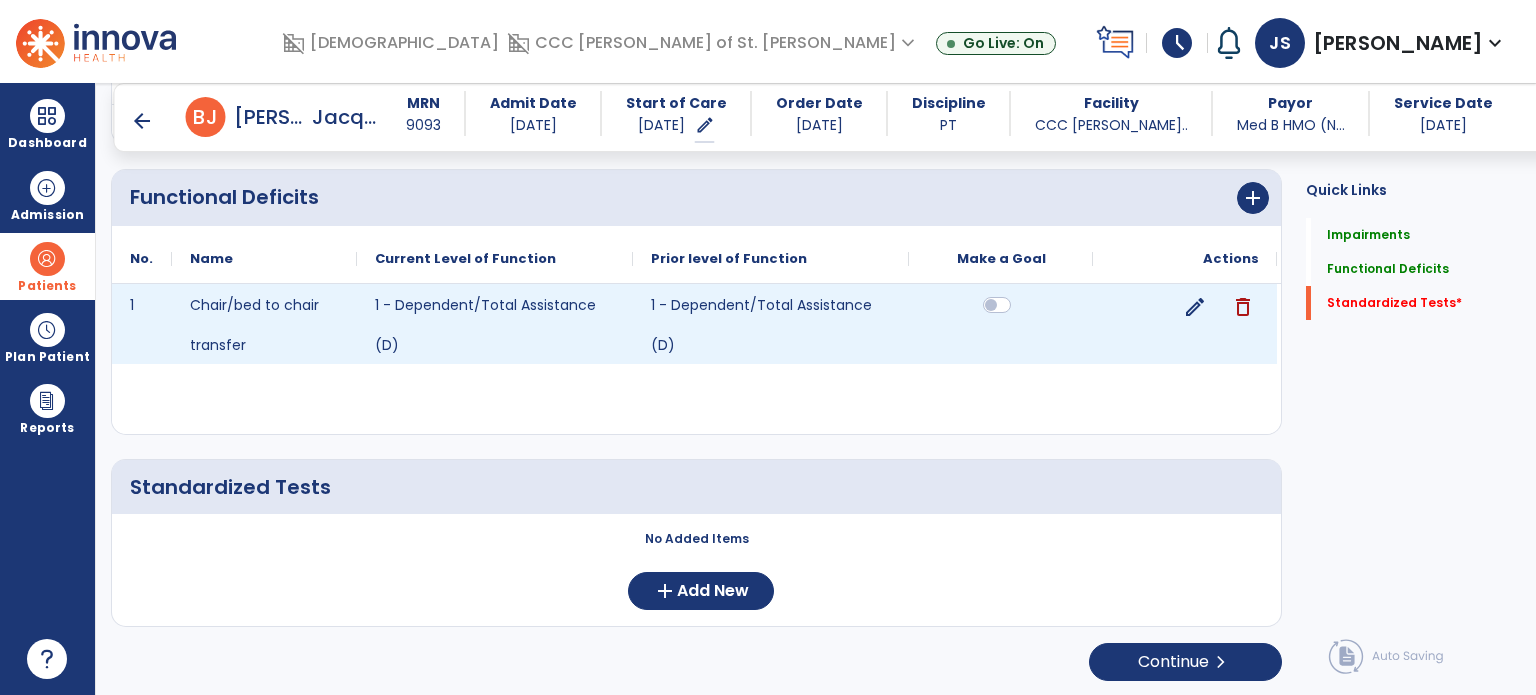 scroll, scrollTop: 506, scrollLeft: 0, axis: vertical 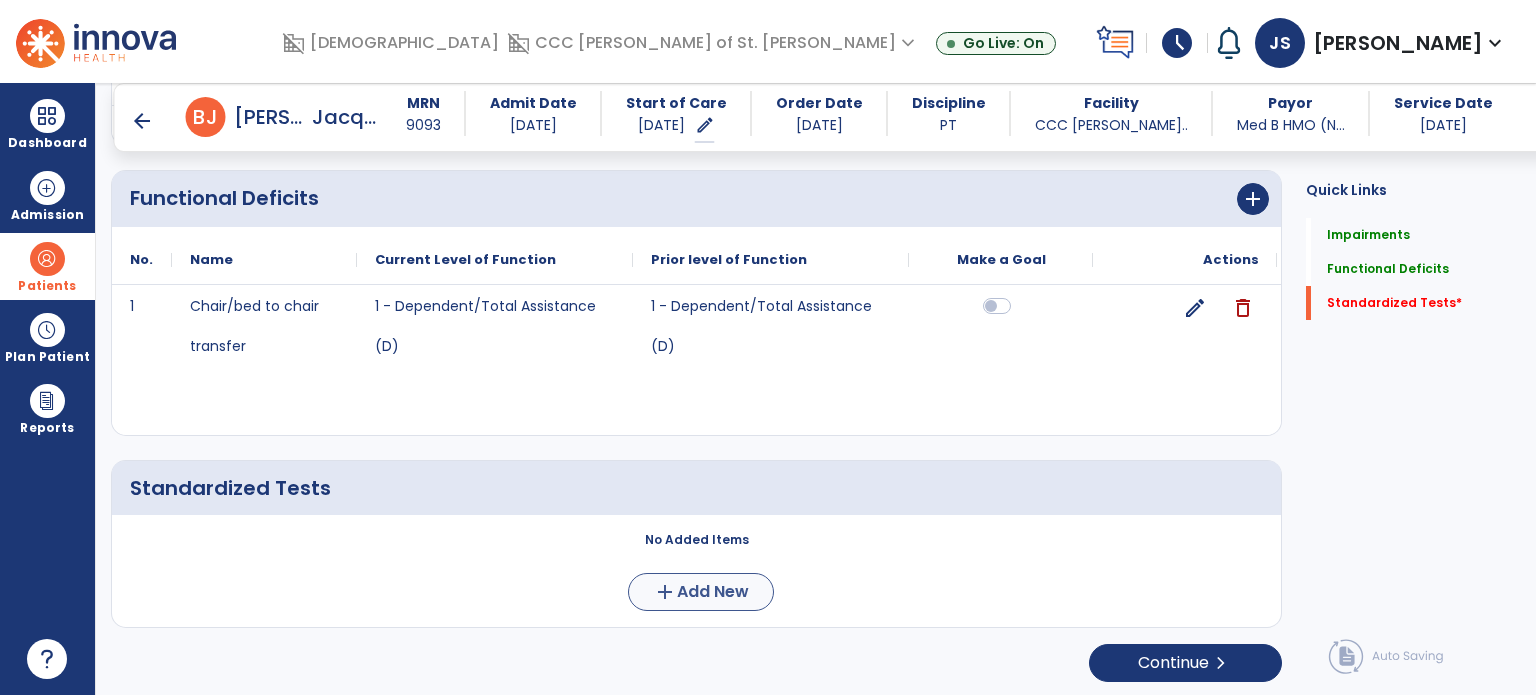 drag, startPoint x: 534, startPoint y: 571, endPoint x: 700, endPoint y: 599, distance: 168.34488 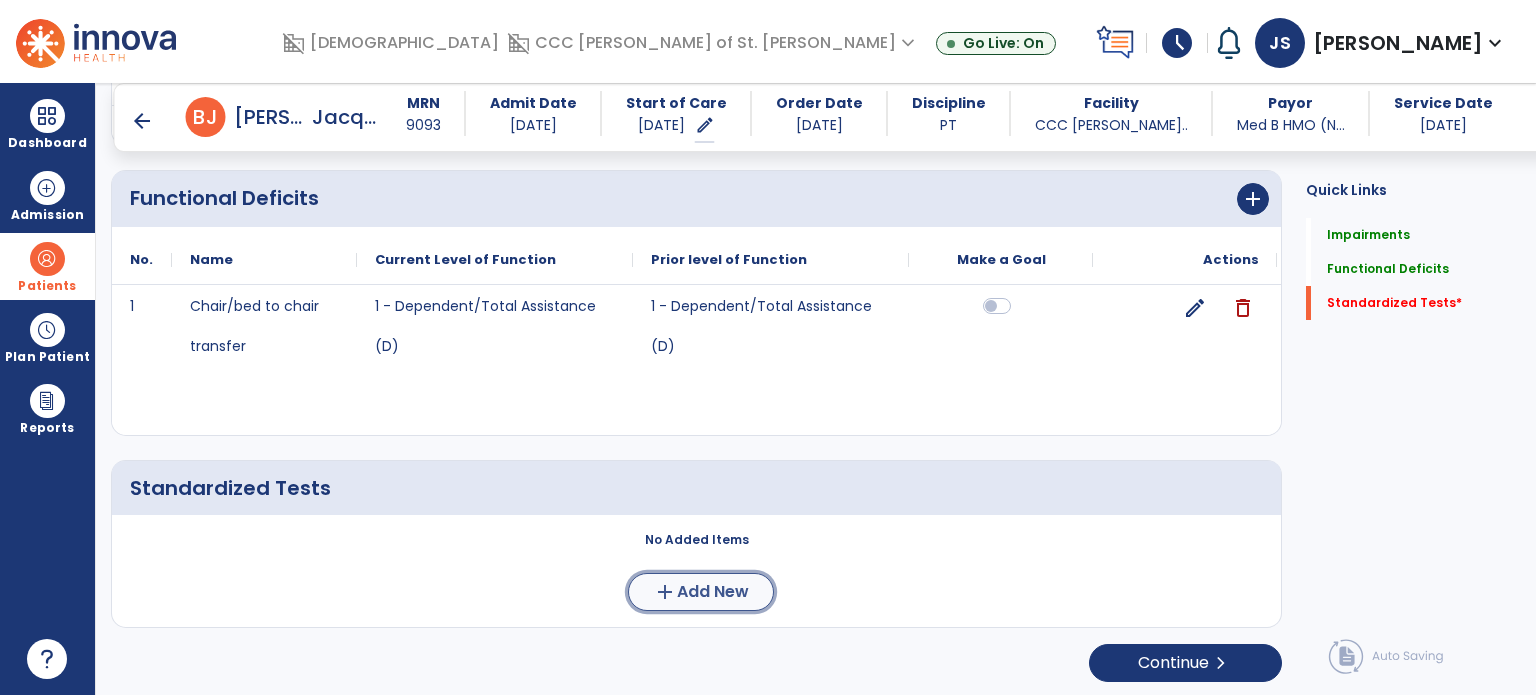 click on "Add New" 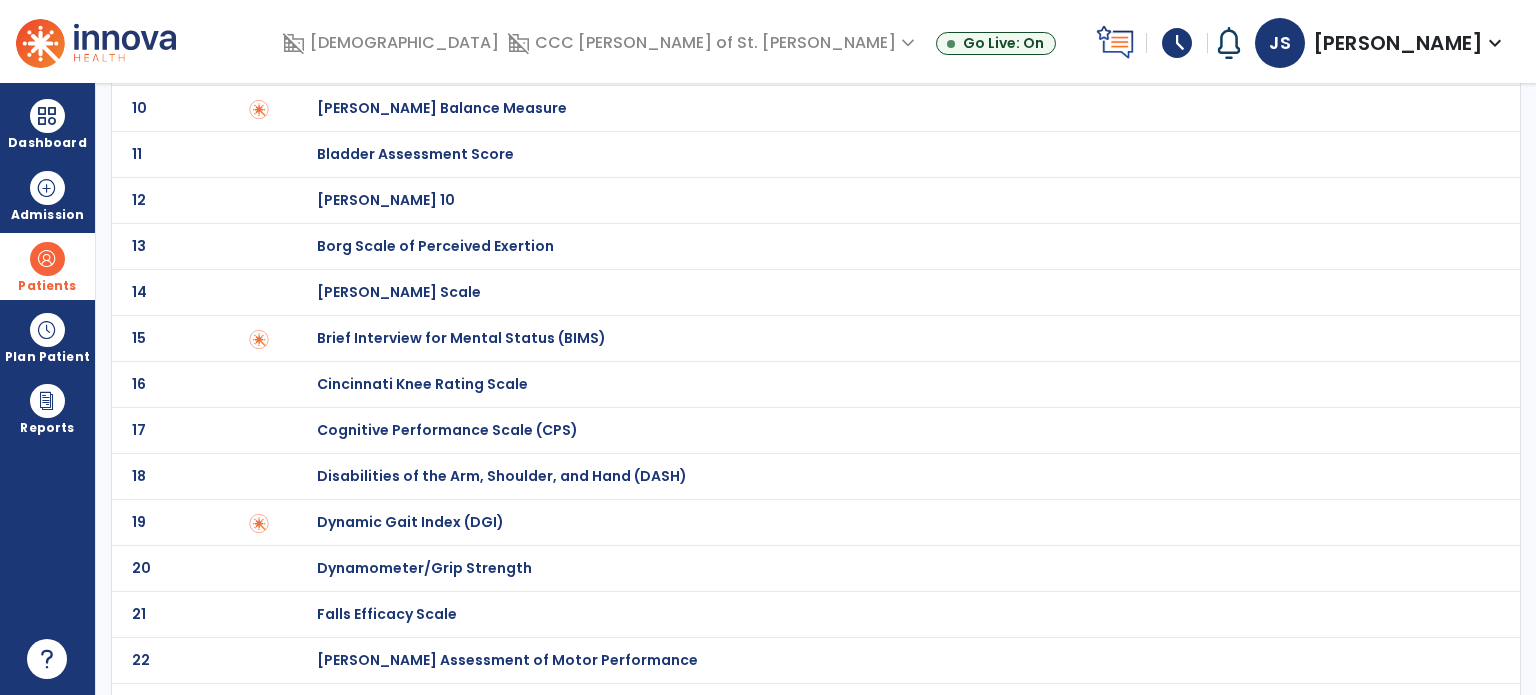 scroll, scrollTop: 0, scrollLeft: 0, axis: both 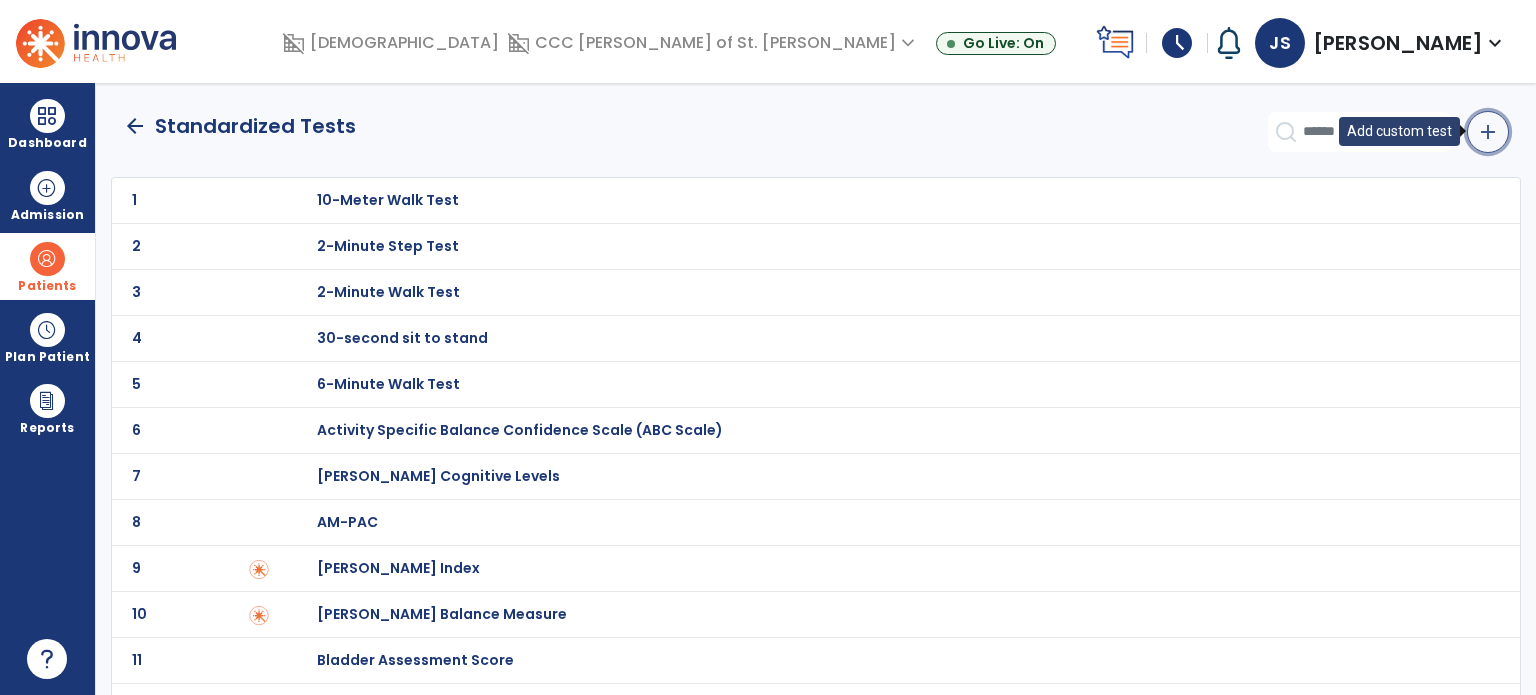 click on "add" 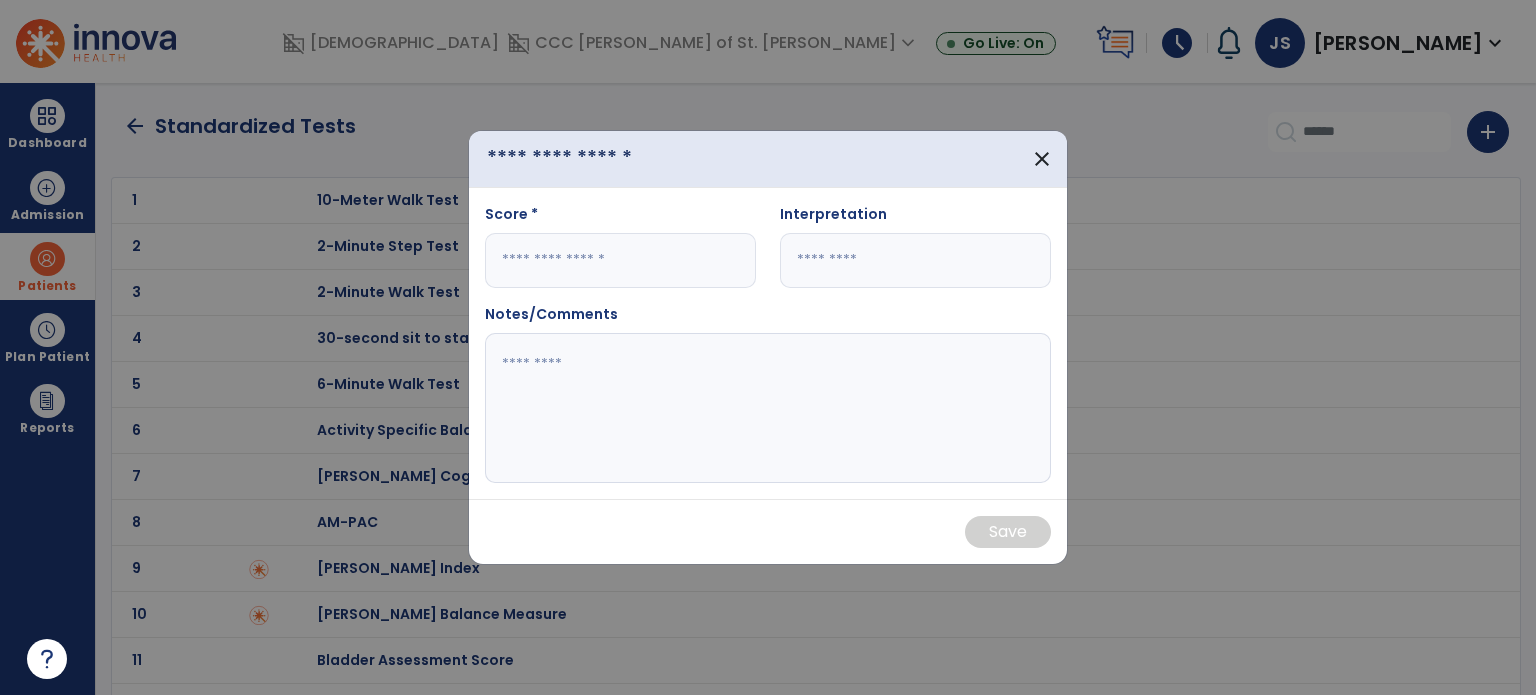 click at bounding box center (600, 159) 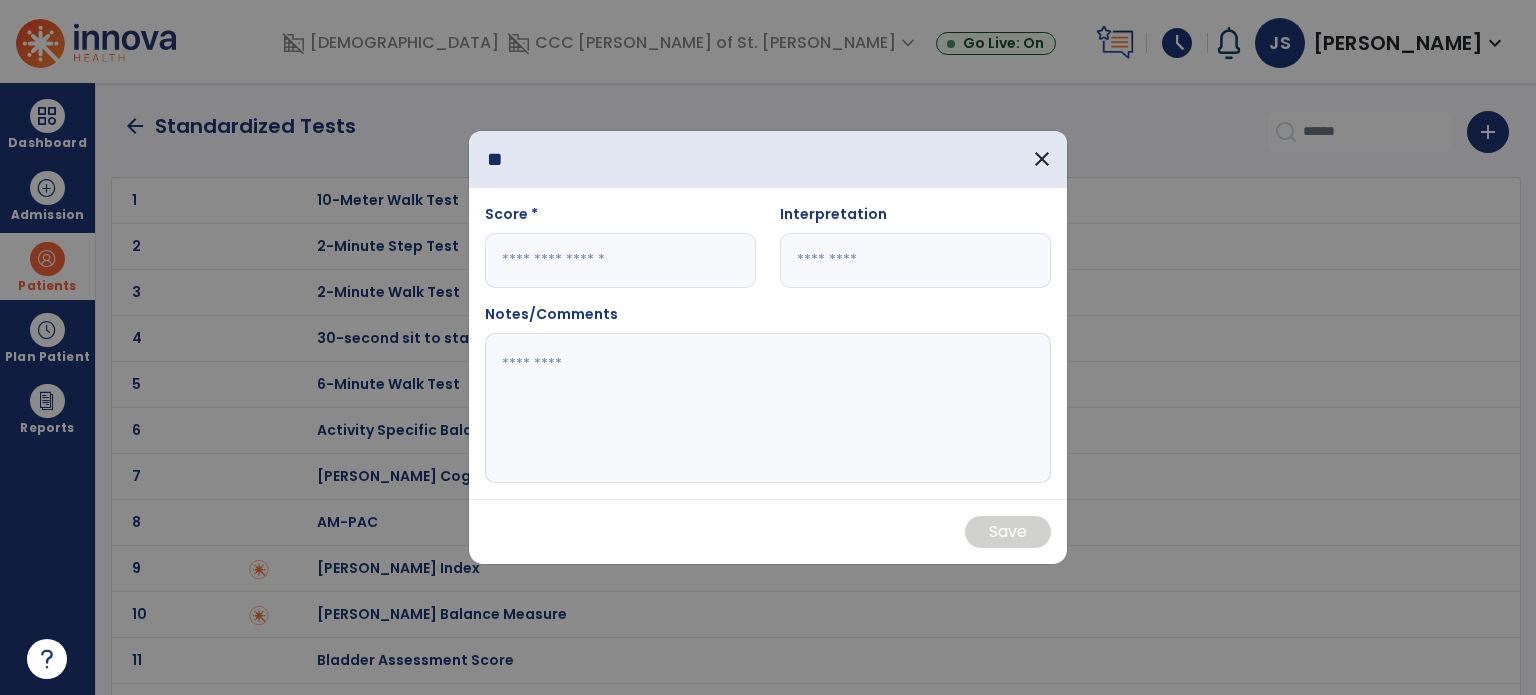 type on "**" 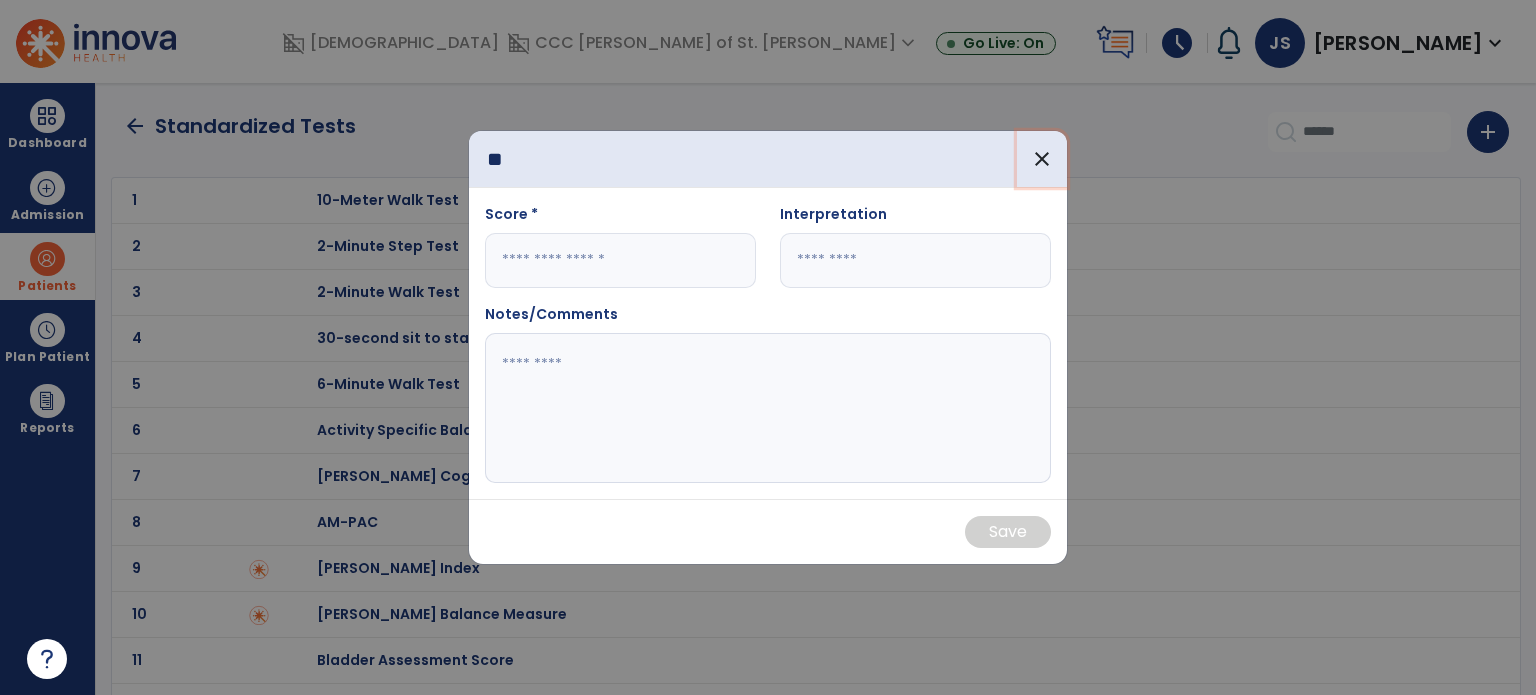 type 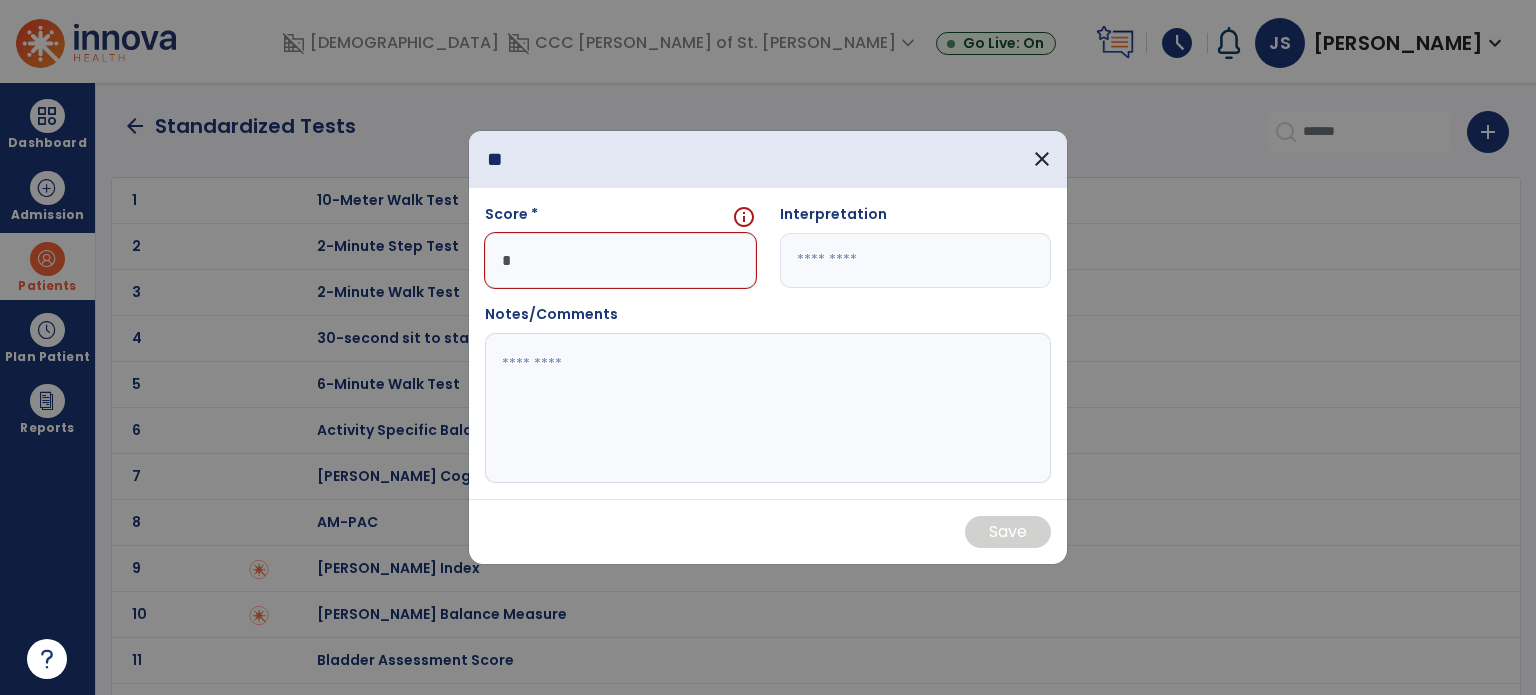 type on "*" 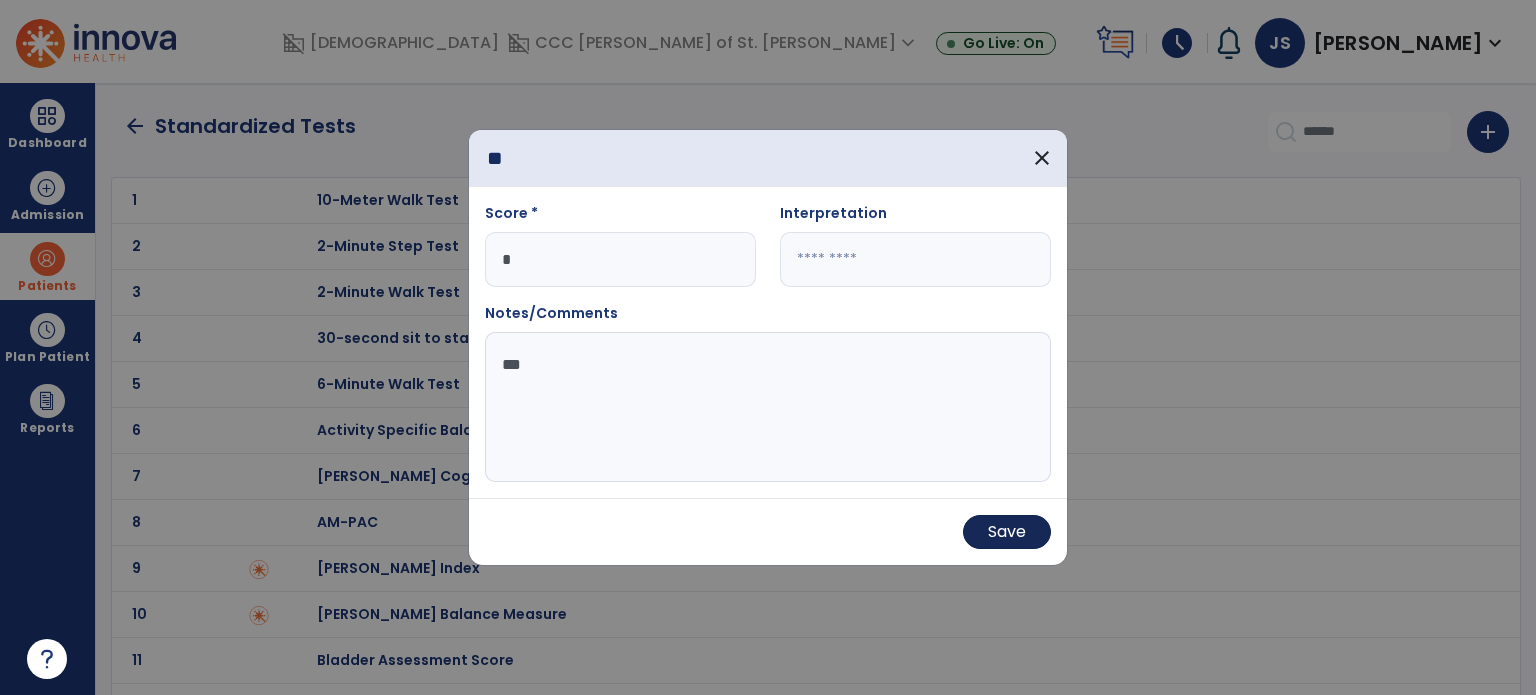 type on "***" 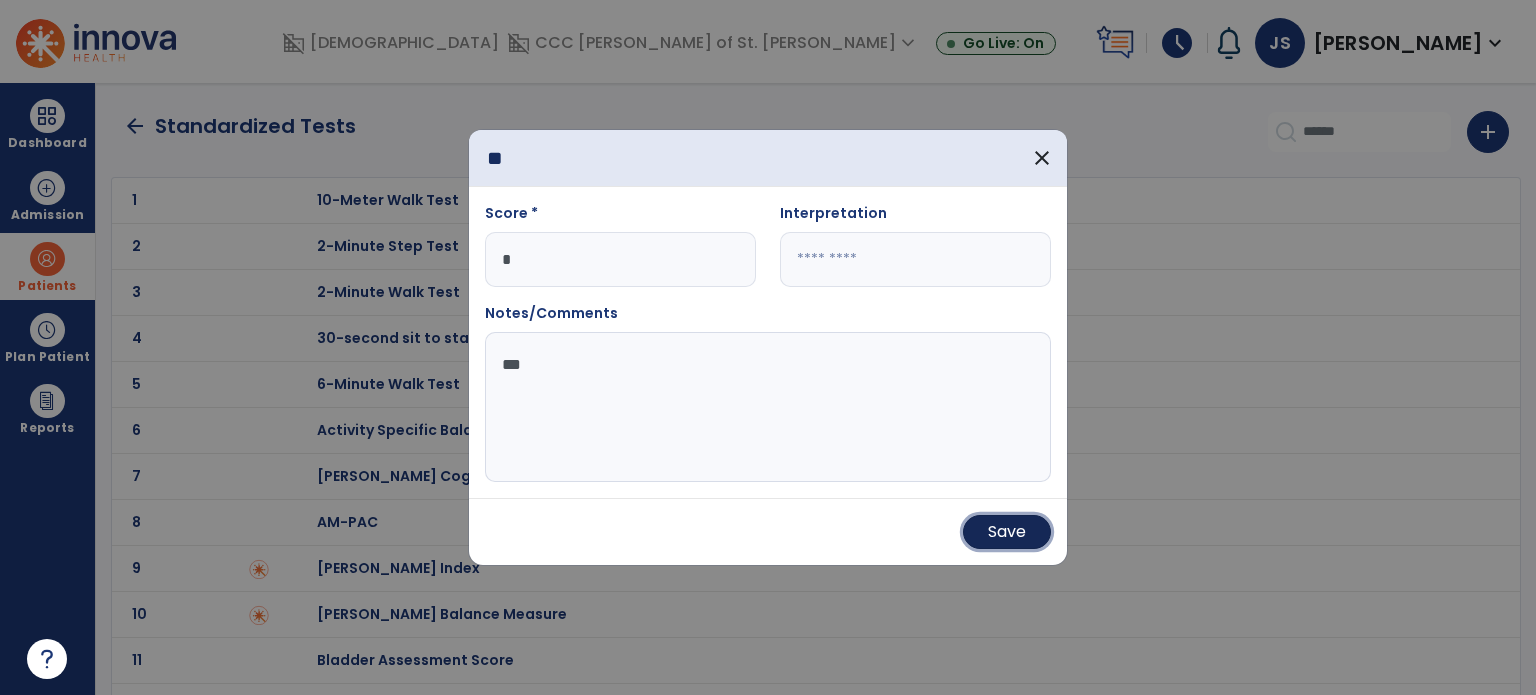 click on "Save" at bounding box center (1007, 532) 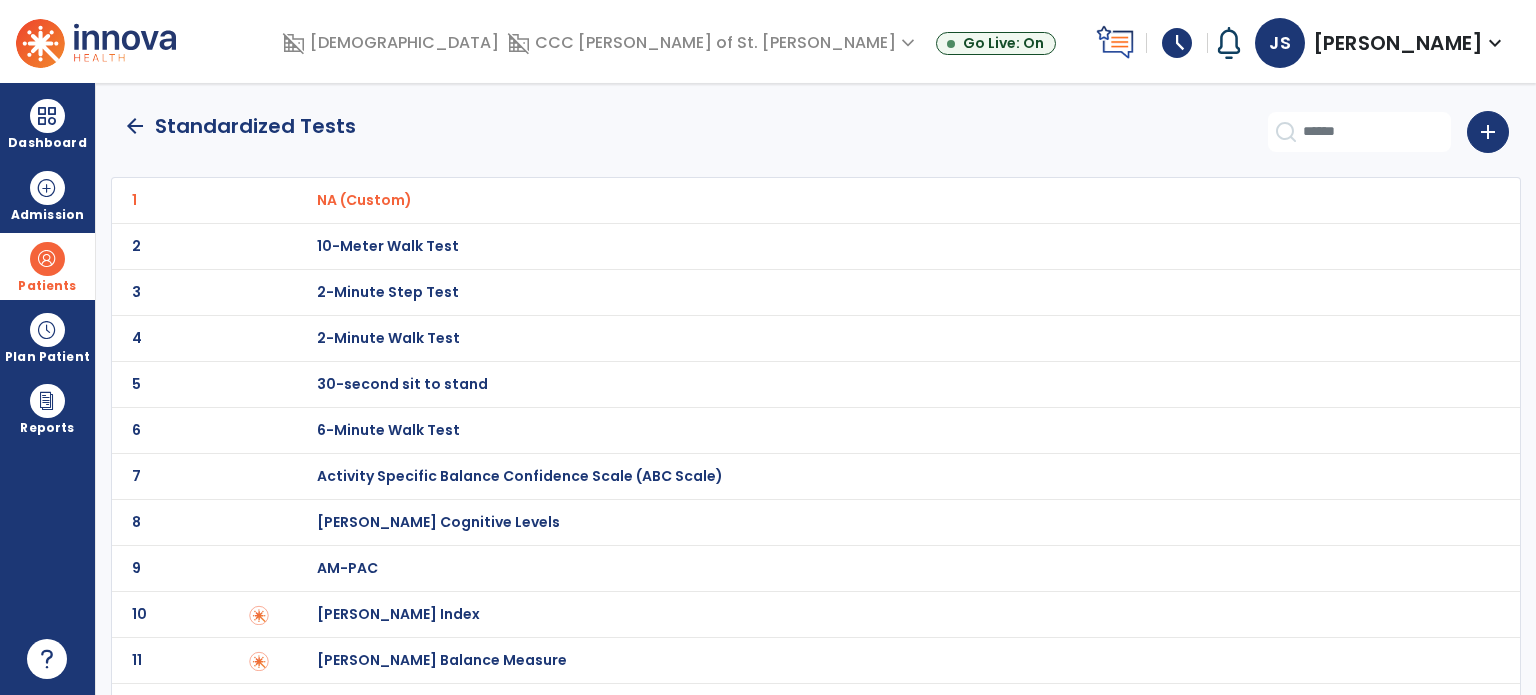 click on "arrow_back" 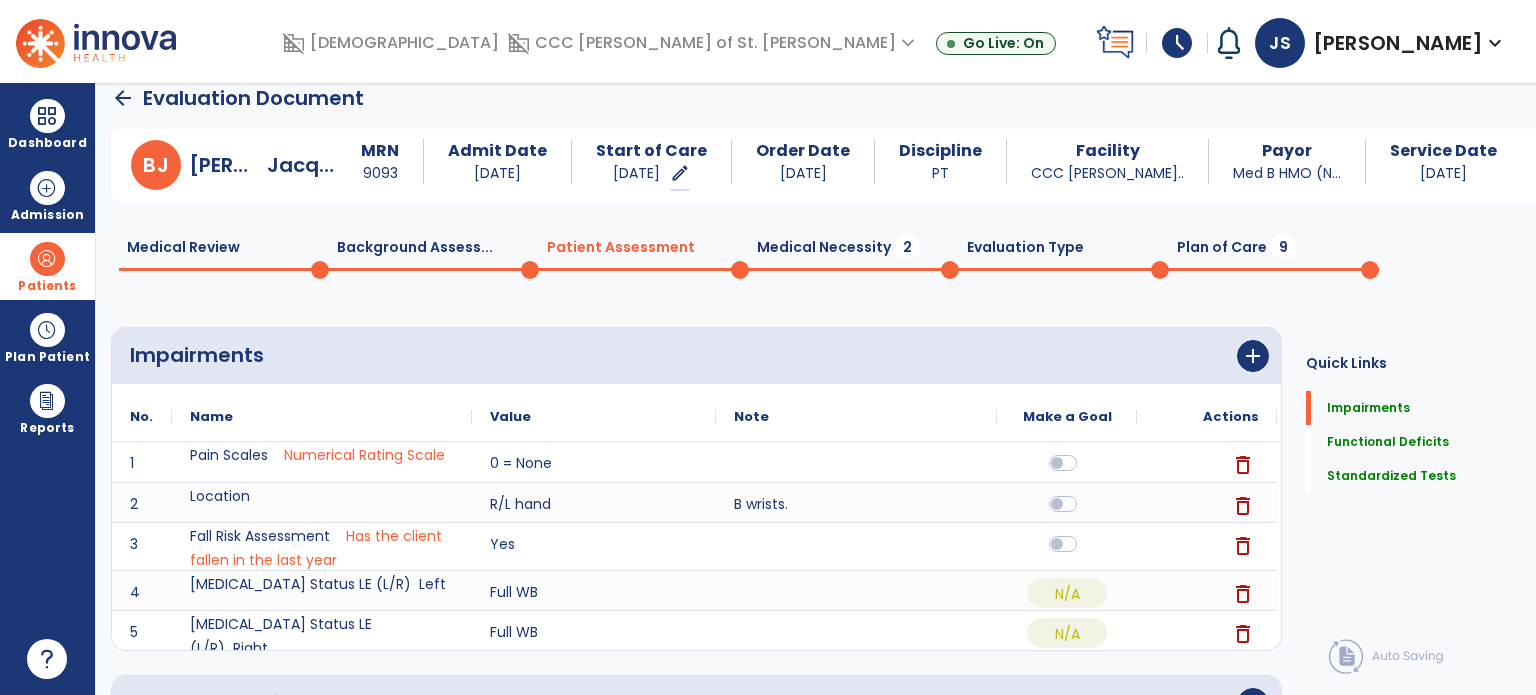 click on "Medical Necessity  2" 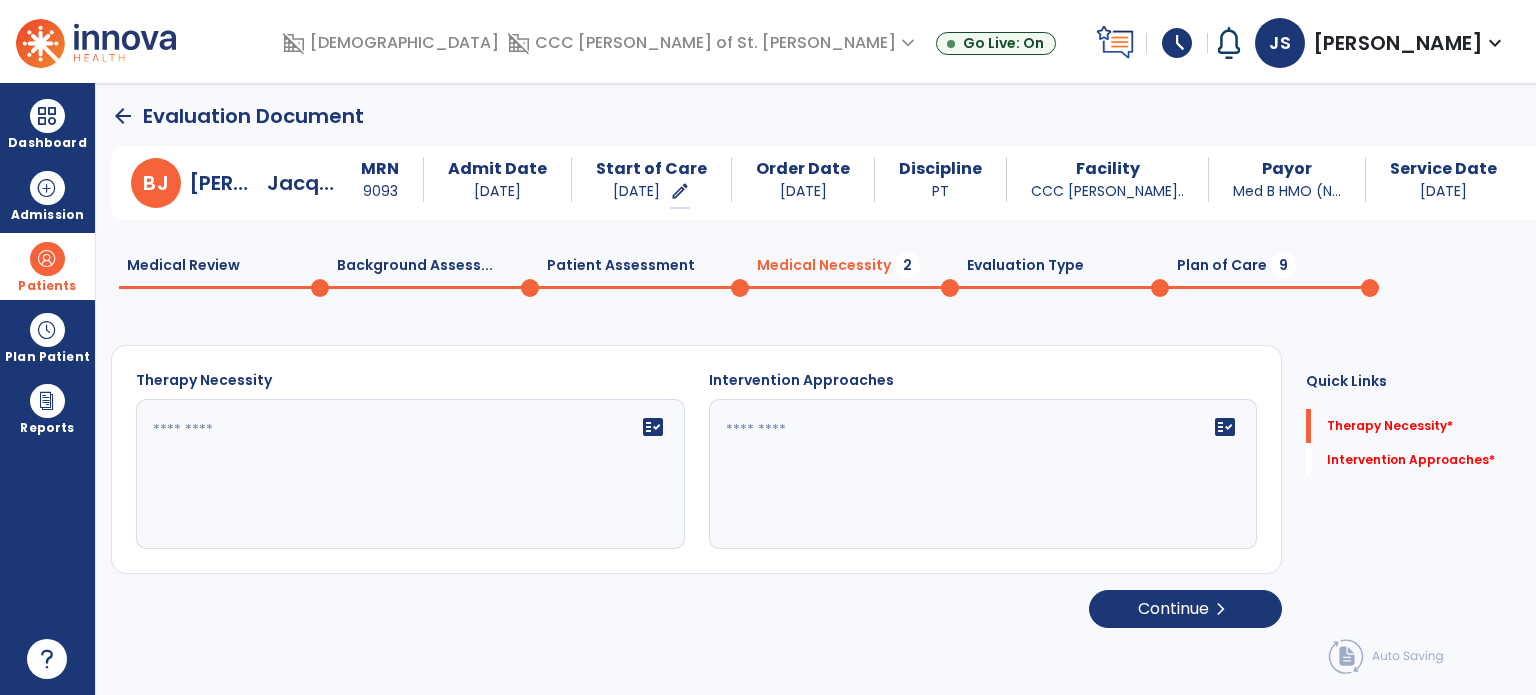 scroll, scrollTop: 0, scrollLeft: 0, axis: both 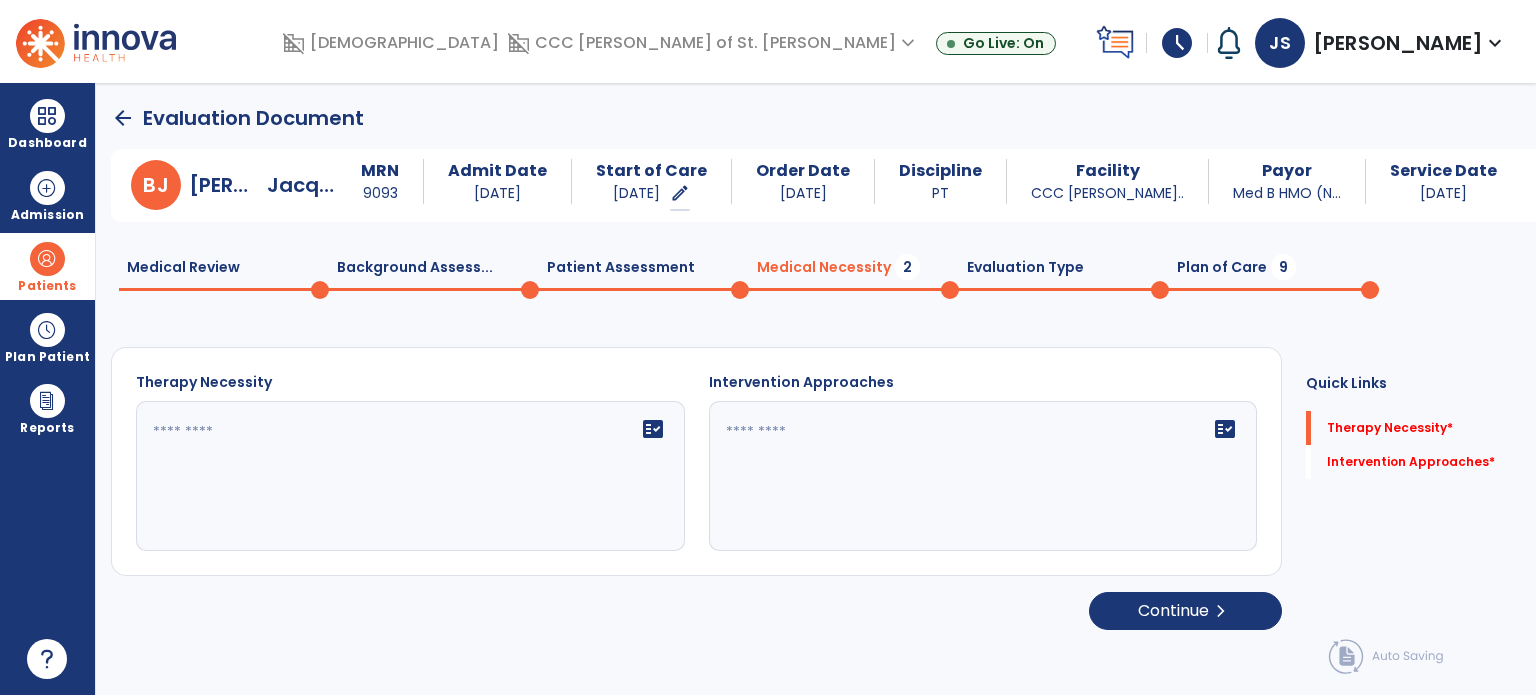 click on "fact_check" 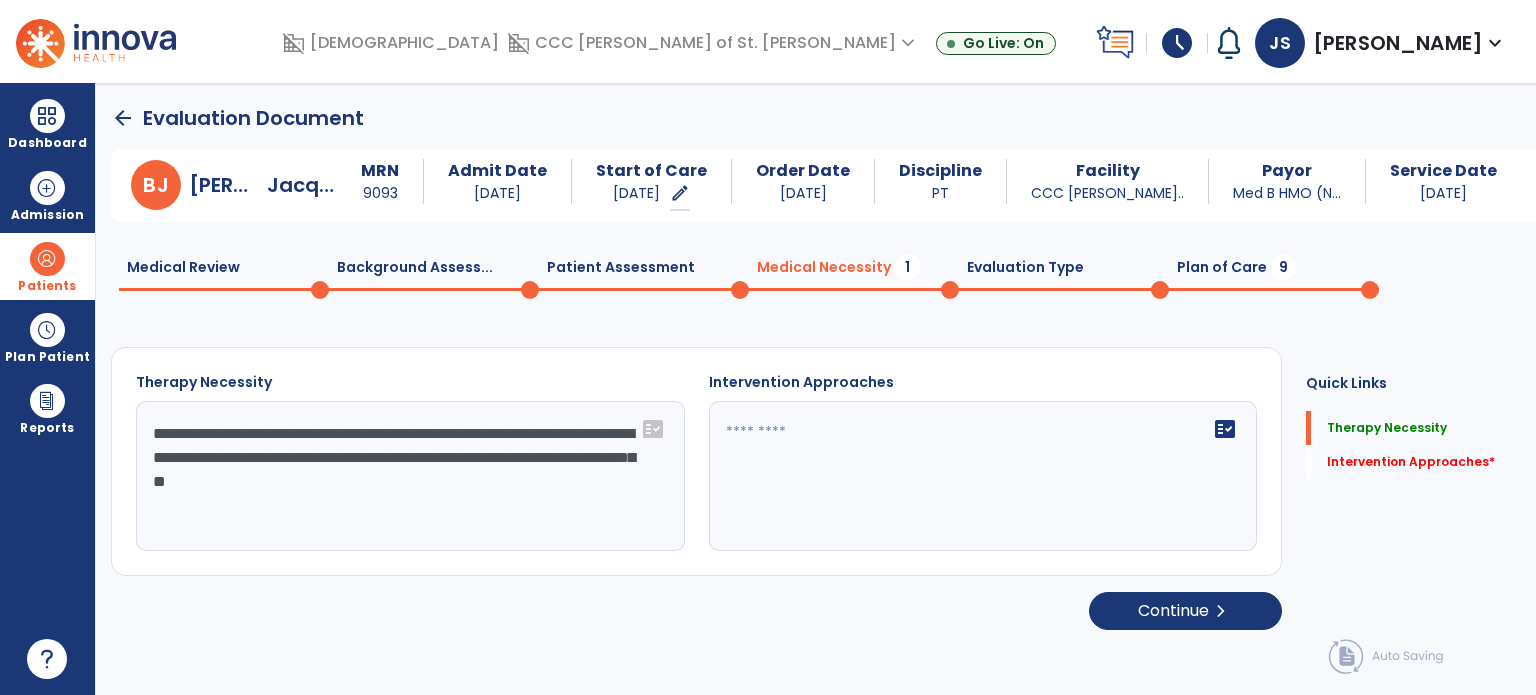 click on "**********" 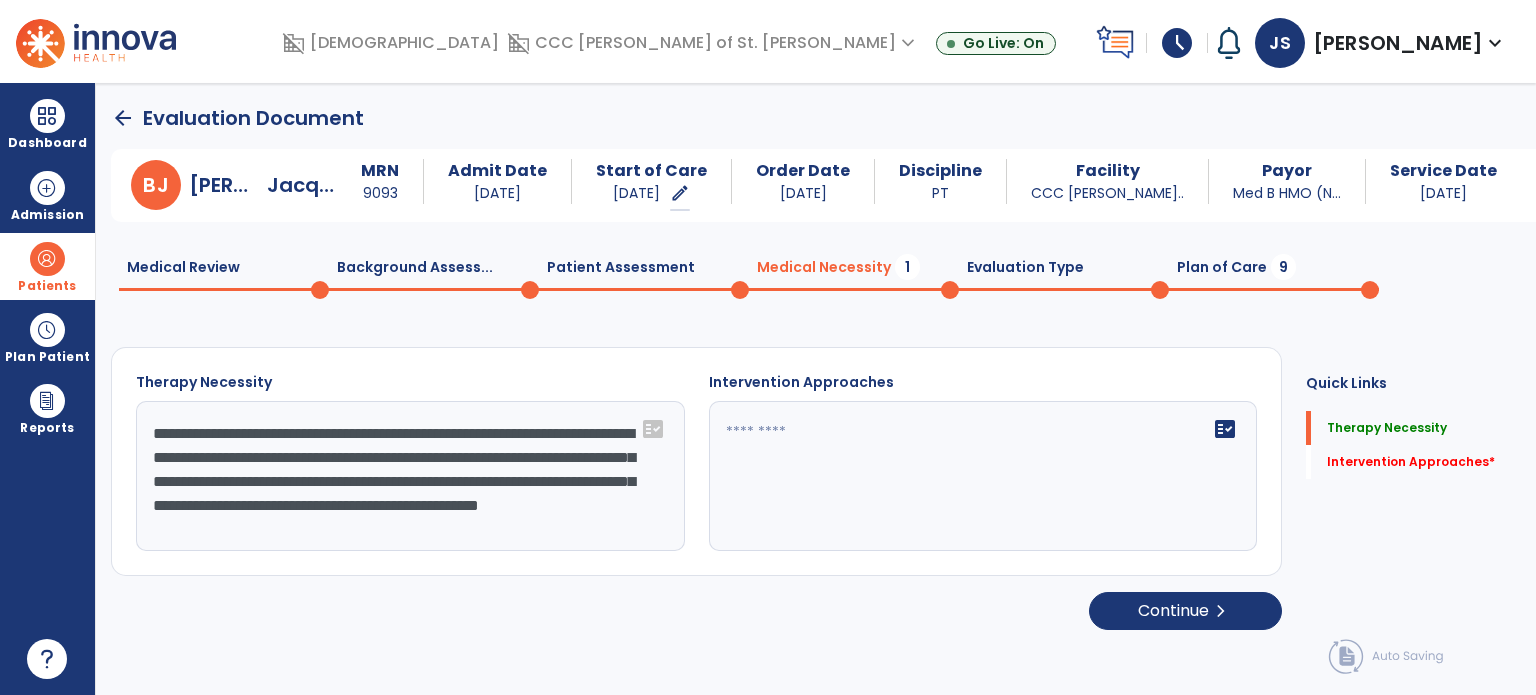 scroll, scrollTop: 16, scrollLeft: 0, axis: vertical 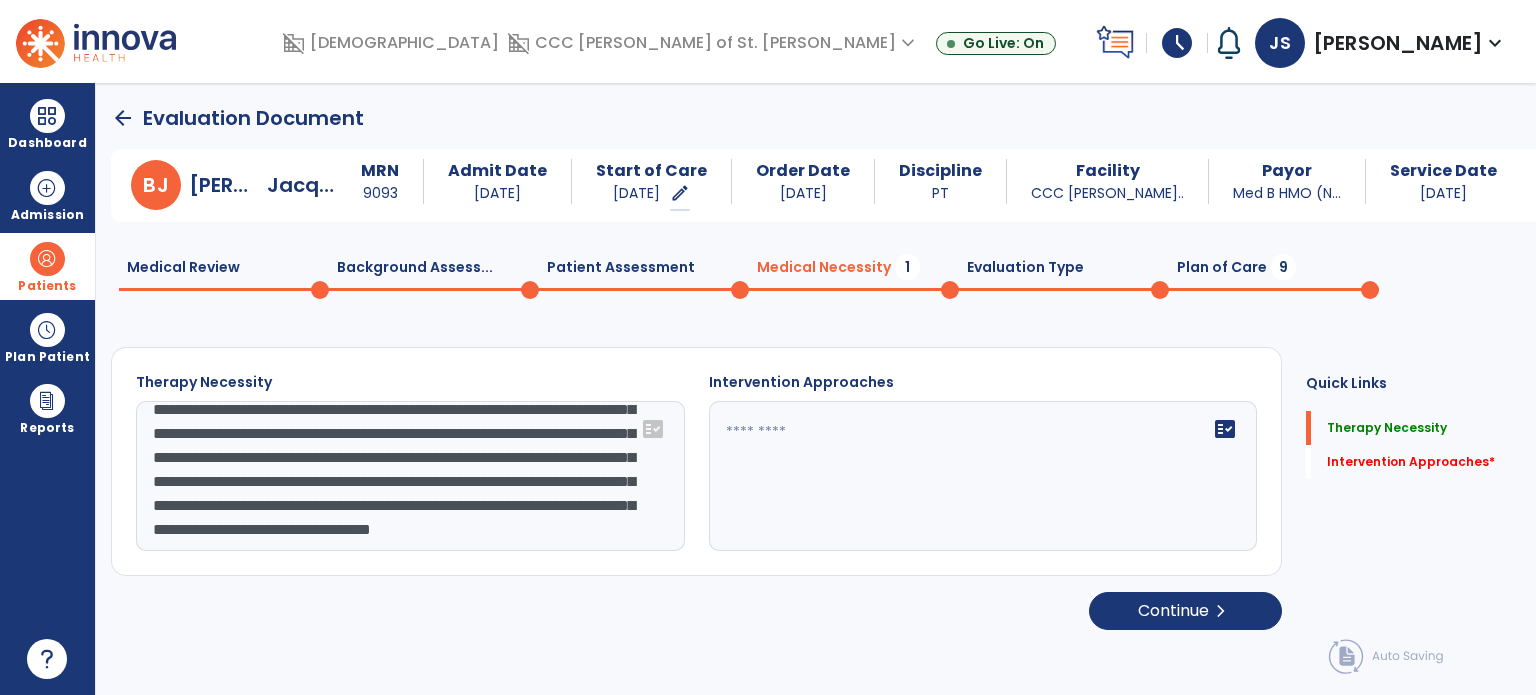 click on "**********" 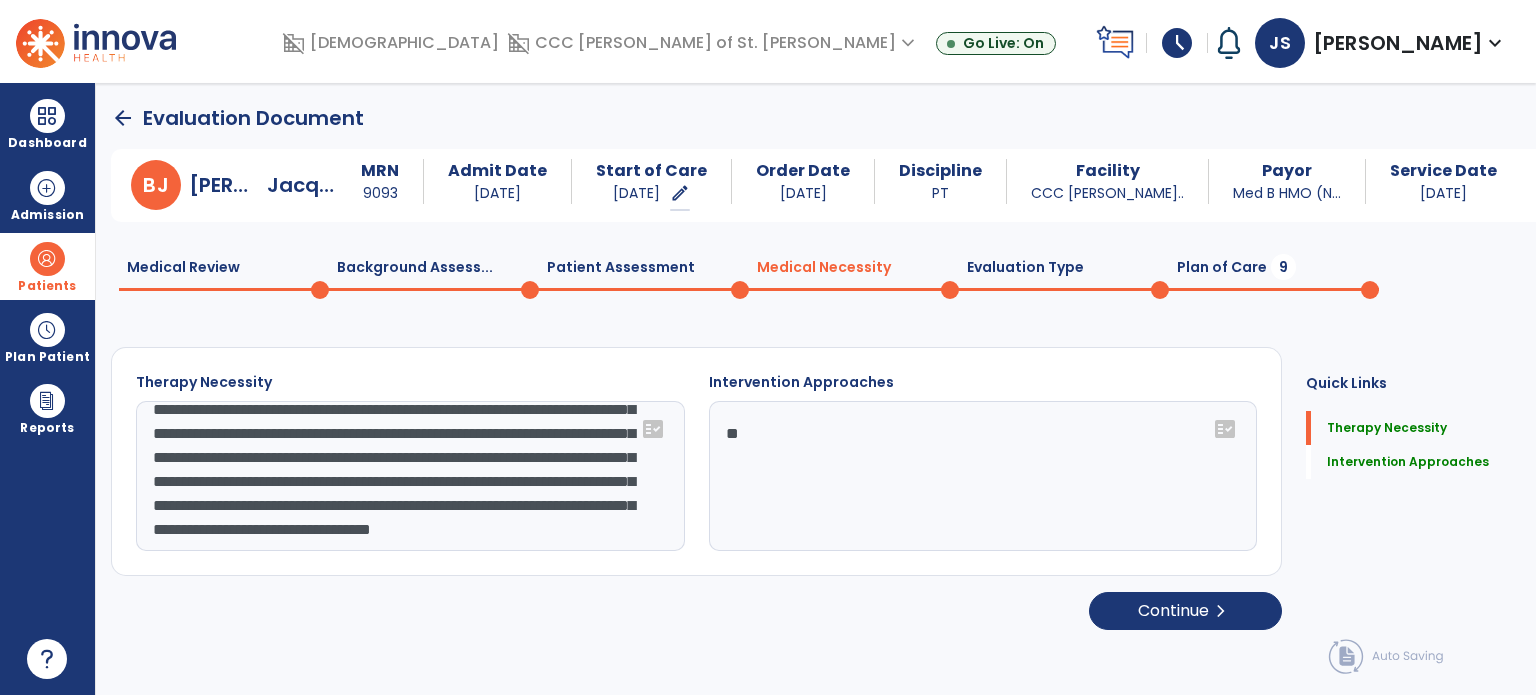 type on "**" 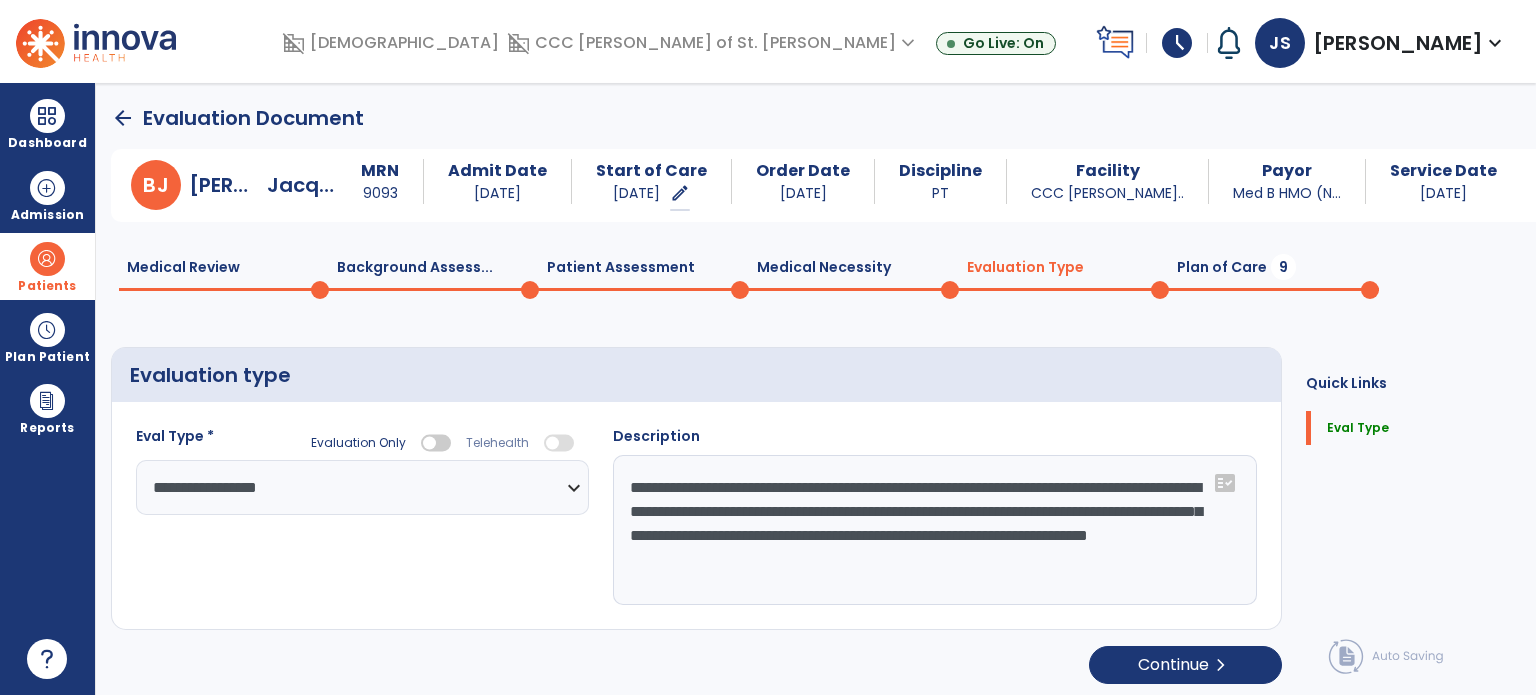 select on "**********" 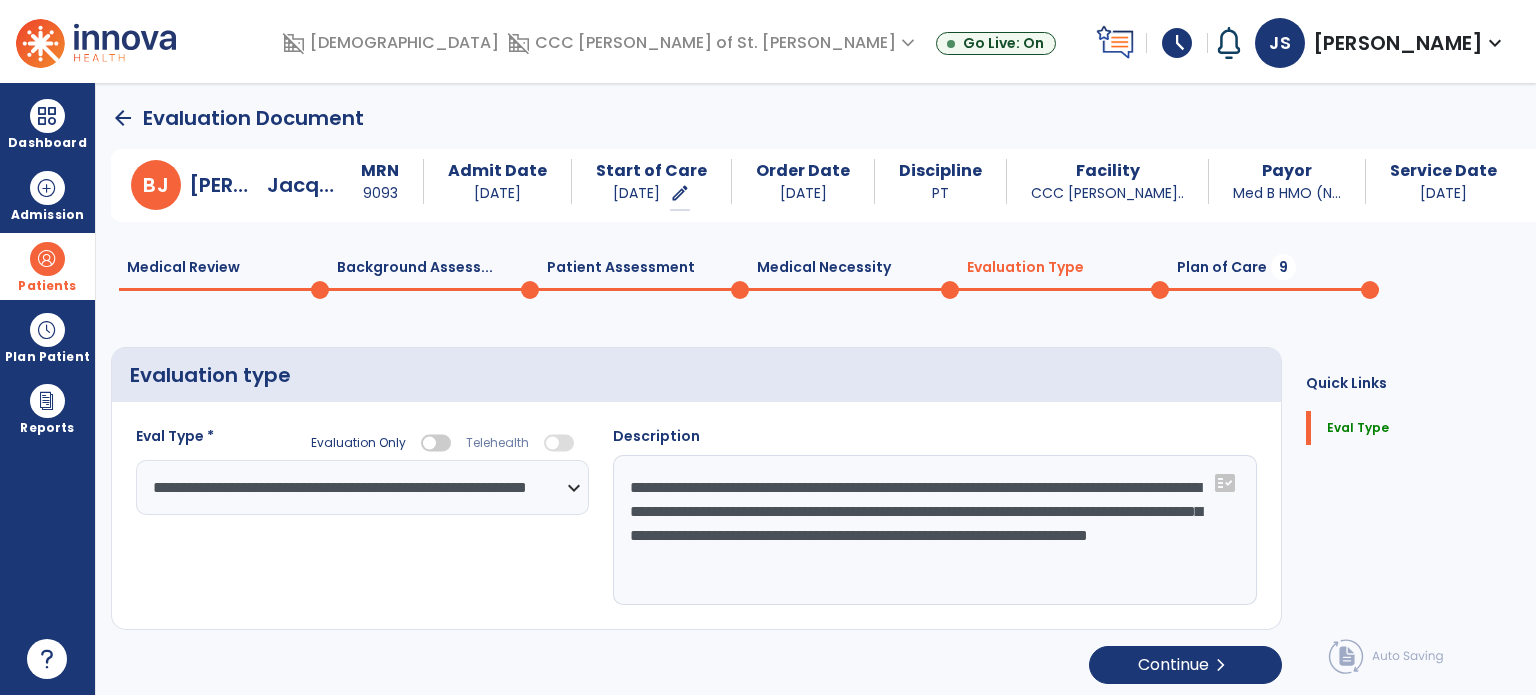 click 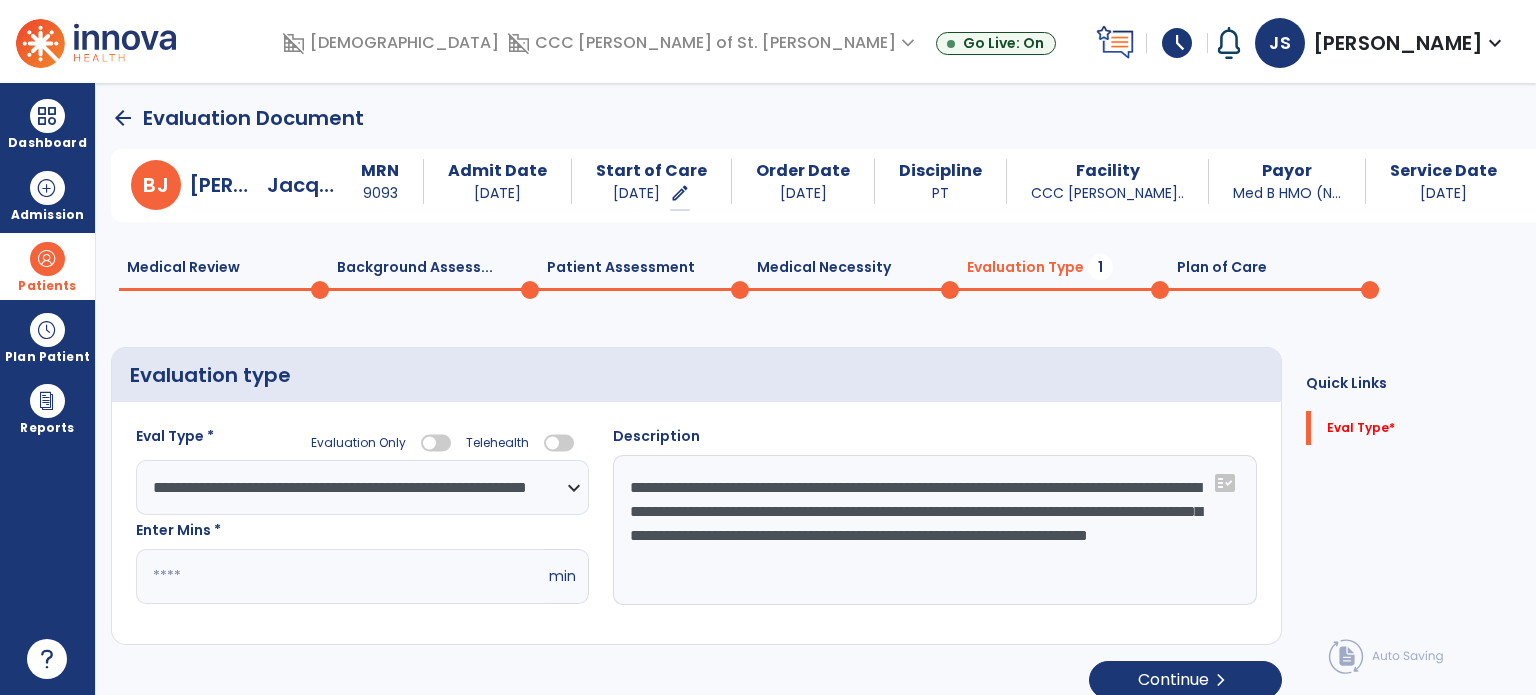 click on "*" 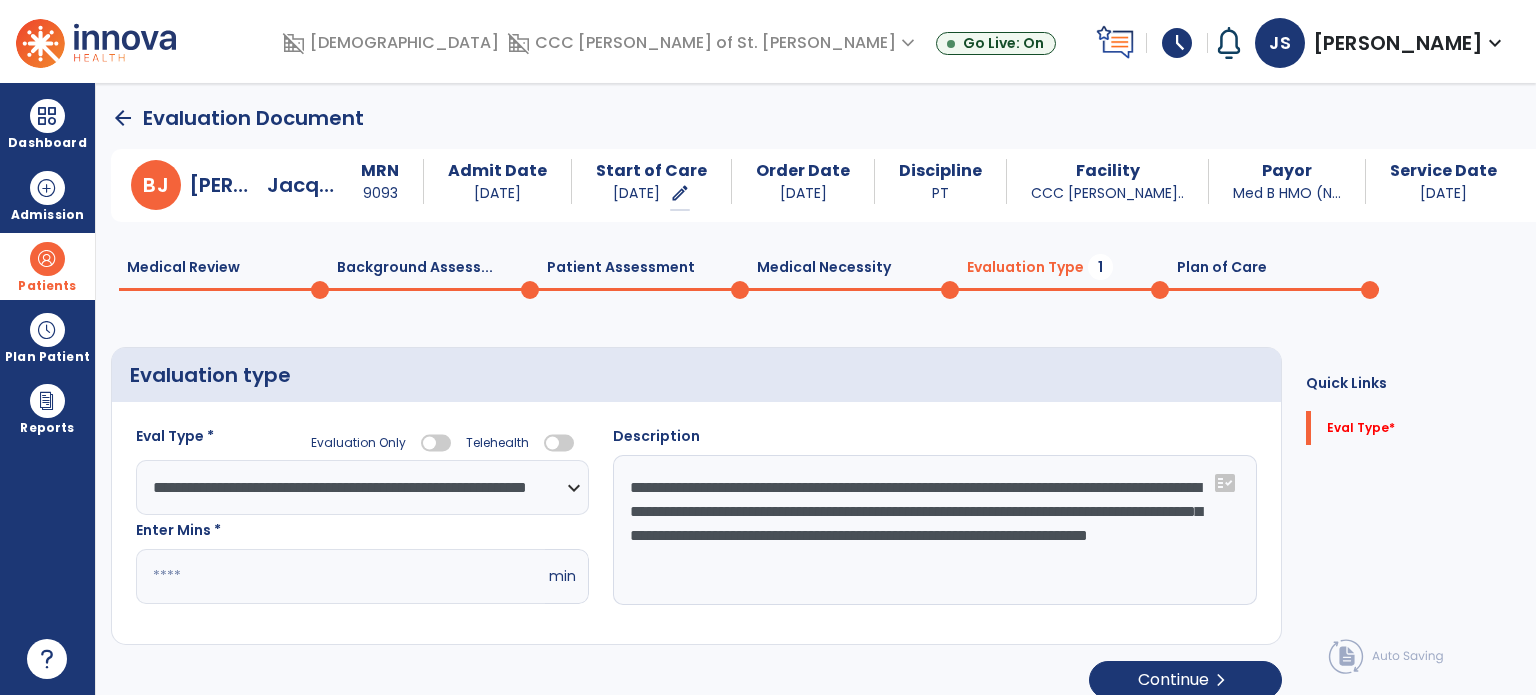 type on "**" 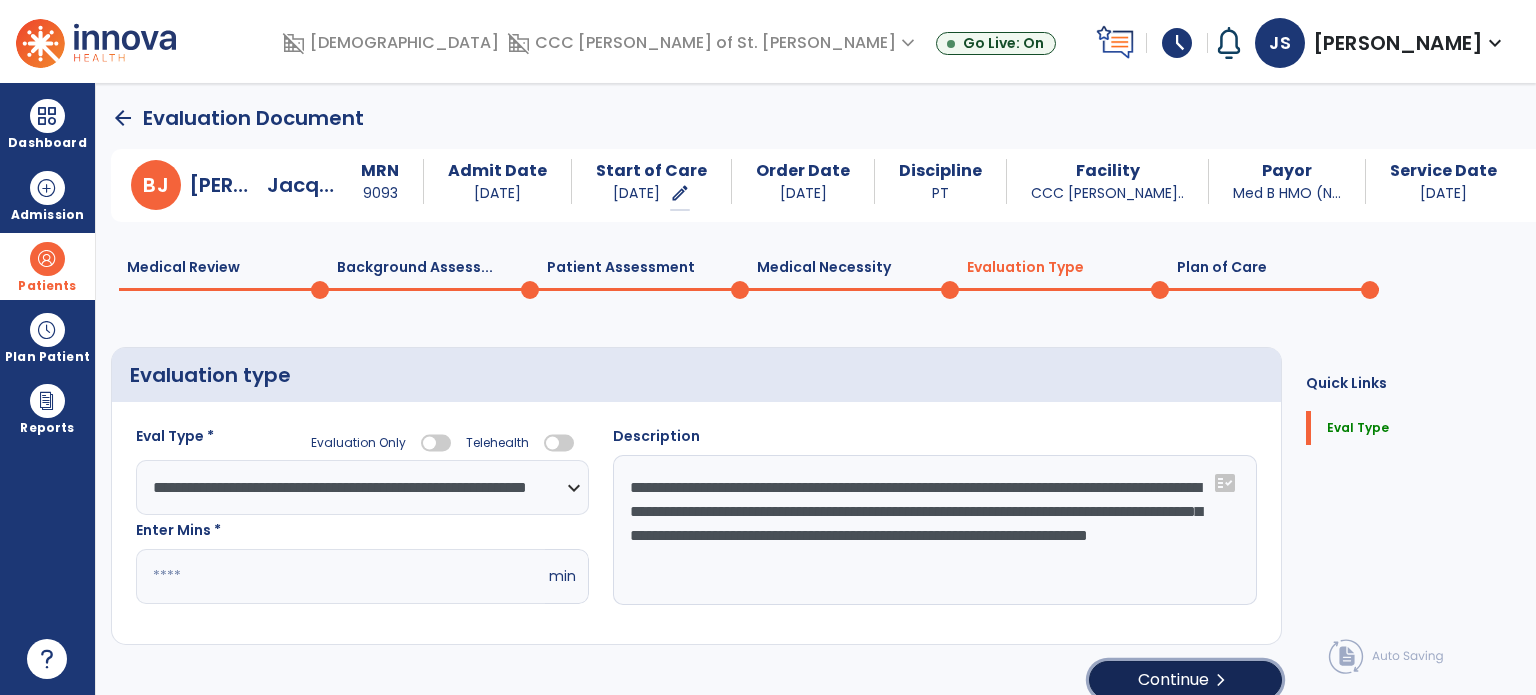 click on "Continue  chevron_right" 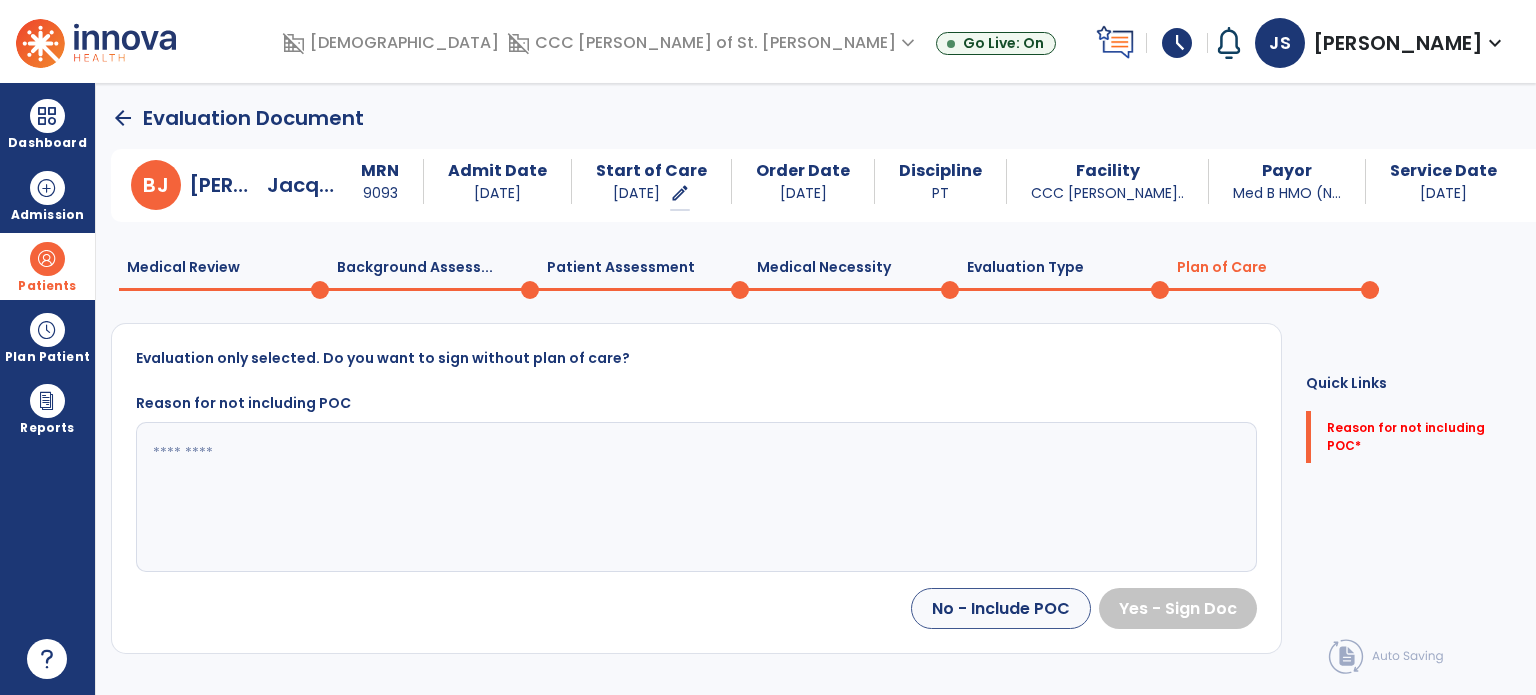 click 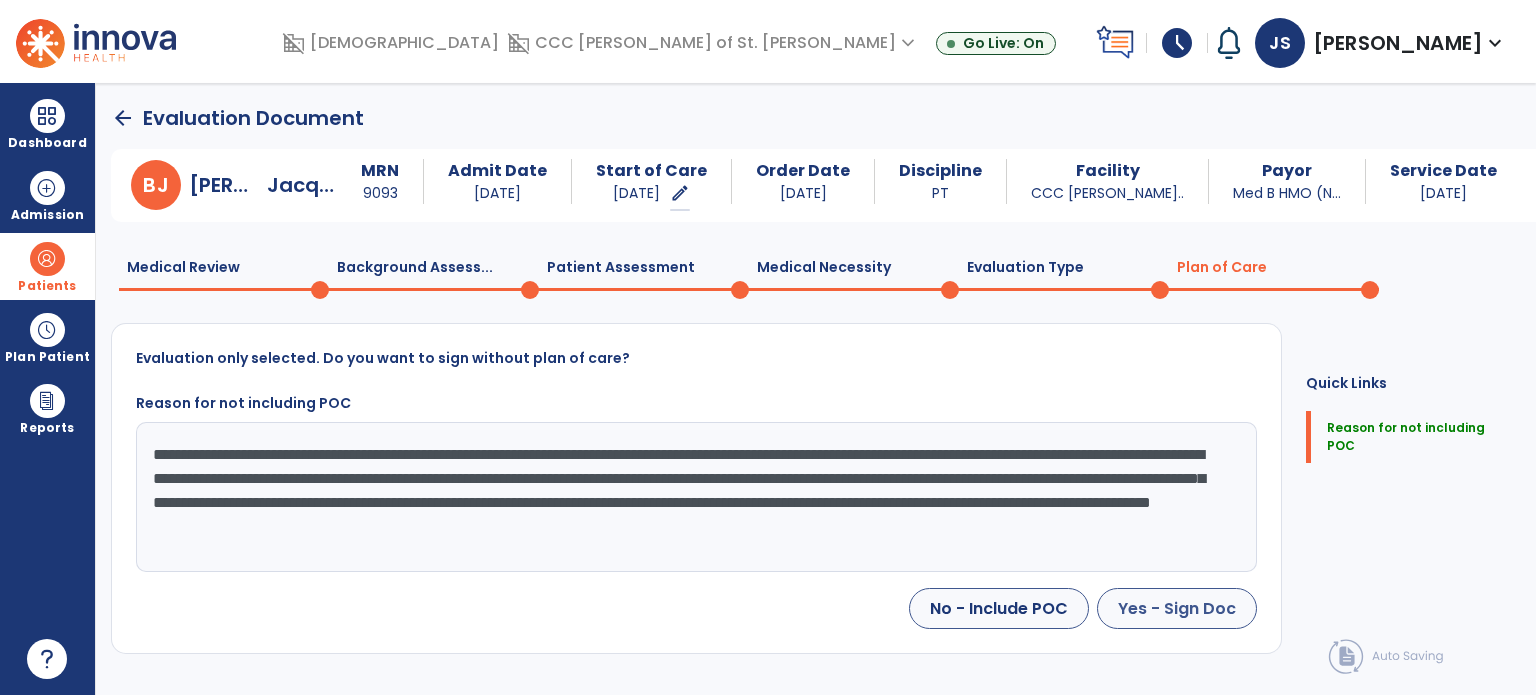 type on "**********" 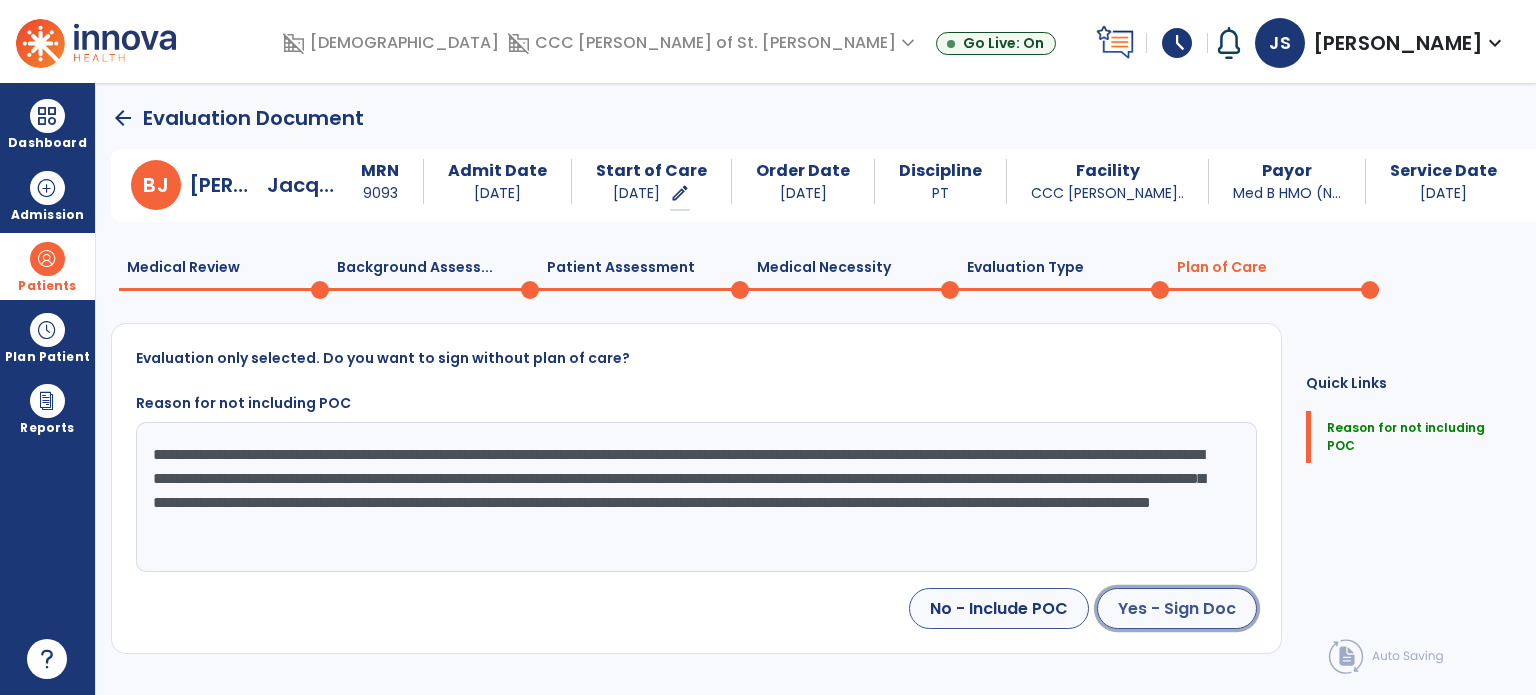 click on "Yes - Sign Doc" 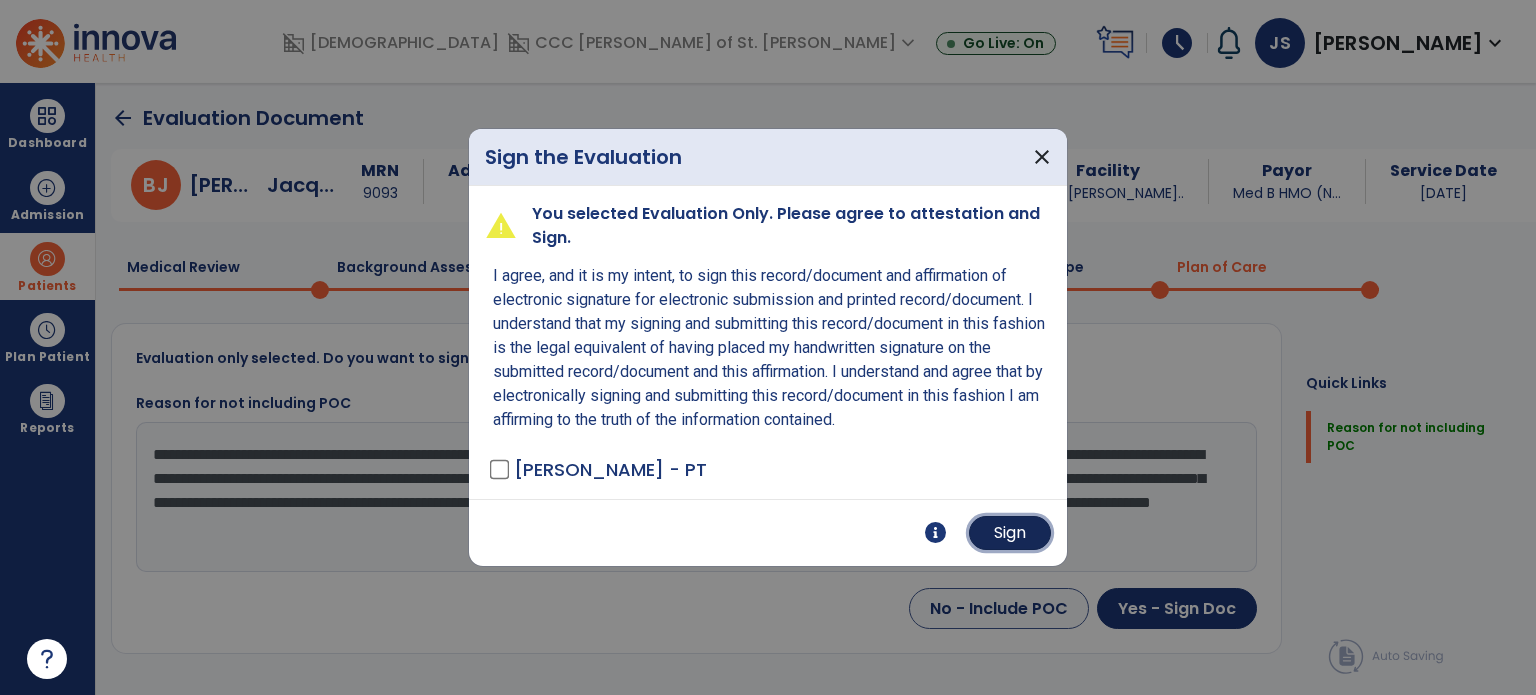 click on "Sign" at bounding box center [1010, 533] 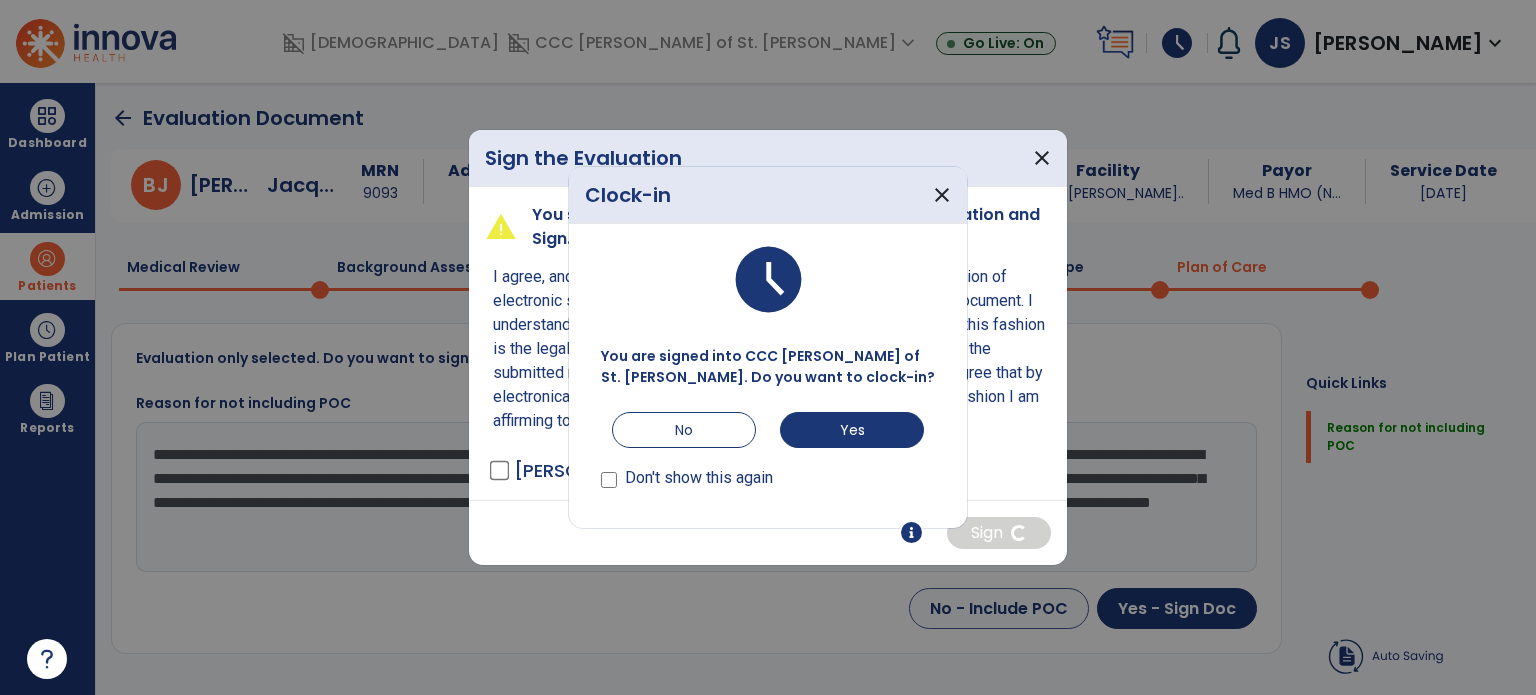 click on "Don't show this again" at bounding box center (699, 478) 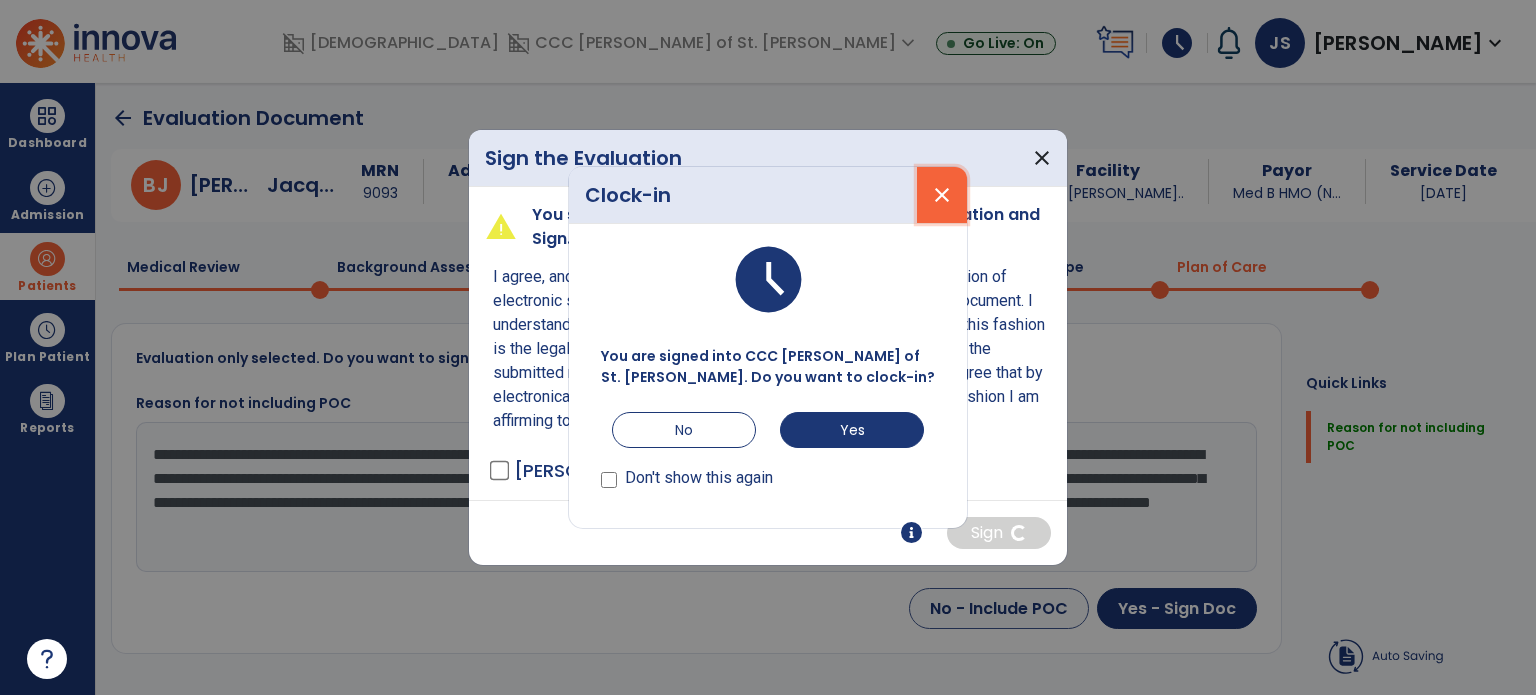 click on "close" at bounding box center [942, 195] 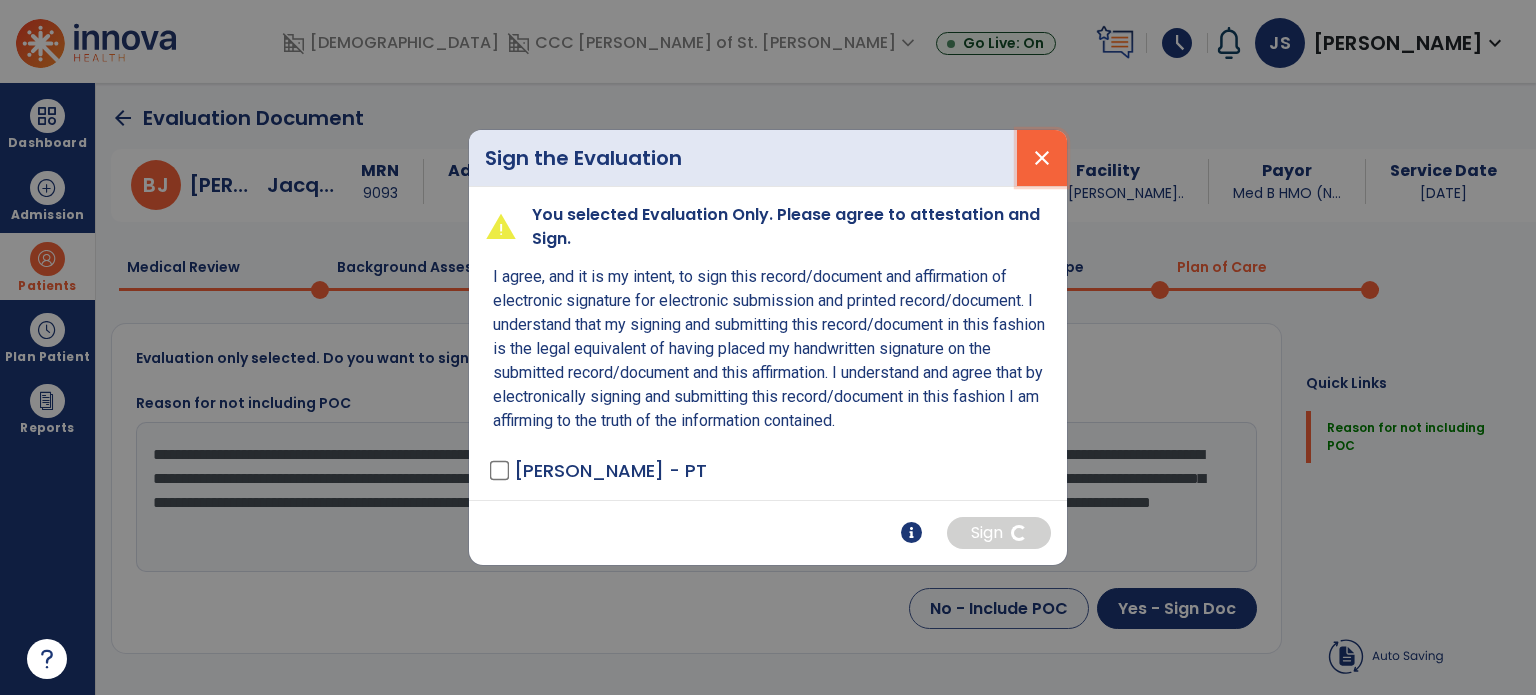 click on "close" at bounding box center (1042, 158) 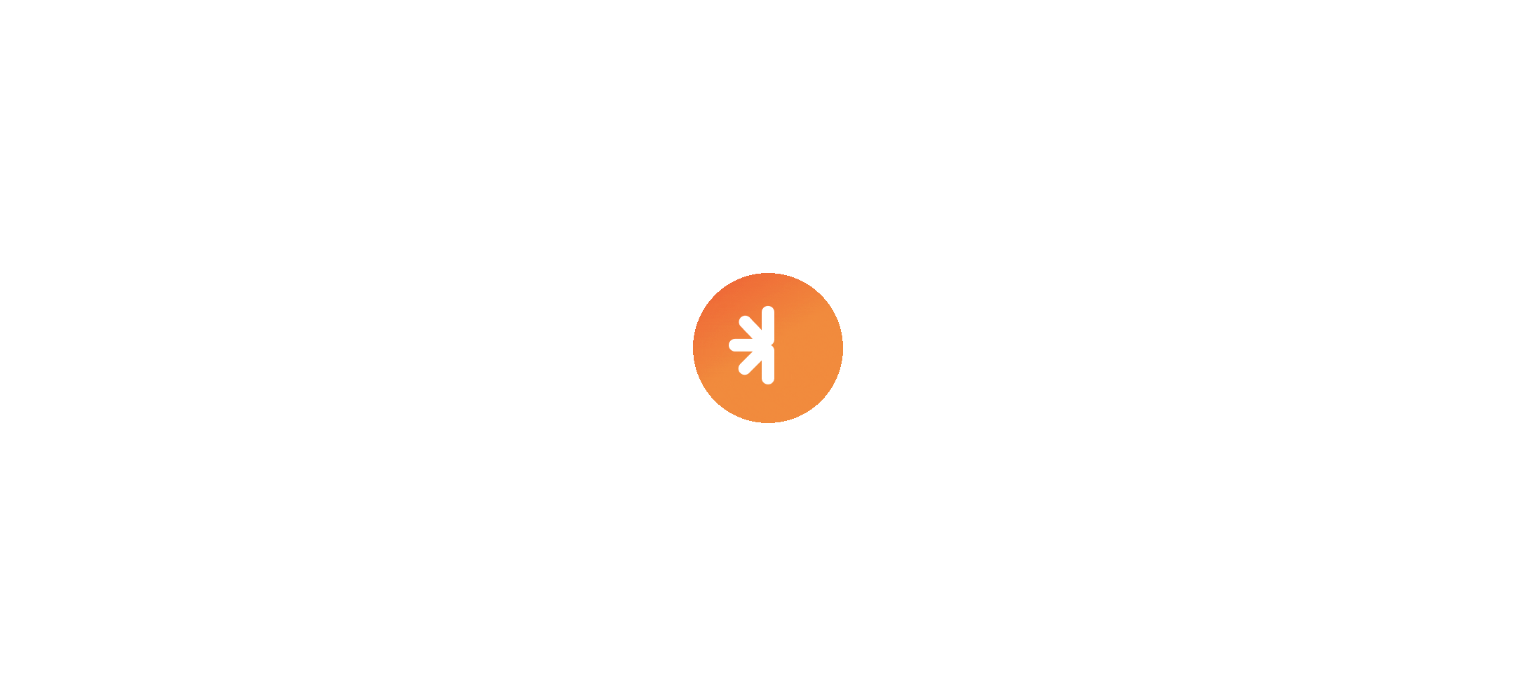 scroll, scrollTop: 0, scrollLeft: 0, axis: both 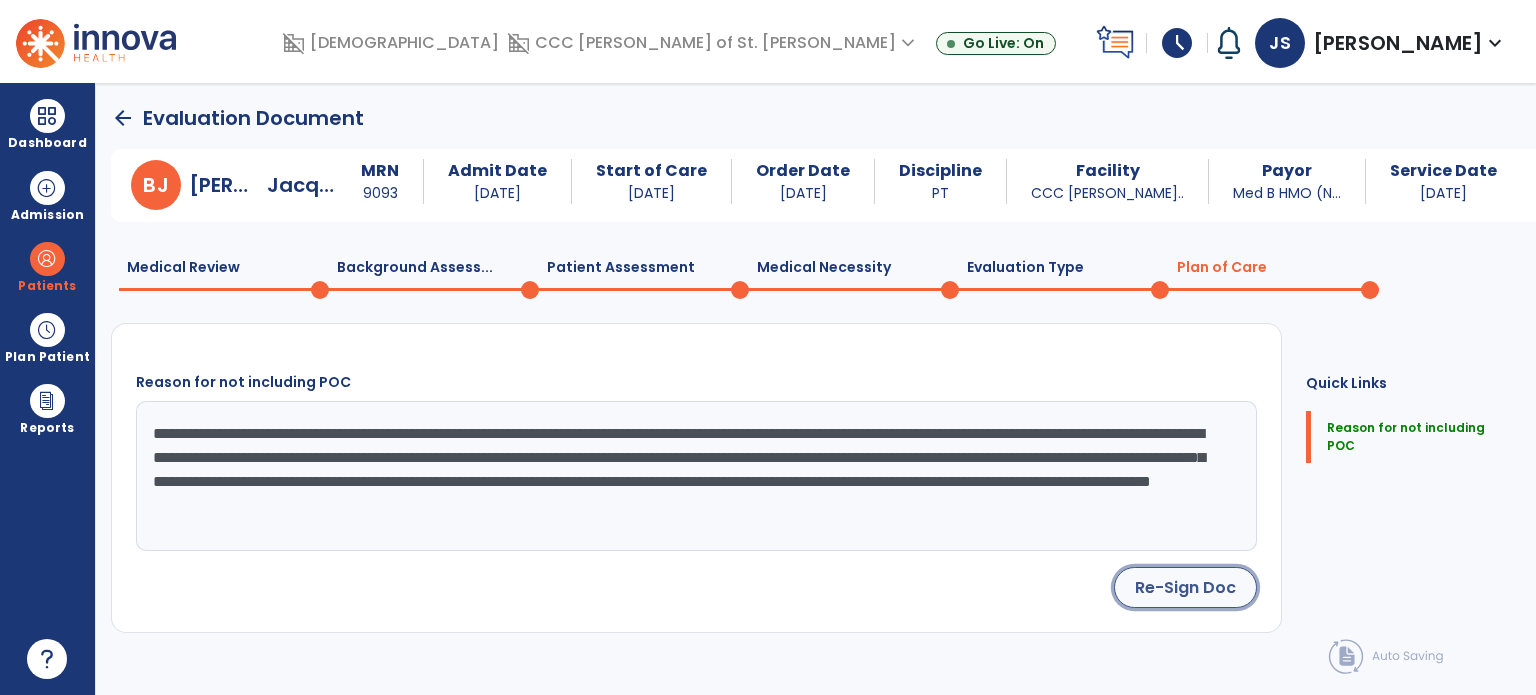 click on "Re-Sign Doc" 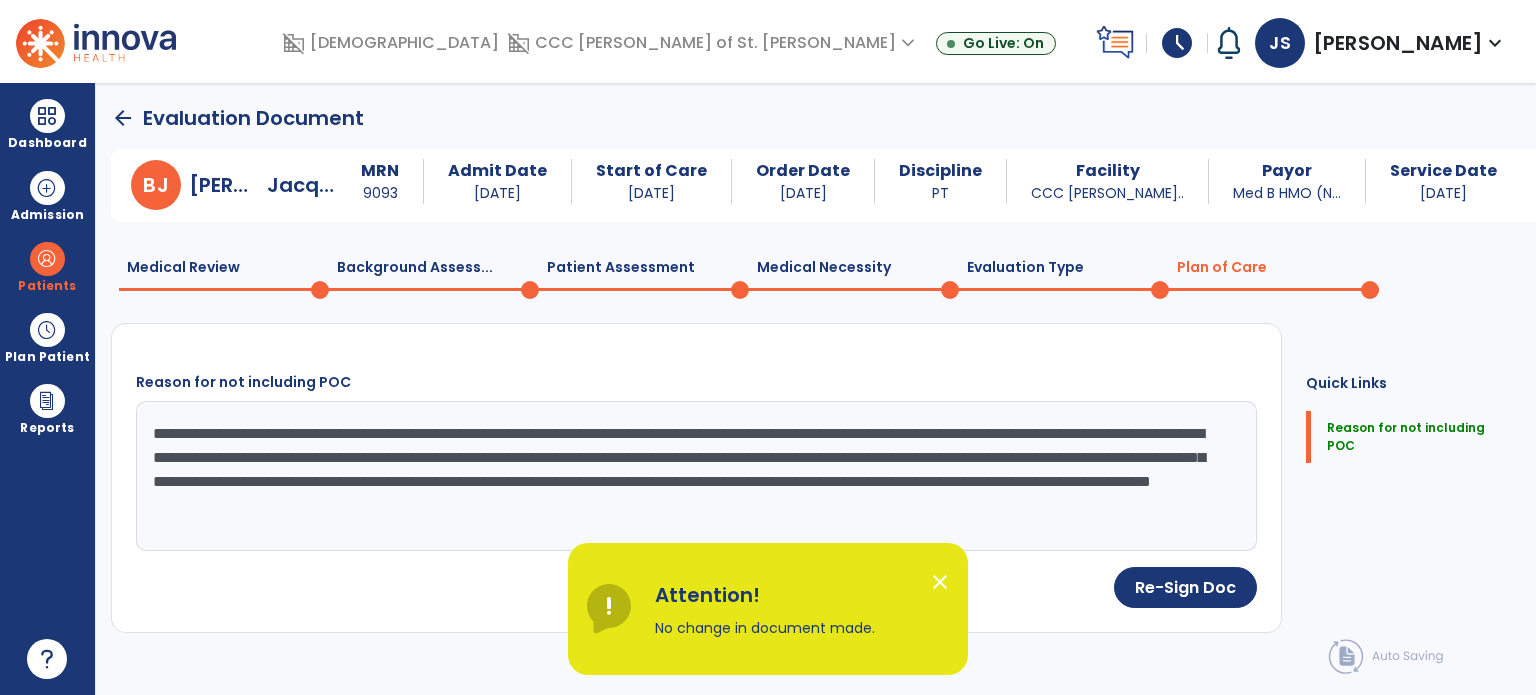 click on "arrow_back" 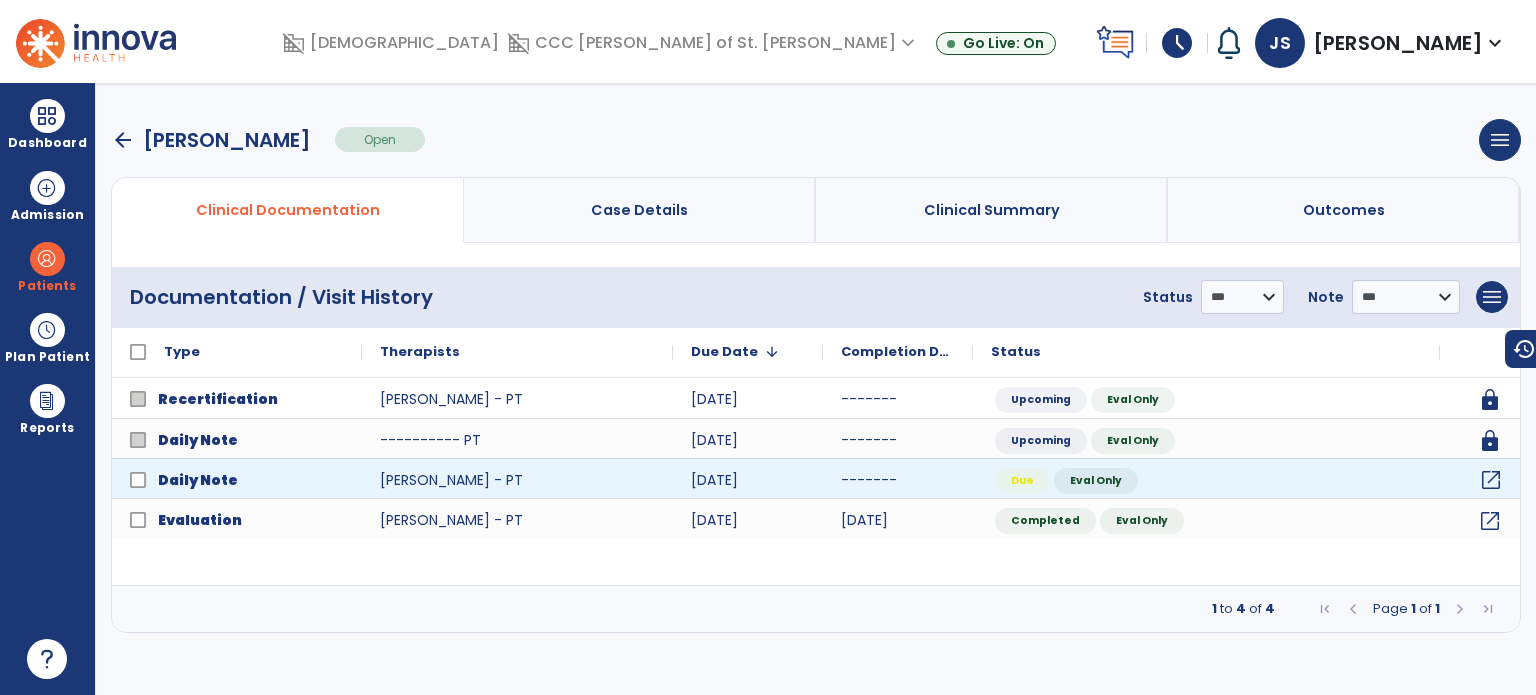 click on "open_in_new" 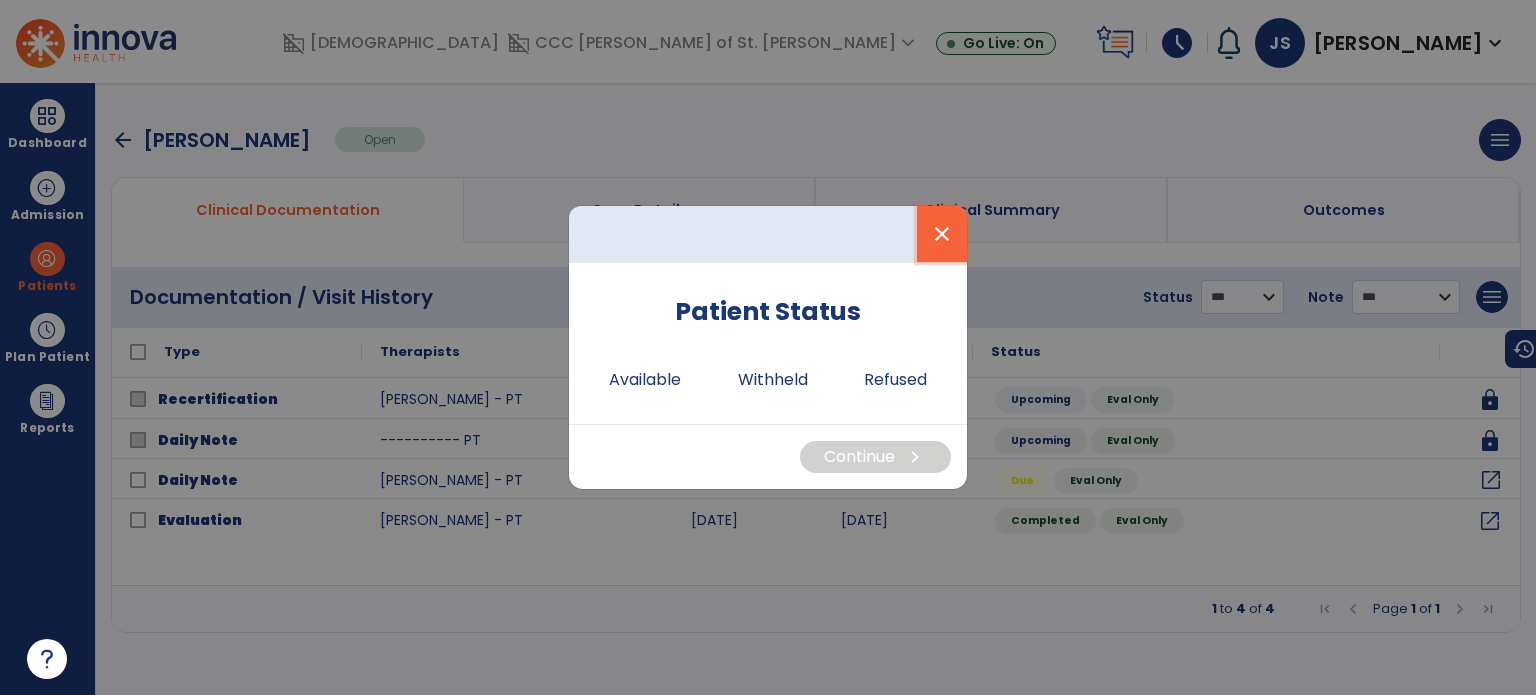 click on "close" at bounding box center (942, 234) 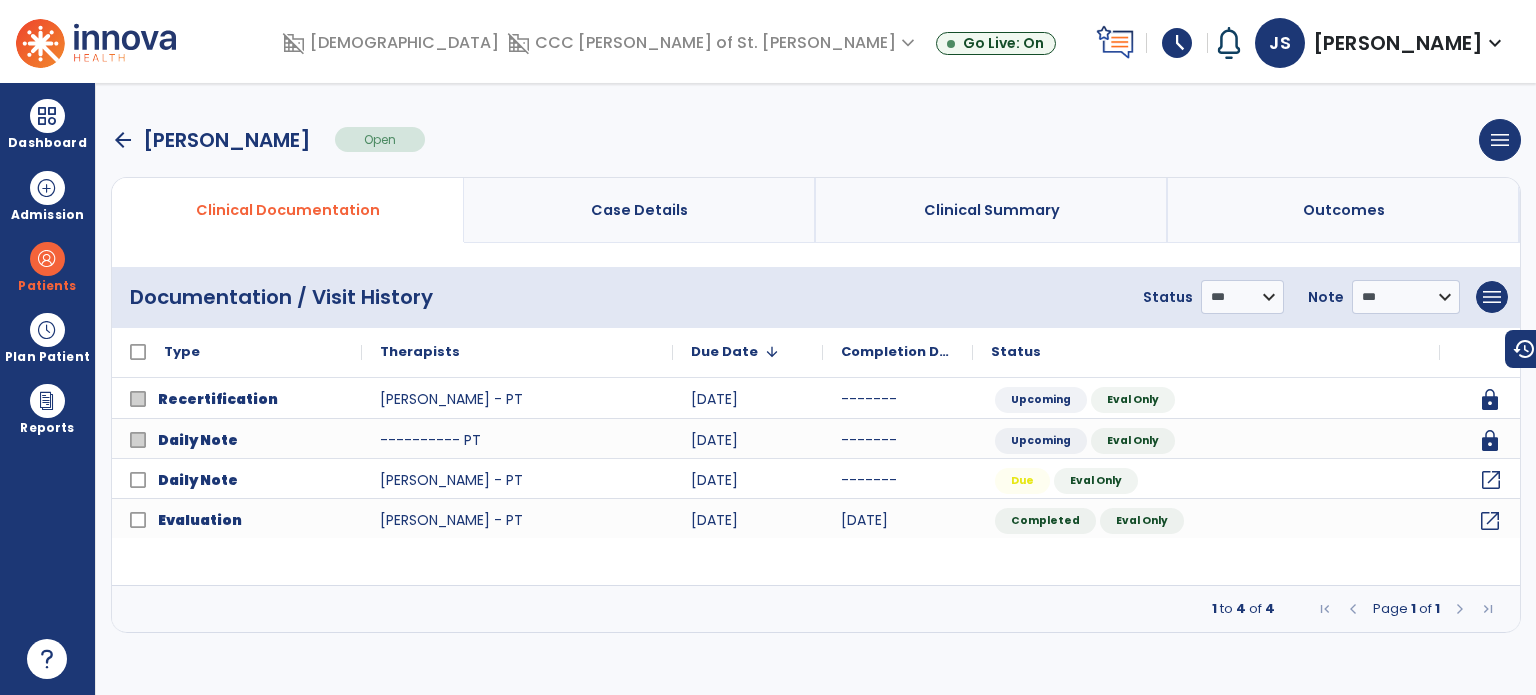 click on "arrow_back   Bialozynski, Jacquelen" at bounding box center (211, 140) 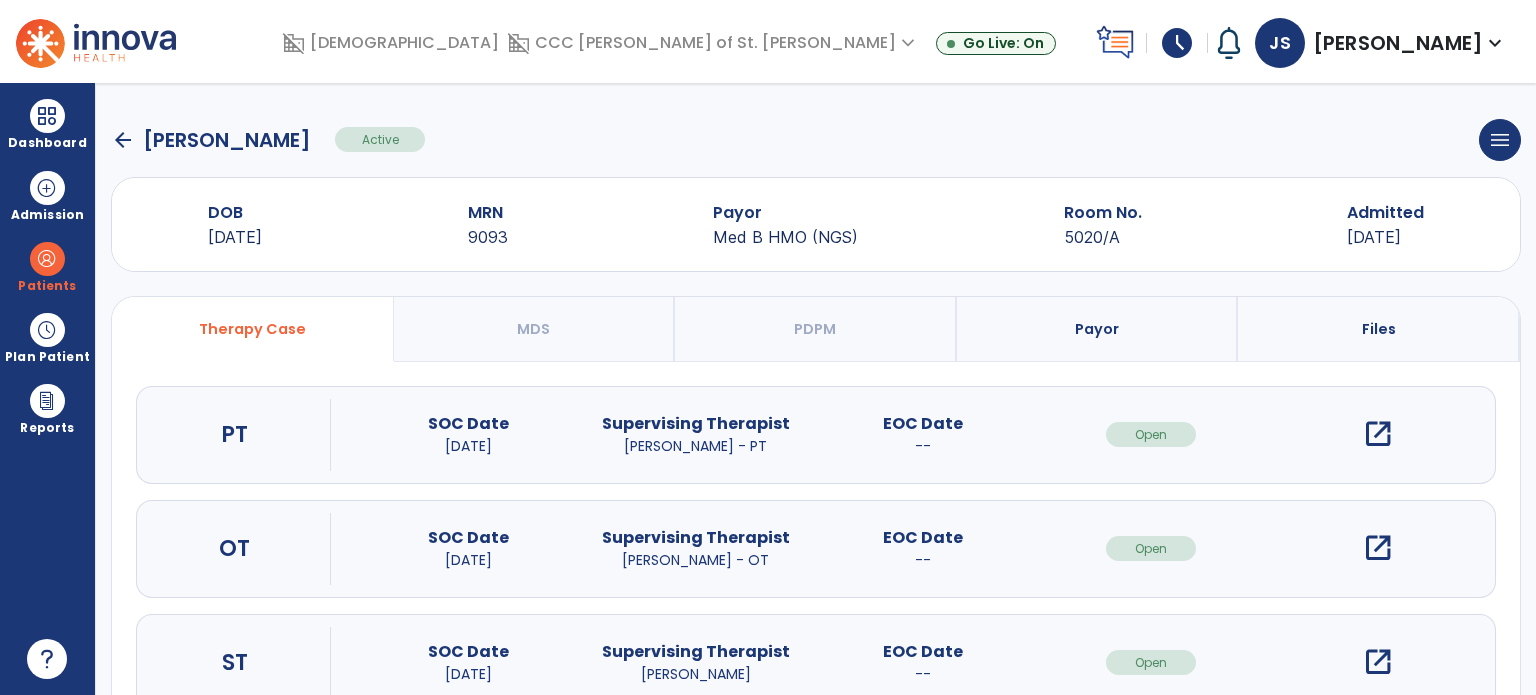 click on "open_in_new" at bounding box center (1378, 434) 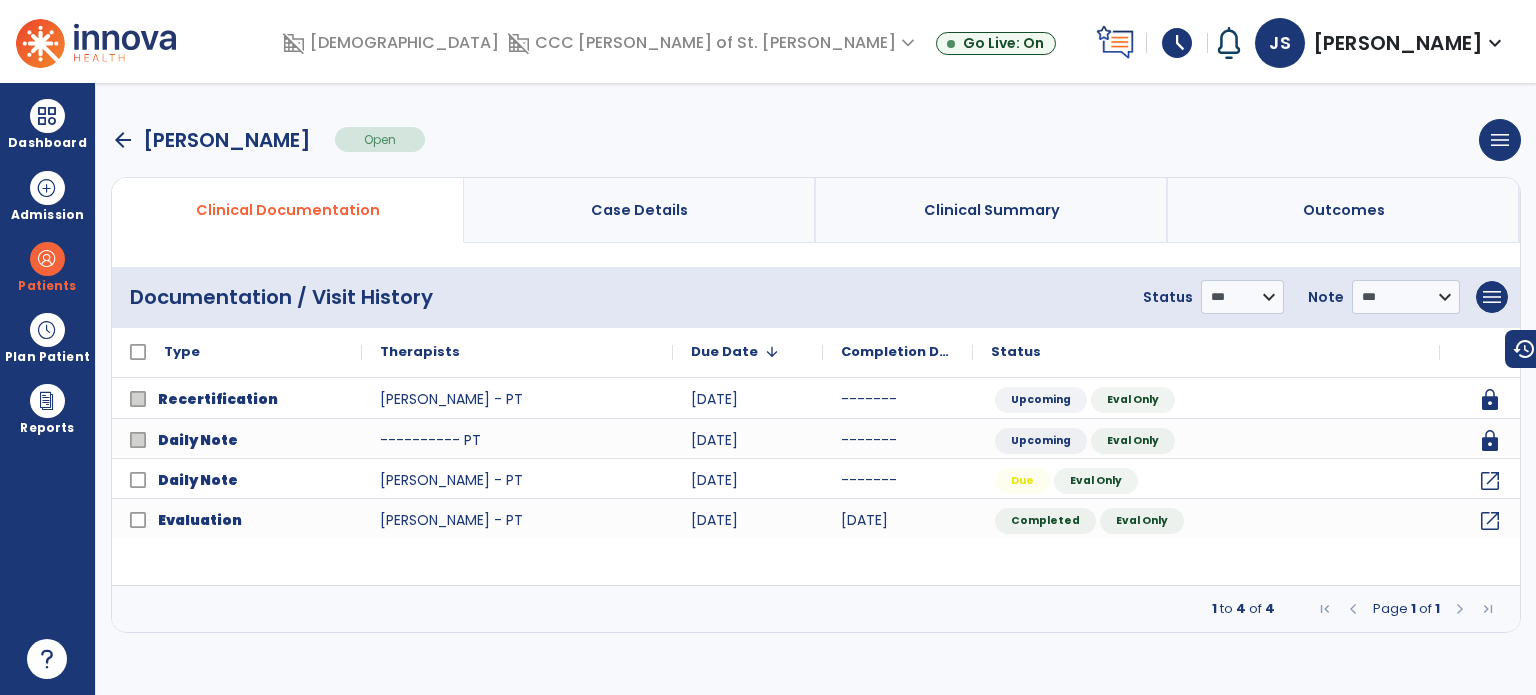 click on "Dashboard  dashboard  Therapist Dashboard Admission Patients  format_list_bulleted  Patient List  space_dashboard  Patient Board  insert_chart  PDPM Board Plan Patient  event_note  Planner  content_paste_go  Scheduler  content_paste_go  Whiteboard Reports  export_notes  Billing Exports  note_alt  EOM Report  event_note  Minutes By Payor  inbox_customize  Service Log  playlist_add_check  Triple Check Report" at bounding box center [48, 389] 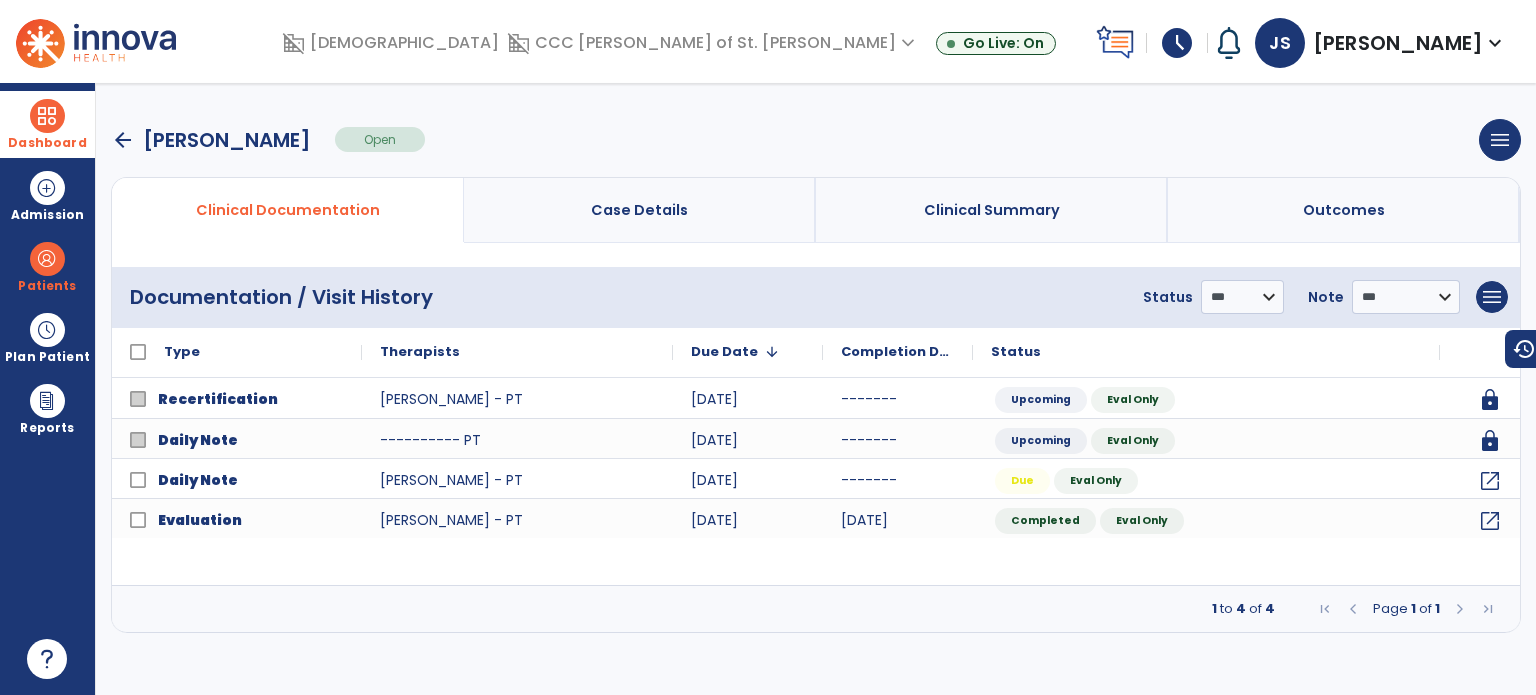 click on "Dashboard" at bounding box center (47, 124) 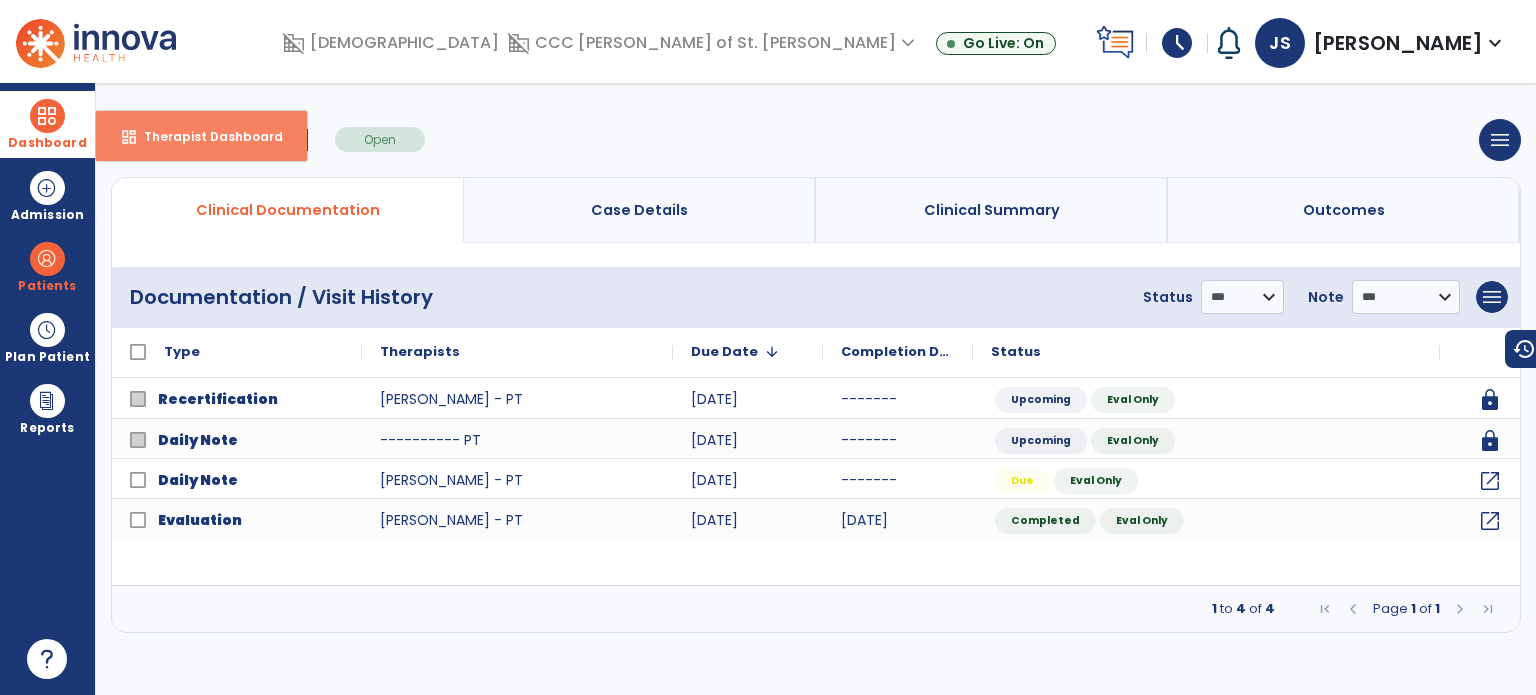 click on "Therapist Dashboard" at bounding box center (205, 136) 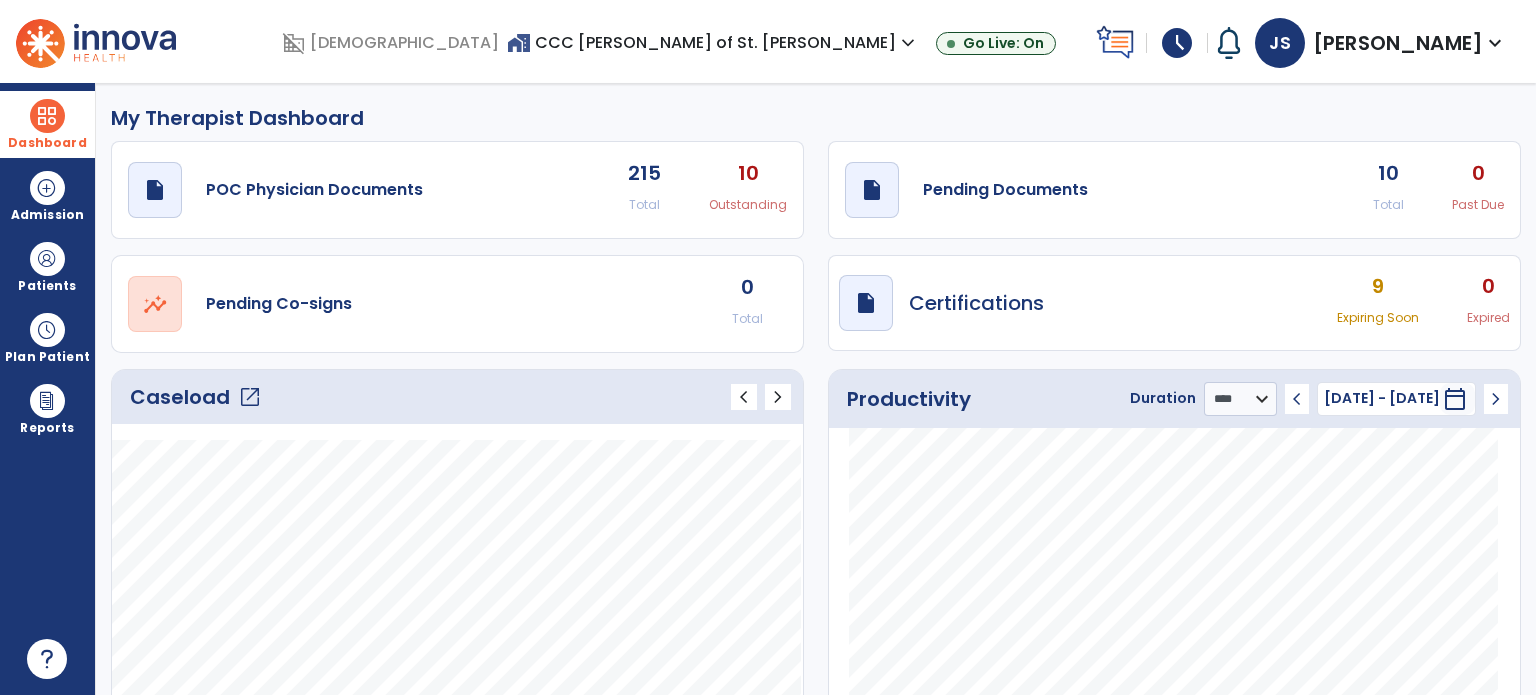 click on "Caseload   open_in_new" 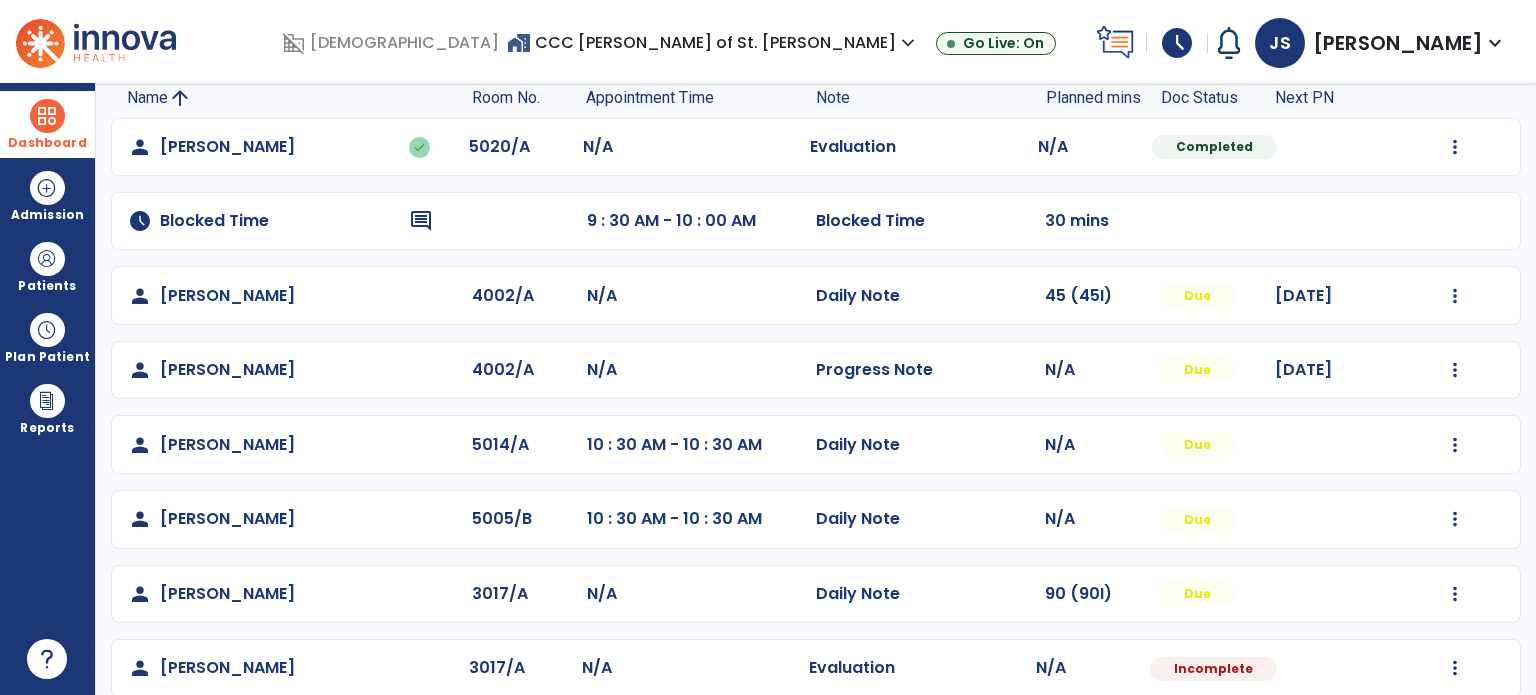 scroll, scrollTop: 463, scrollLeft: 0, axis: vertical 